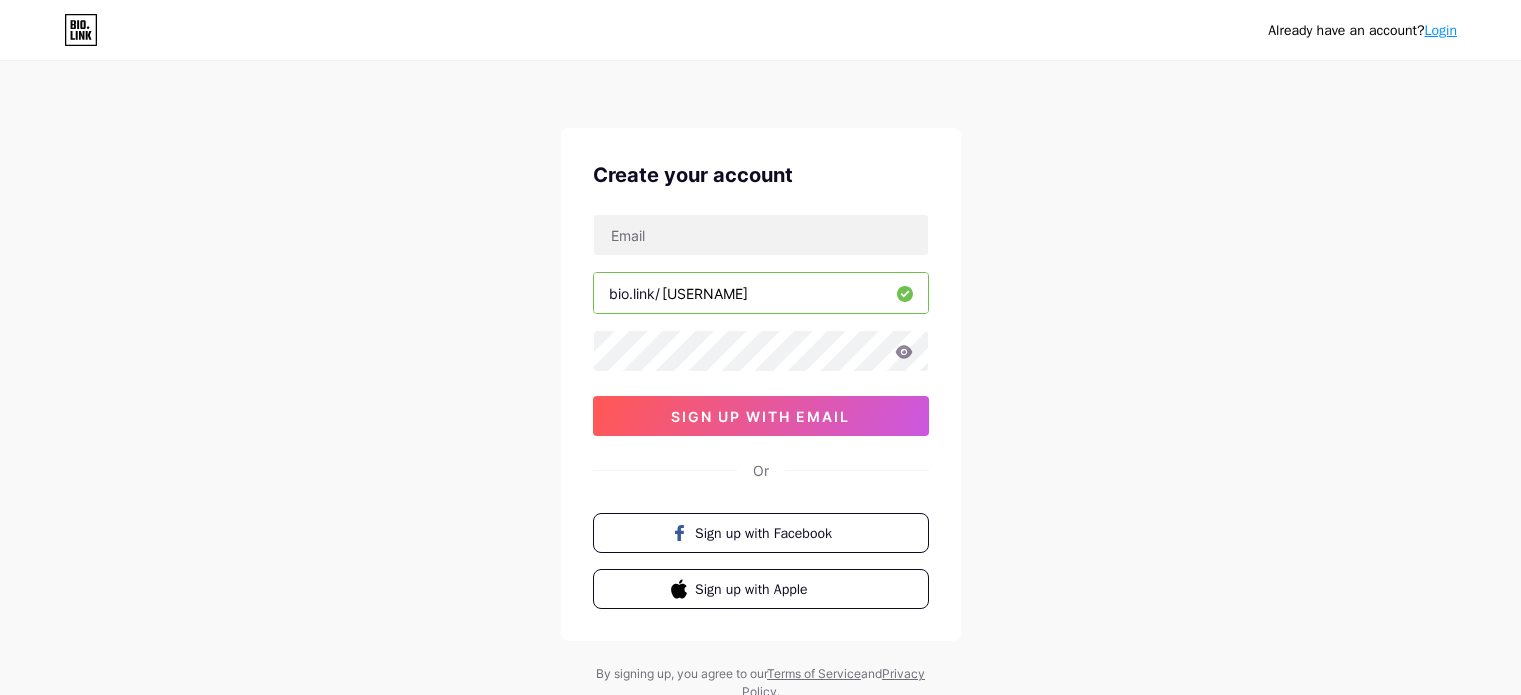 scroll, scrollTop: 0, scrollLeft: 0, axis: both 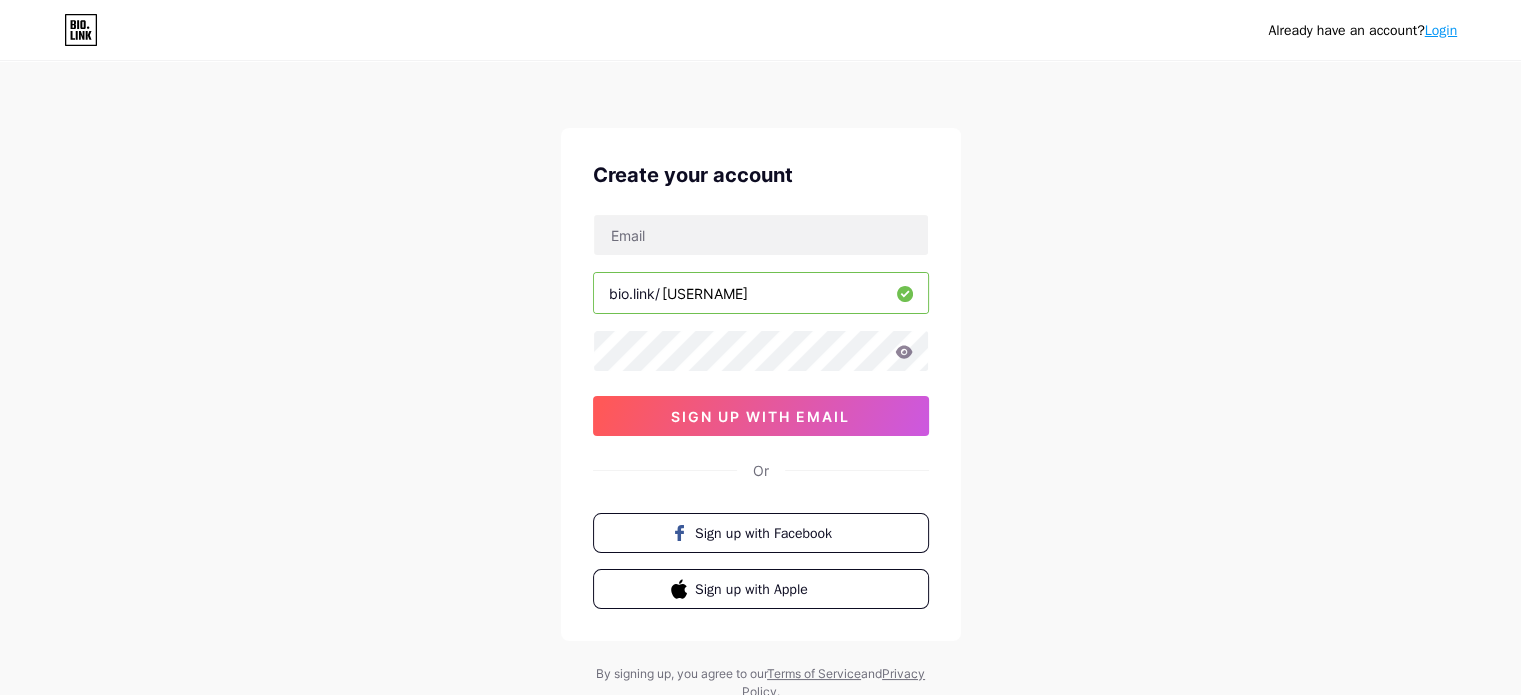 click on "[USERNAME]" at bounding box center (761, 293) 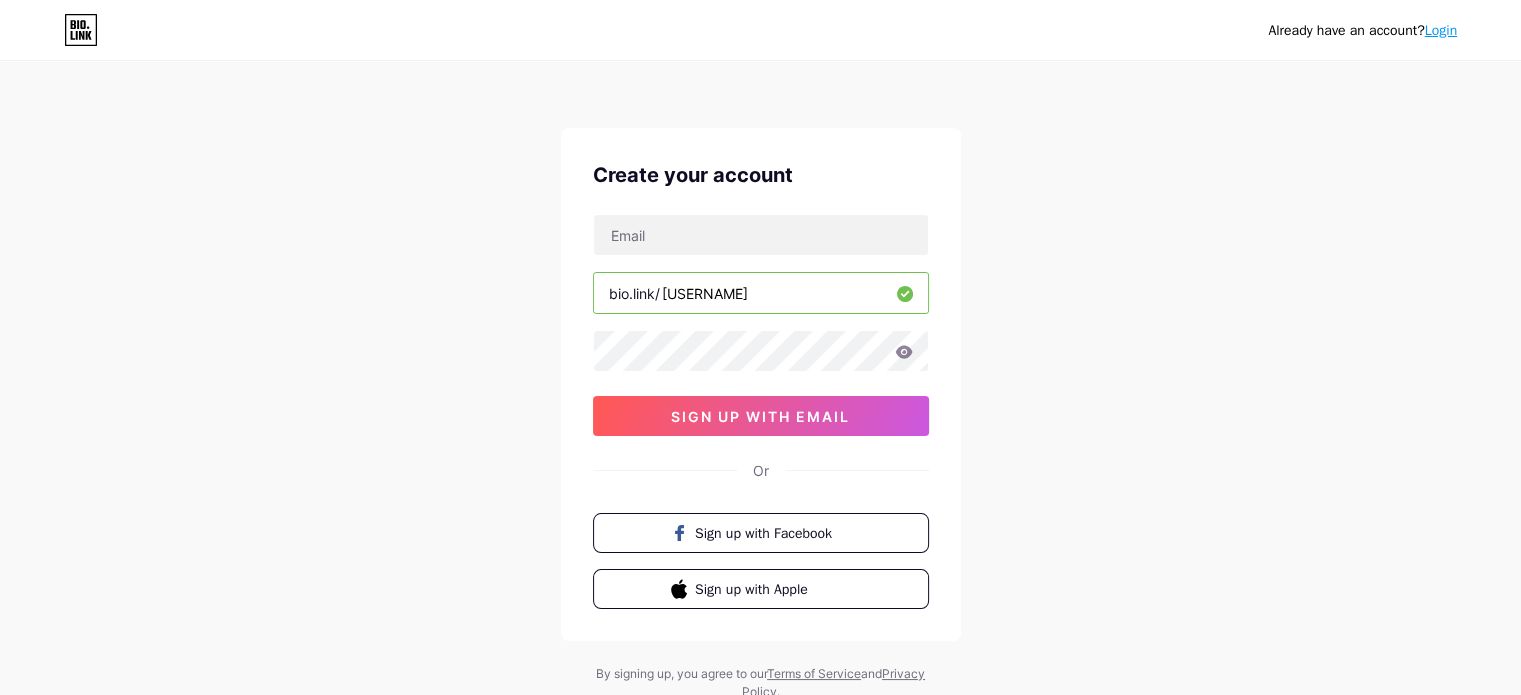 click on "[USERNAME]" at bounding box center (761, 293) 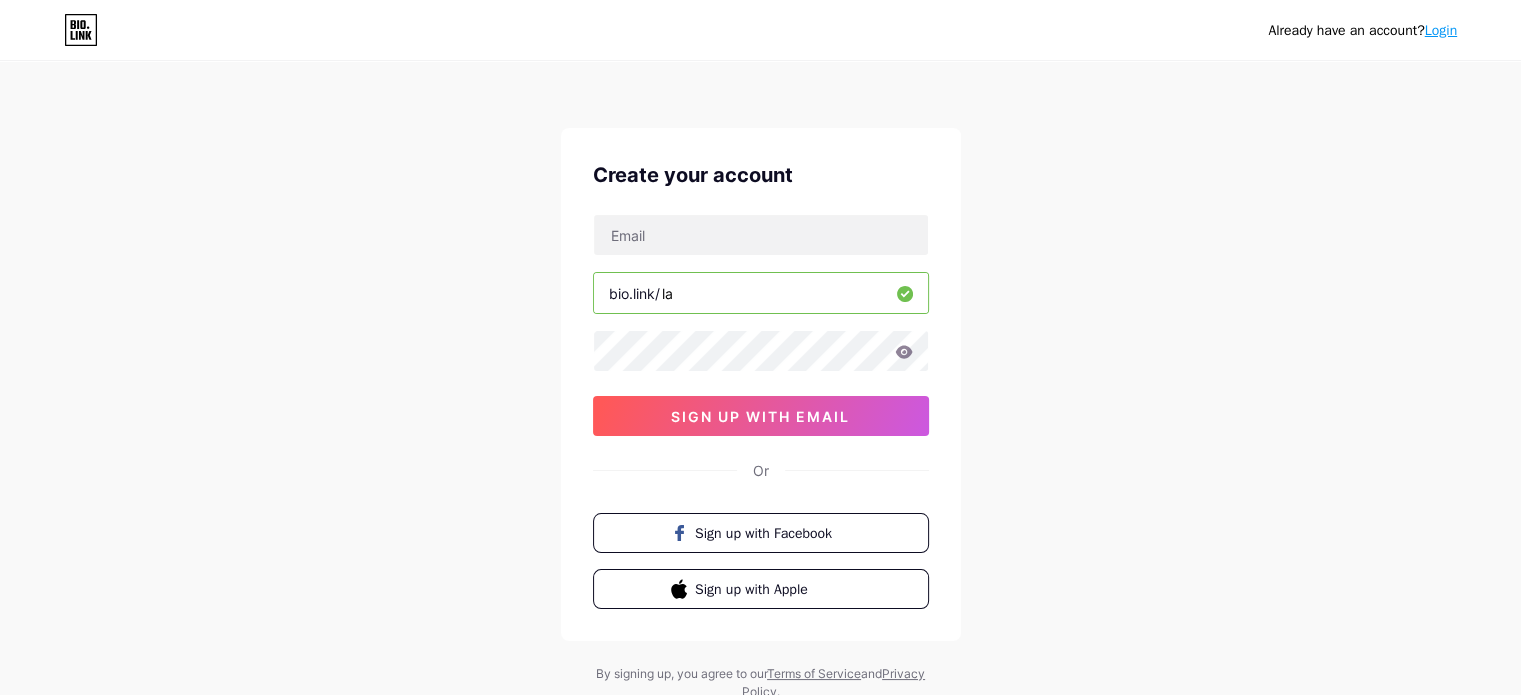 type on "l" 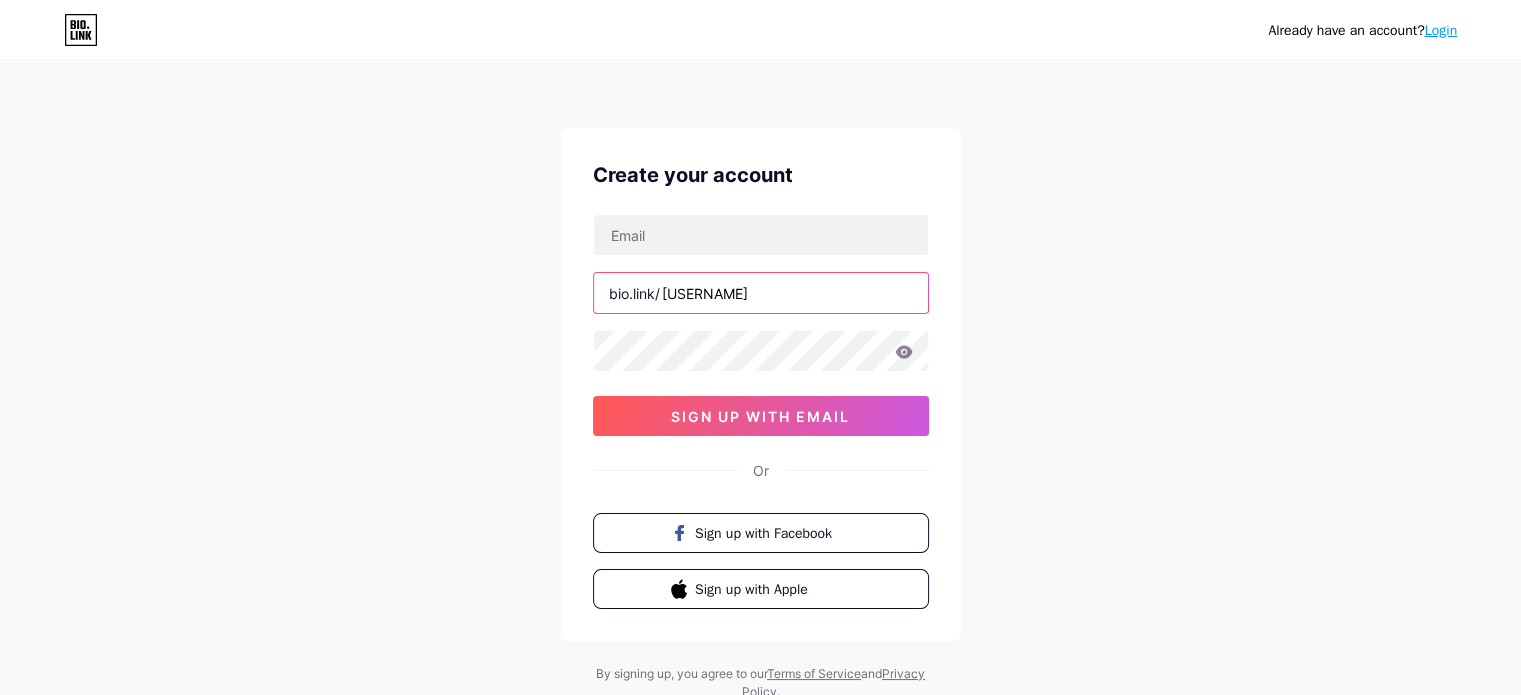 type on "[USERNAME]" 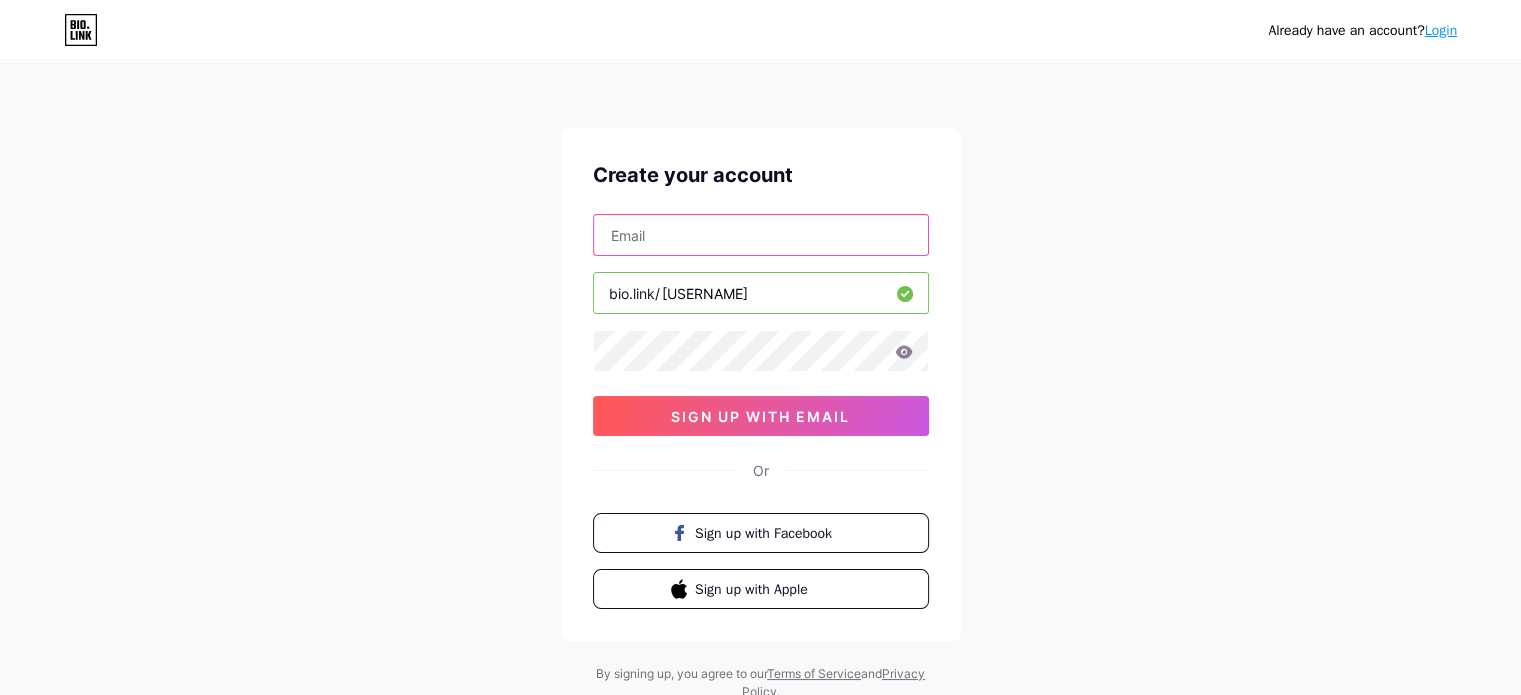 click at bounding box center (761, 235) 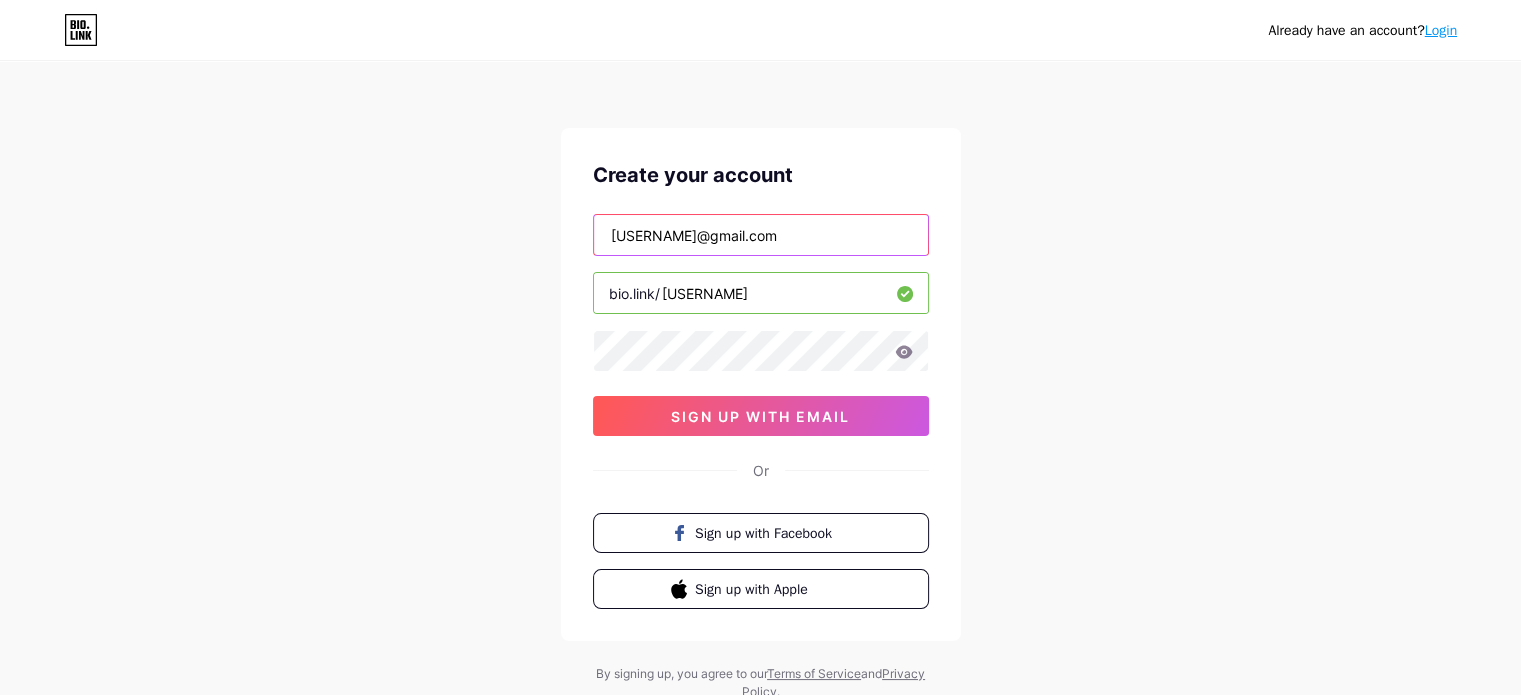 type on "[USERNAME]@gmail.com" 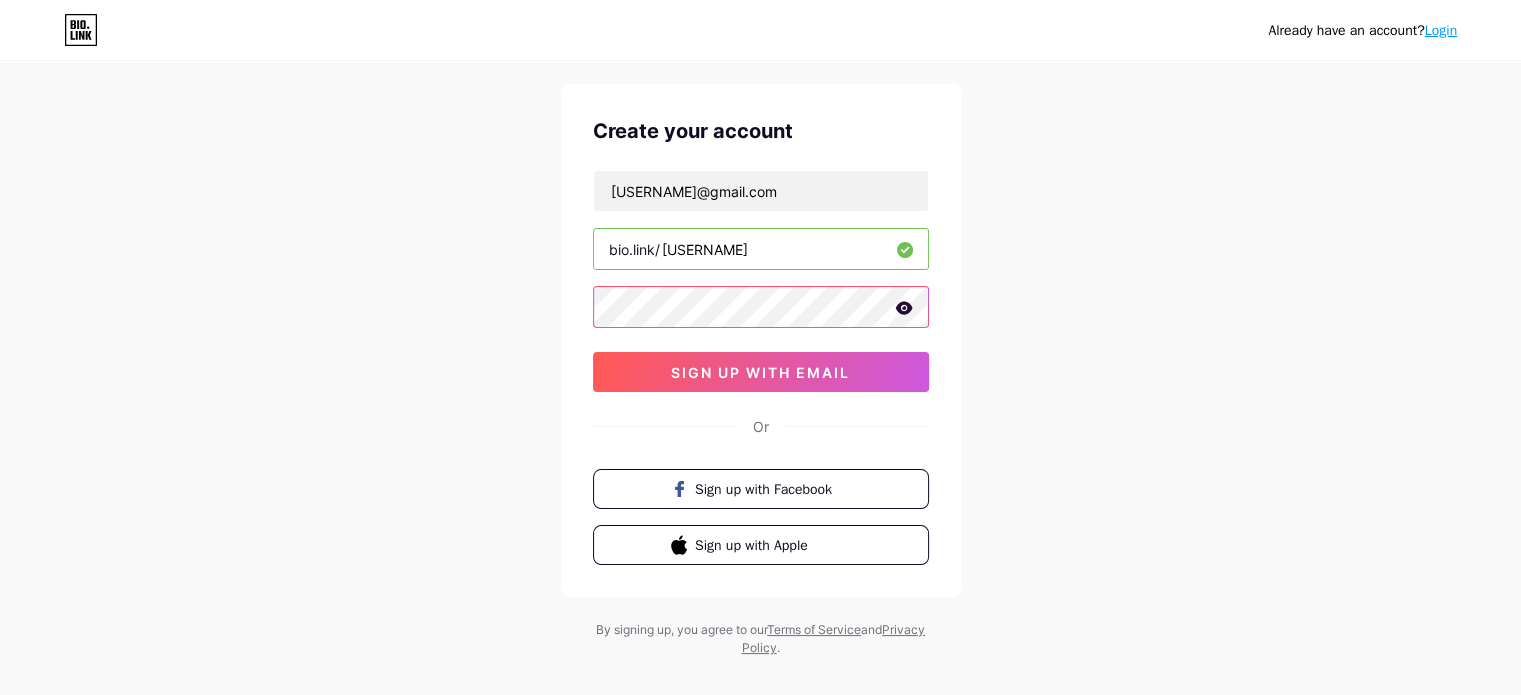scroll, scrollTop: 68, scrollLeft: 0, axis: vertical 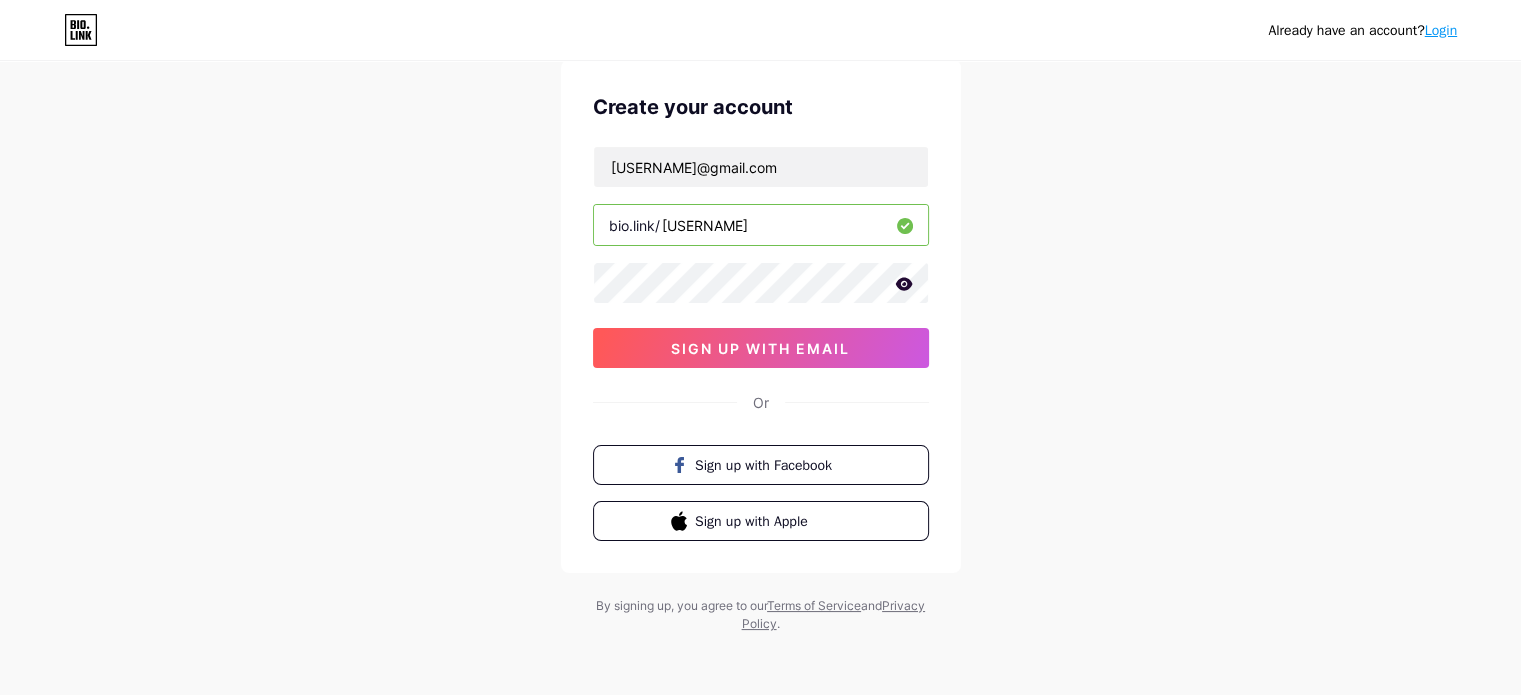 click on "Already have an account?  Login   Create your account     [USERNAME]@gmail.com     bio.link/[USERNAME]                 0cAFcWeA4ky6RfY6r-vjkrIyxxAoyHEyJhIXSA2YYbCZnAA6LlEFeglaEVQZxRIyKZyNhFcHYD01ef9J2PNK1pWcyrfe922tbVe4qS_oda8RDKxugnZWHV4DiO46JnsTWOiuIdQ7LT-J4AdjjlMWTeQaNDx5e2oo97wc8osMUxFqMDd5kL0pPLU7YJsuVflZqeiT-UVCtQPWry-F7g2OjarMyr-9G6e9OZdWuEzCA9pG0ZlroE5ABCKpiURspxZRXynTGrKk-0V7u0PReLaR3pQoZ3t24emTt8dzuCyLvdWzlsxyctCVbhdsd1liNYMUCt83dA1iPp-c5C1k-1Mtpw3R6qsgWcMiC9xGzuAHd9l8tWpxepHg7f42ohyI2iCdRMsREtuBBDTqfis-s6H36i7v3SLDZQ5NxK_BLgcxyfdMFS22EiEPgYODAJHhByh30FBedmZixac0fxAUEVXyR16YbfCvVSZP3n-9tg-bdwfgykw1aUq3Sr70ky5gz5ckNCYj_eYZntnK0Wsqt7-tVF3xWneylkv2e9_U9wW3iNeLT9LNSGnhE-356vUqAr9LGgJJus6niiR0oWeoTf8ydaCxN_3b4aTOGf8xZ3kO8SdqM-KJUsCtFCIH9mo97zWHsc-7jnVW2y3zATWYh0s_J1CEdu3TKIf1HNp4sydh2bVn9aP9ykwRc34odWdUFdgH7i650rBR0xkuS_WYKda_oZLpQCw_T-5mKlqwIZC47rfDG1ogQ_yZUIXL1kG6isGixY5DRq0E5PHRlBT9k8TZQuX3bAJtBNJu3Fg5WFIwWluikGwMAJPIicAtEymfB_ahdBju5Yh0P1bLbz     sign up with email" at bounding box center [760, 314] 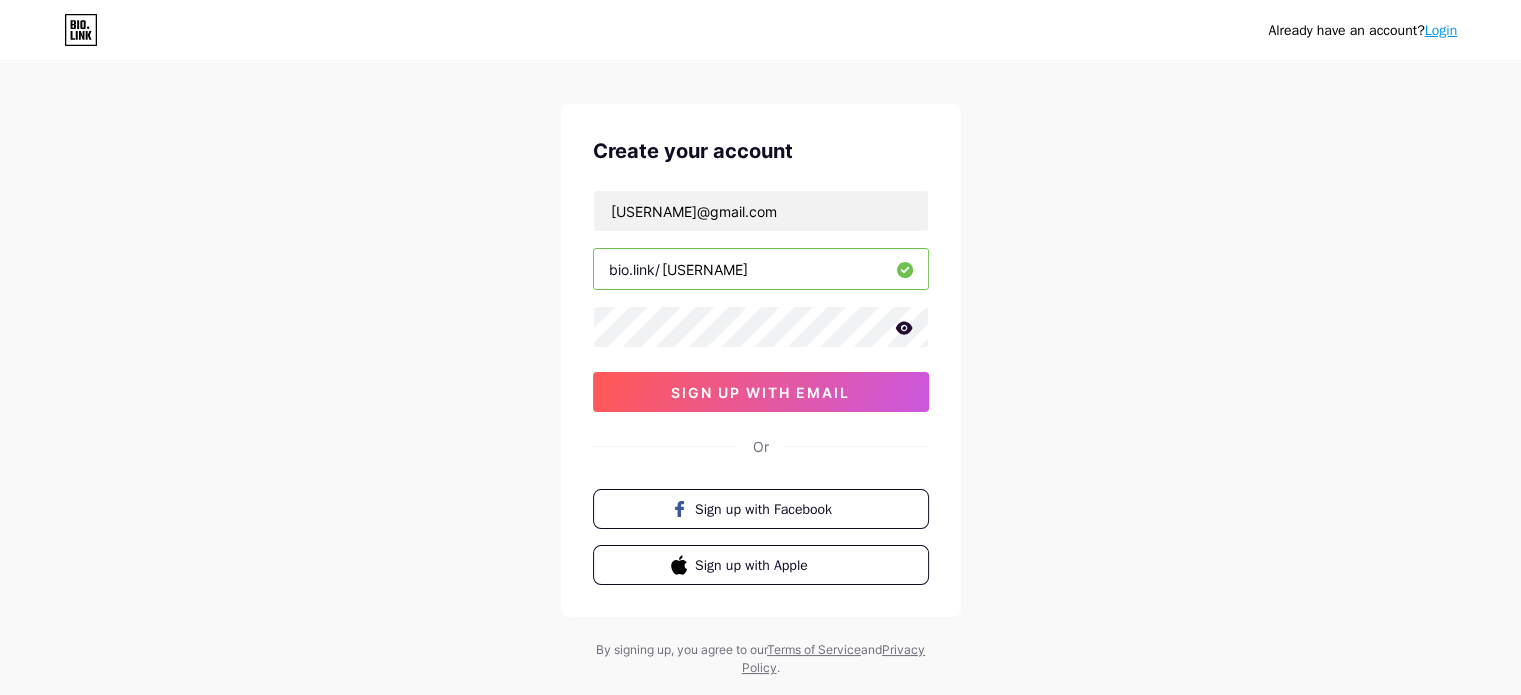 scroll, scrollTop: 0, scrollLeft: 0, axis: both 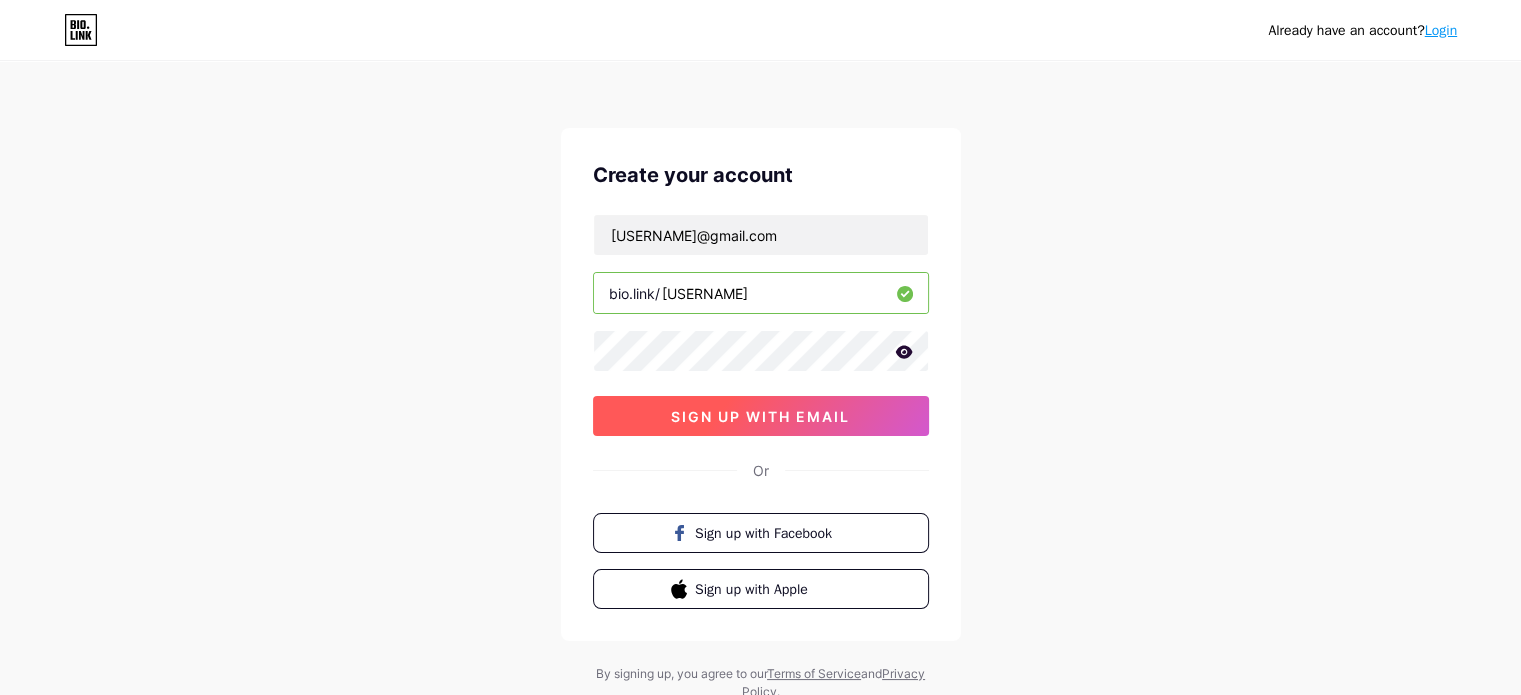 click on "sign up with email" at bounding box center (761, 416) 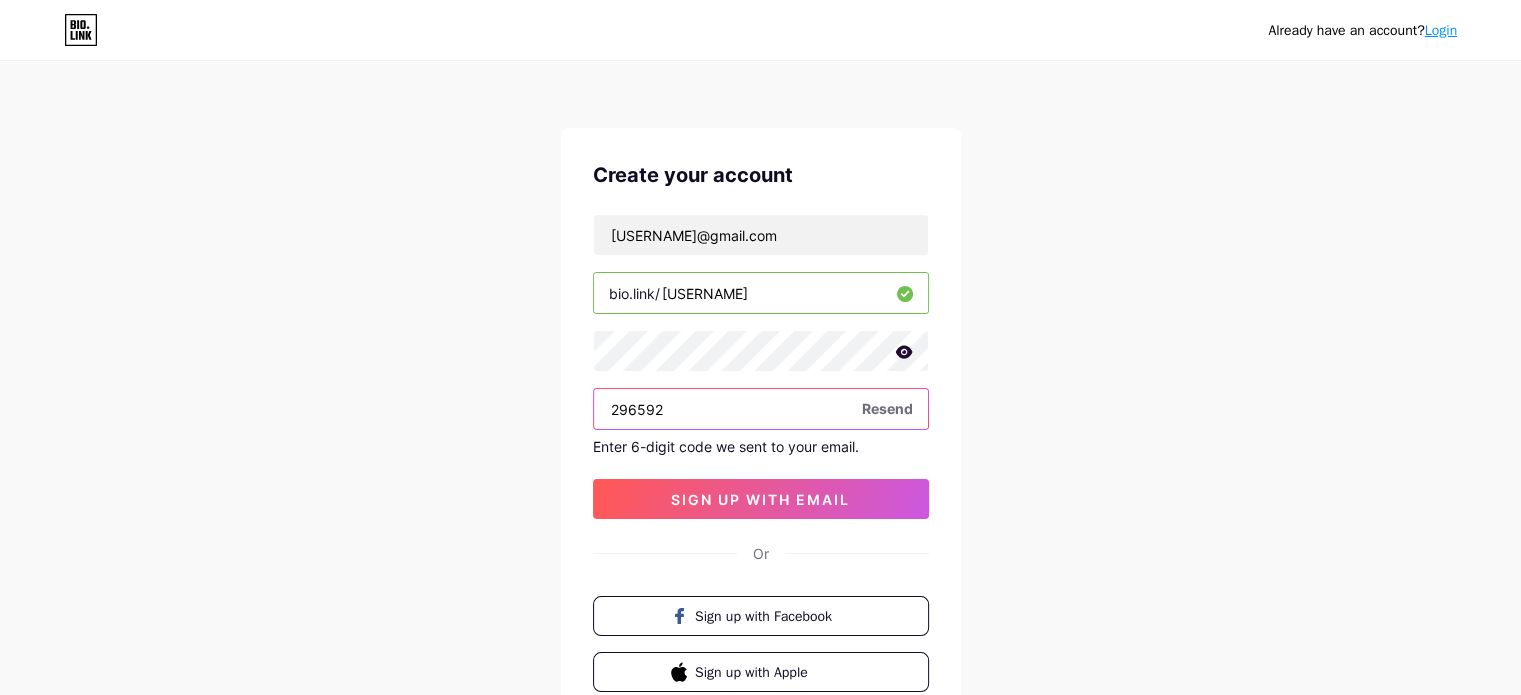 type on "296592" 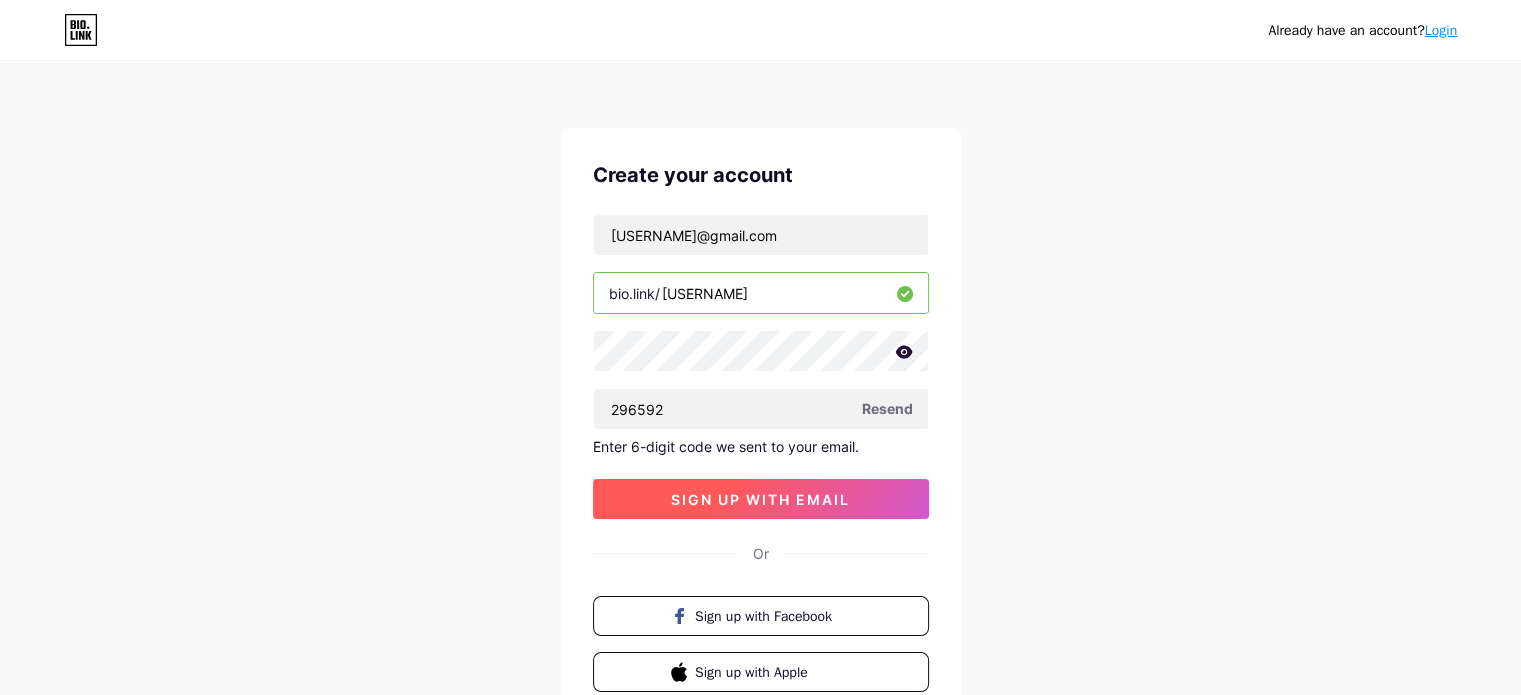 click on "sign up with email" at bounding box center [761, 499] 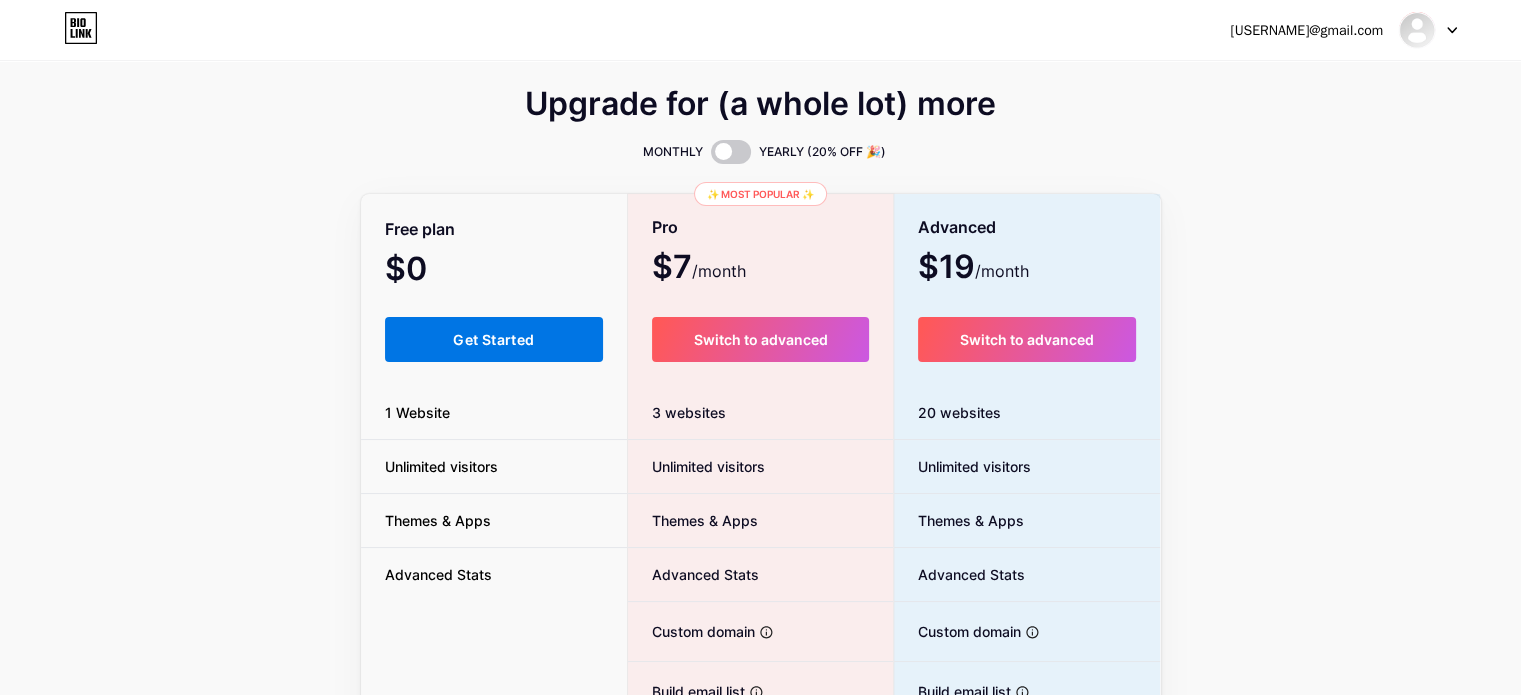 click on "Get Started" at bounding box center (494, 339) 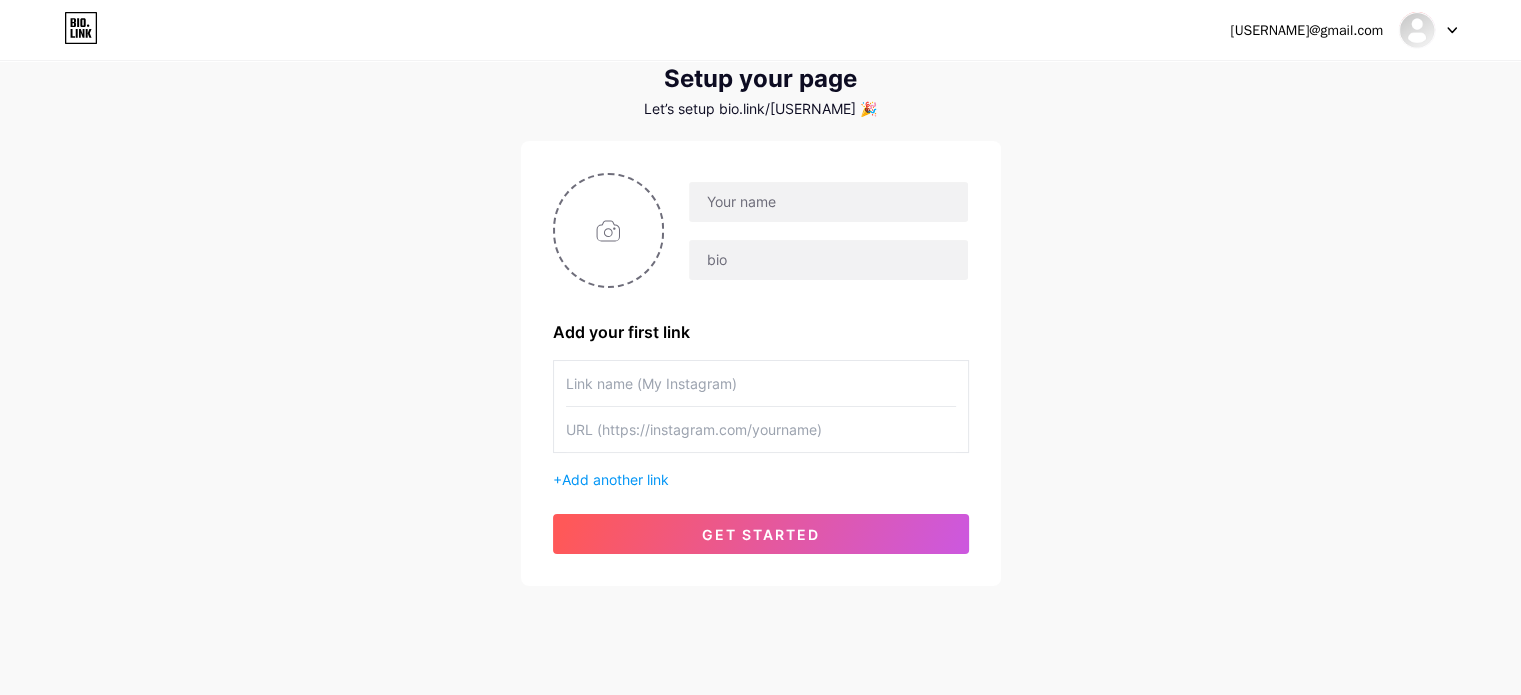 scroll, scrollTop: 97, scrollLeft: 0, axis: vertical 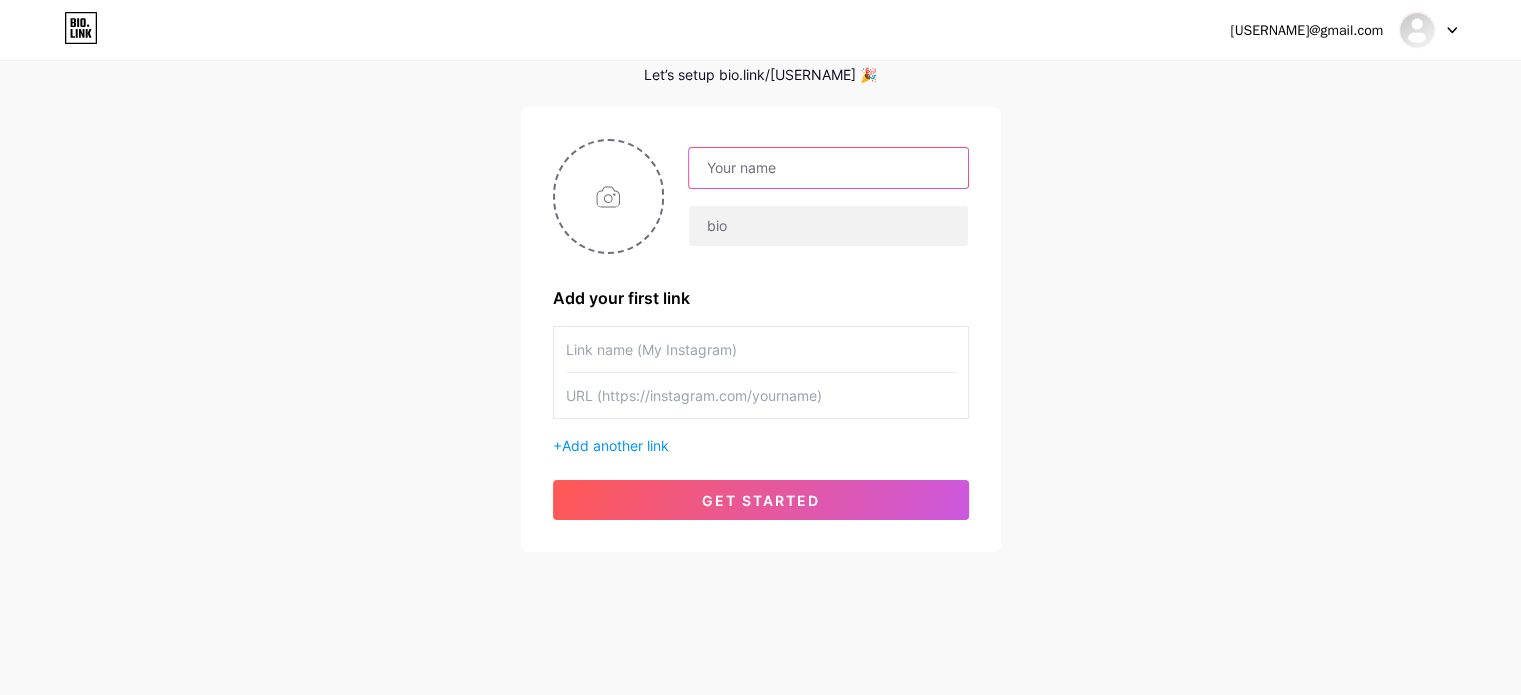 click at bounding box center [828, 168] 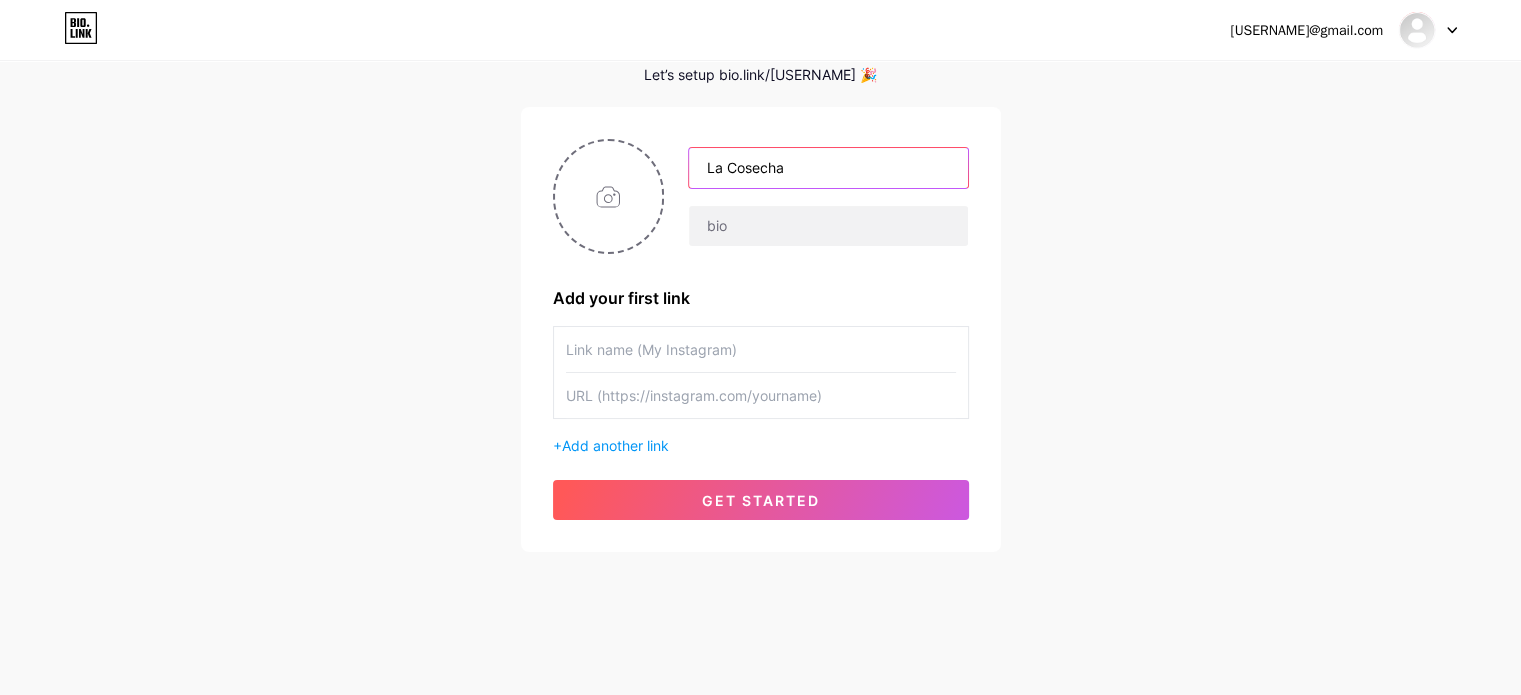 type on "La Cosecha" 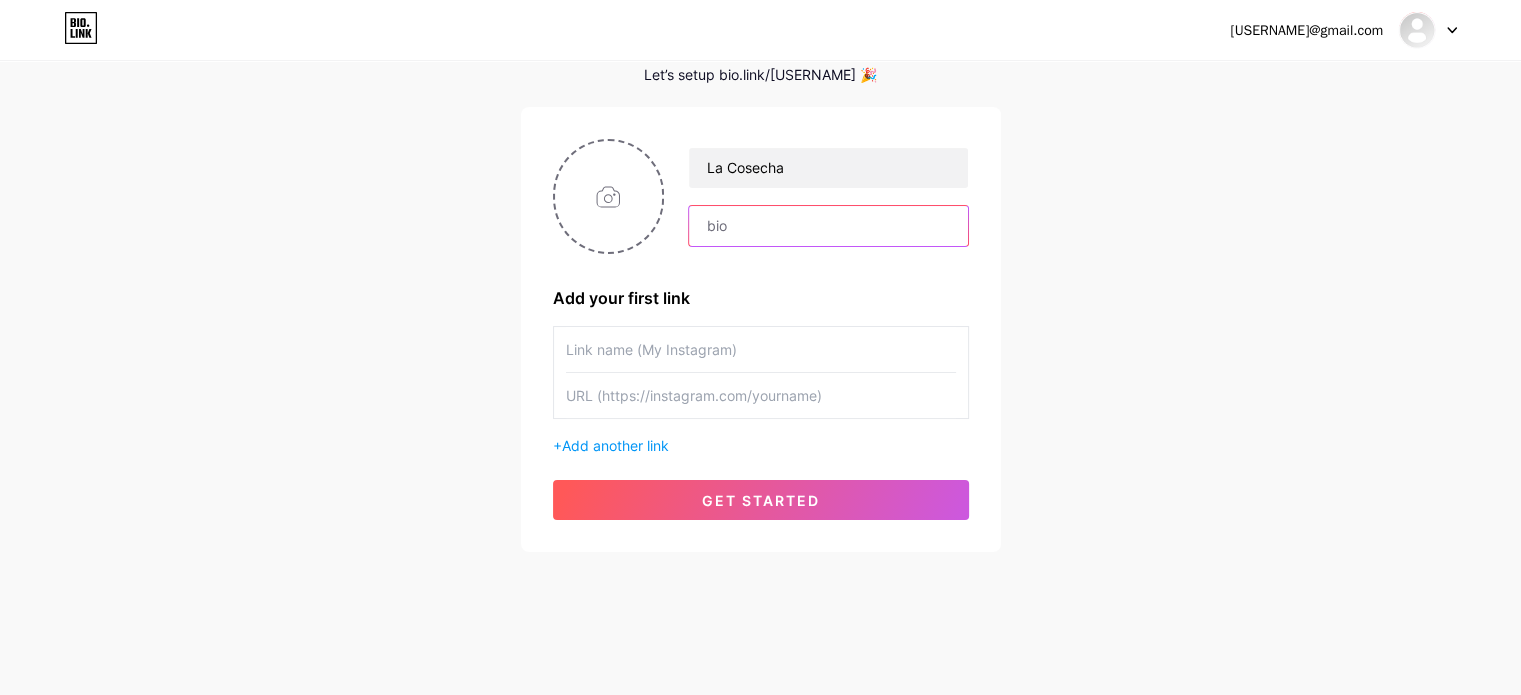 click at bounding box center [828, 226] 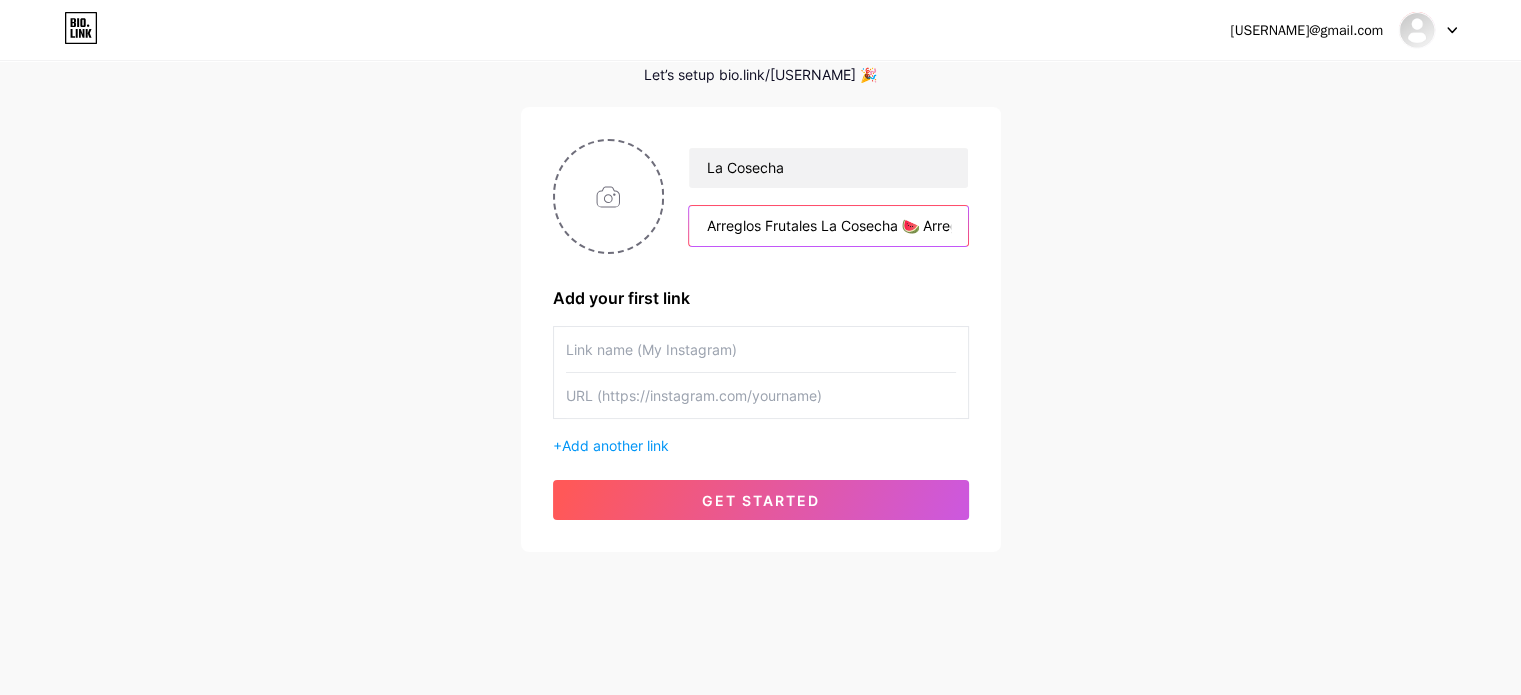 scroll, scrollTop: 0, scrollLeft: 876, axis: horizontal 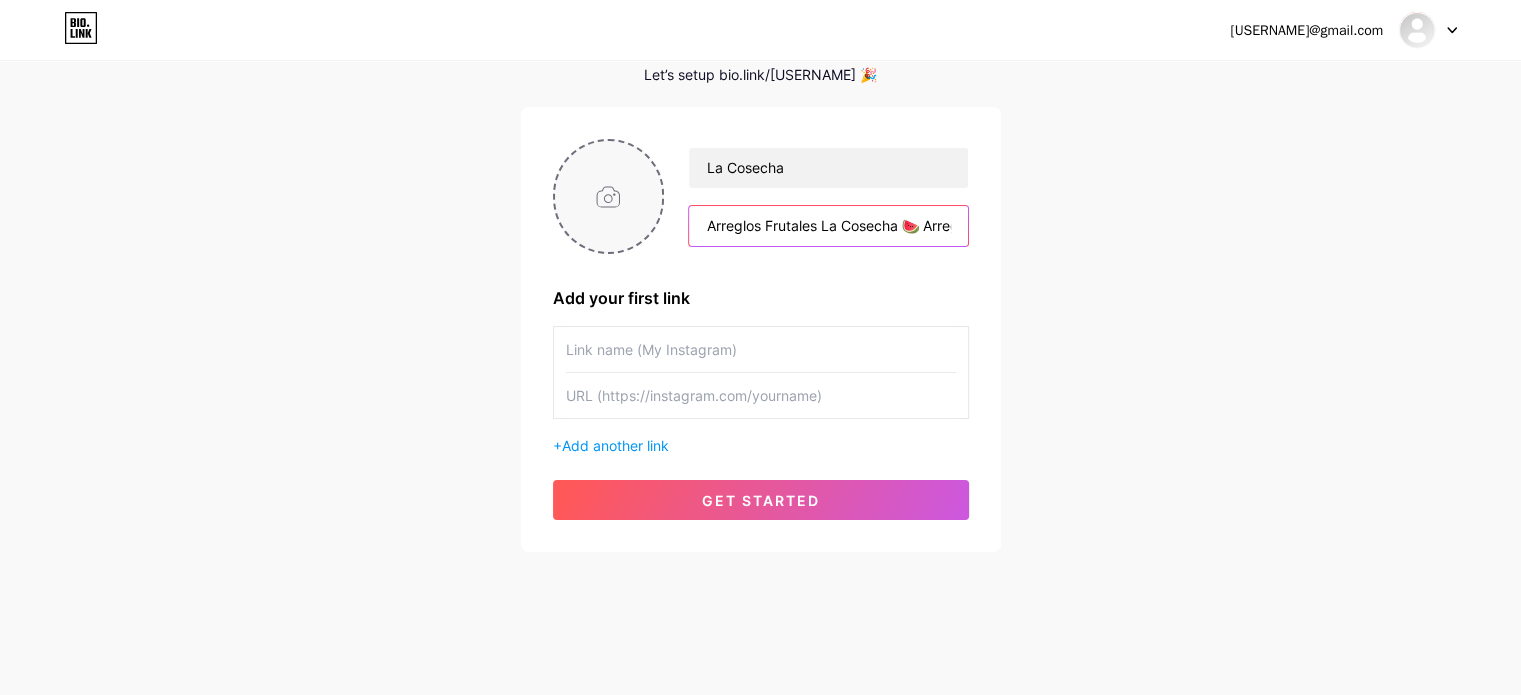 drag, startPoint x: 867, startPoint y: 230, endPoint x: 628, endPoint y: 233, distance: 239.01883 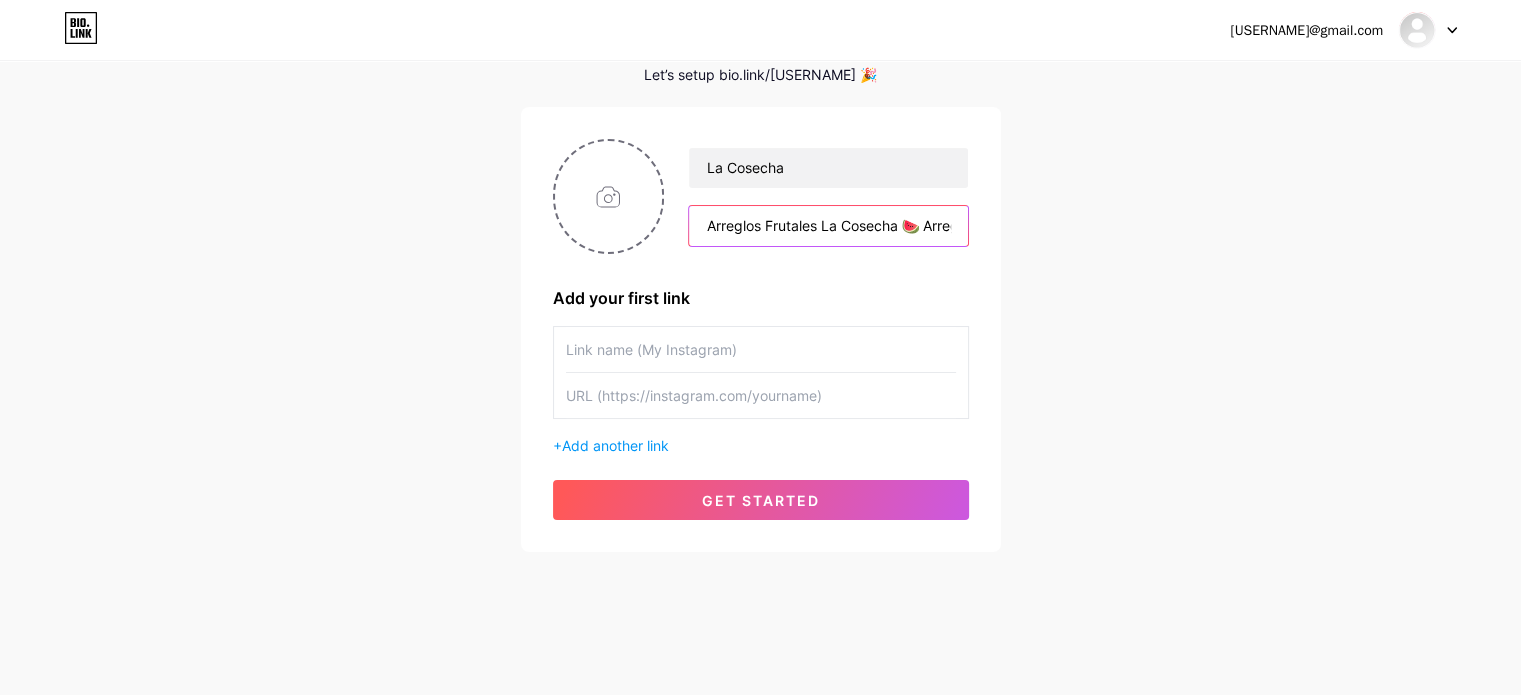 click on "Arreglos Frutales La Cosecha 🍉 Arreglos frutales 🥝 Desayunos sorpresa 🍊 Regalos de dulces 🎁 Regalos para toda ocasión 🎁" at bounding box center (828, 226) 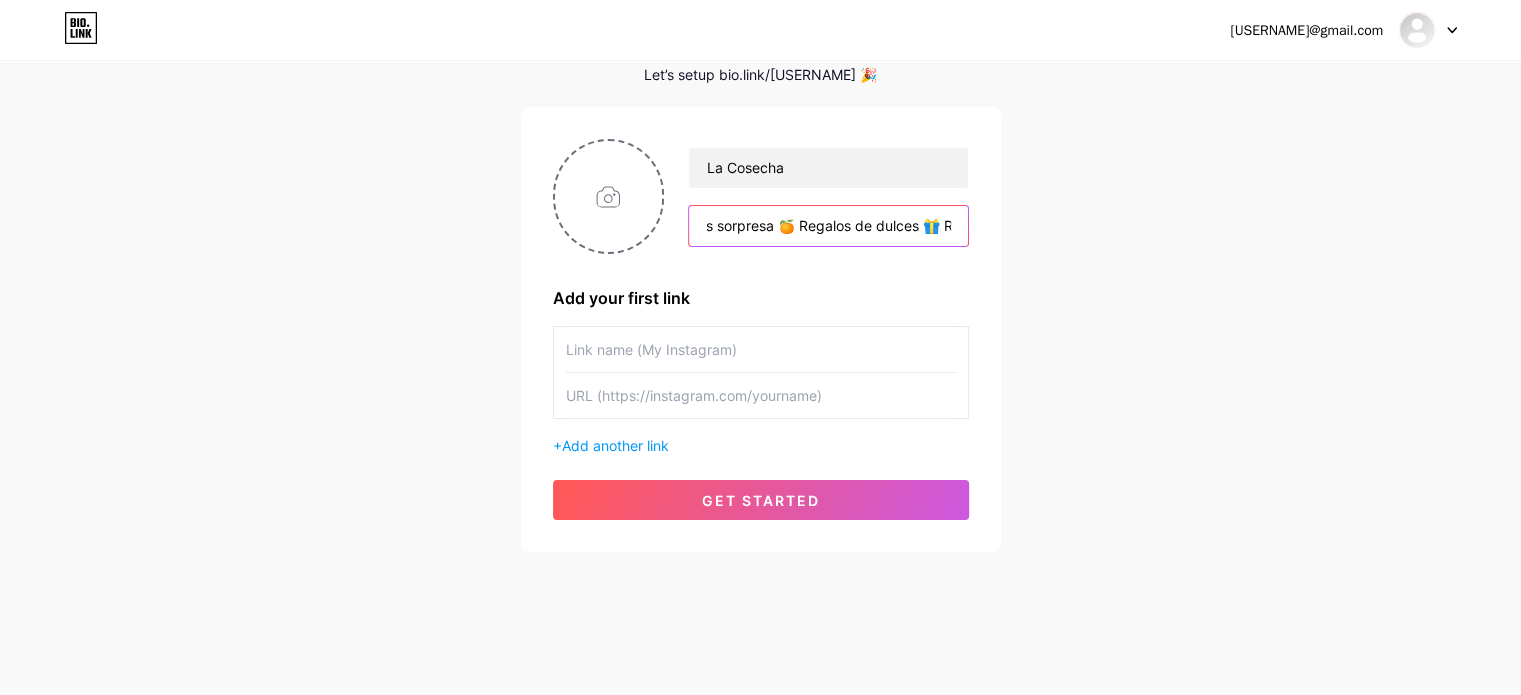 scroll, scrollTop: 0, scrollLeft: 420, axis: horizontal 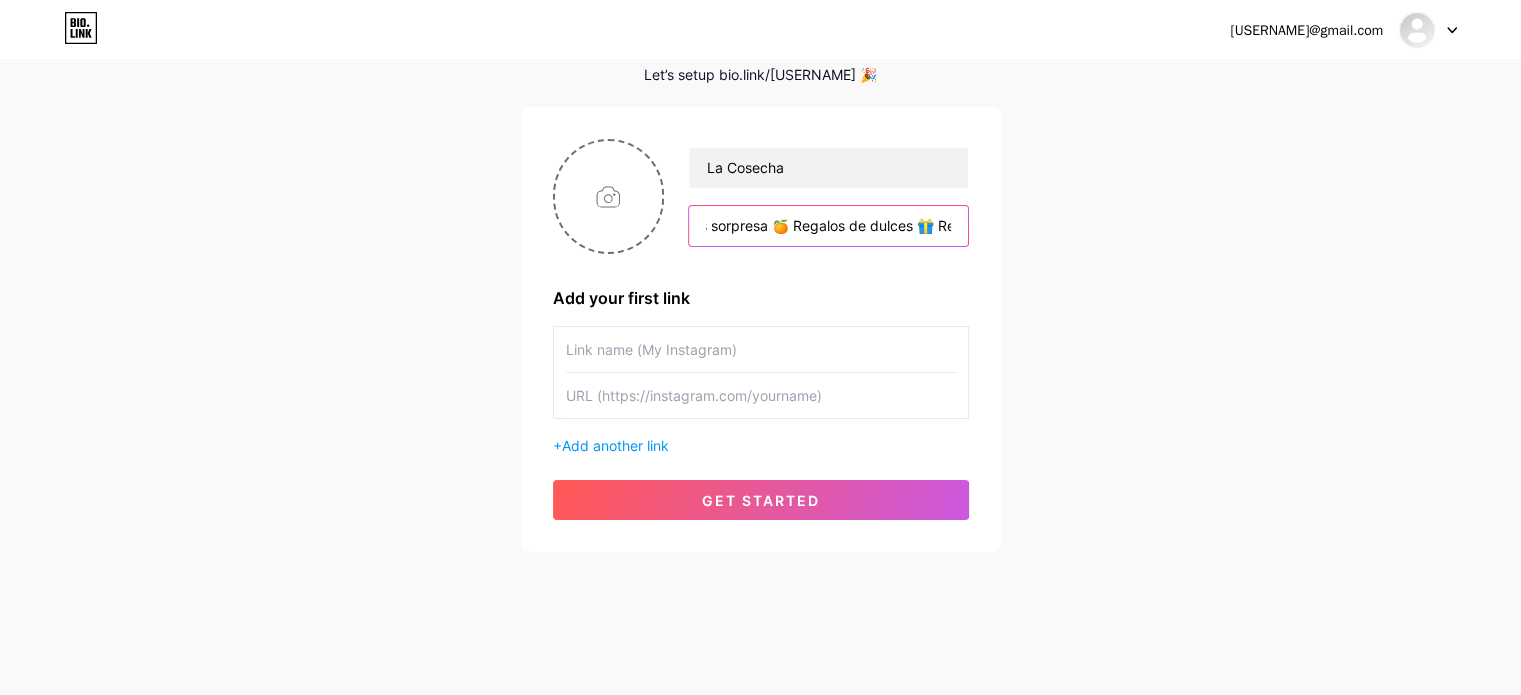 drag, startPoint x: 903, startPoint y: 224, endPoint x: 748, endPoint y: 231, distance: 155.15799 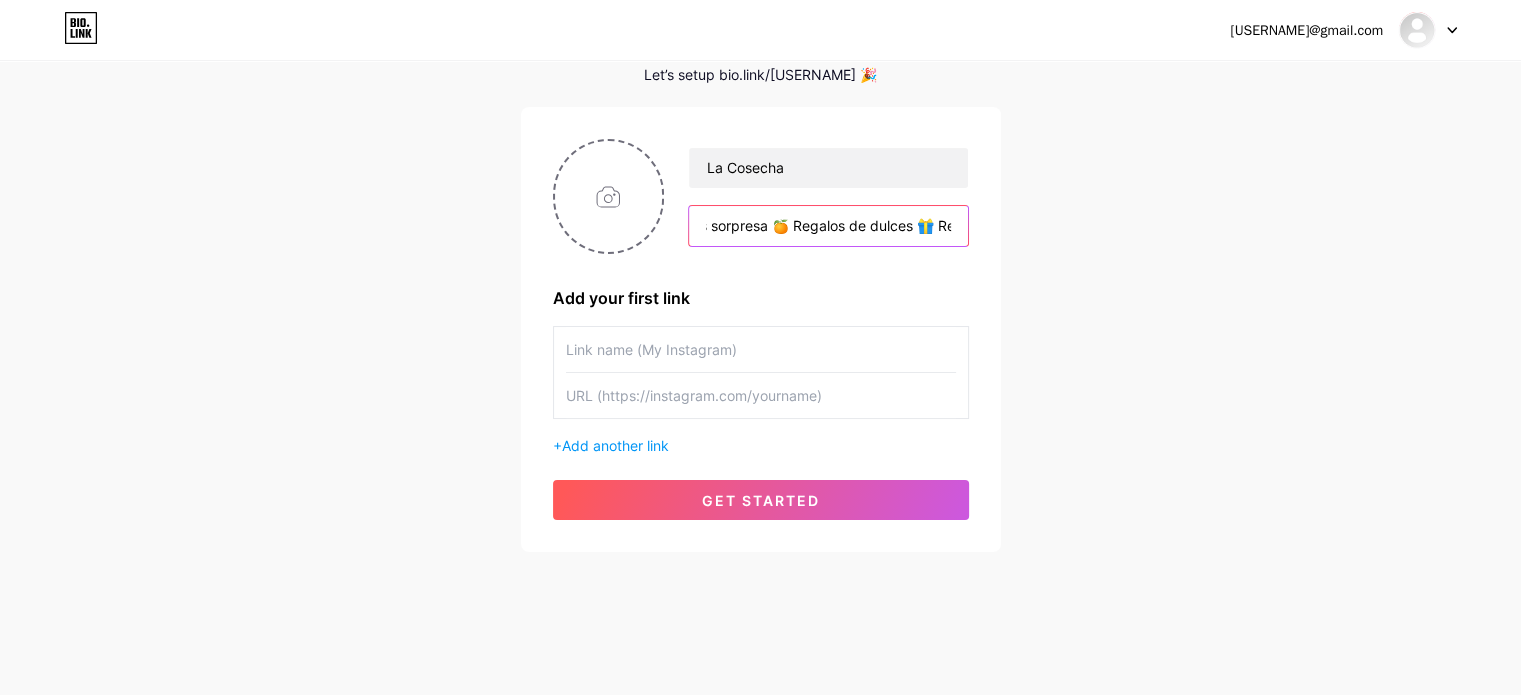 click on "Arreglos Frutales La Cosecha 🍉 Arreglos frutales 🥝 Desayunos sorpresa 🍊 Regalos de dulces 🎁 Regalos para toda ocasión 🎁" at bounding box center (828, 226) 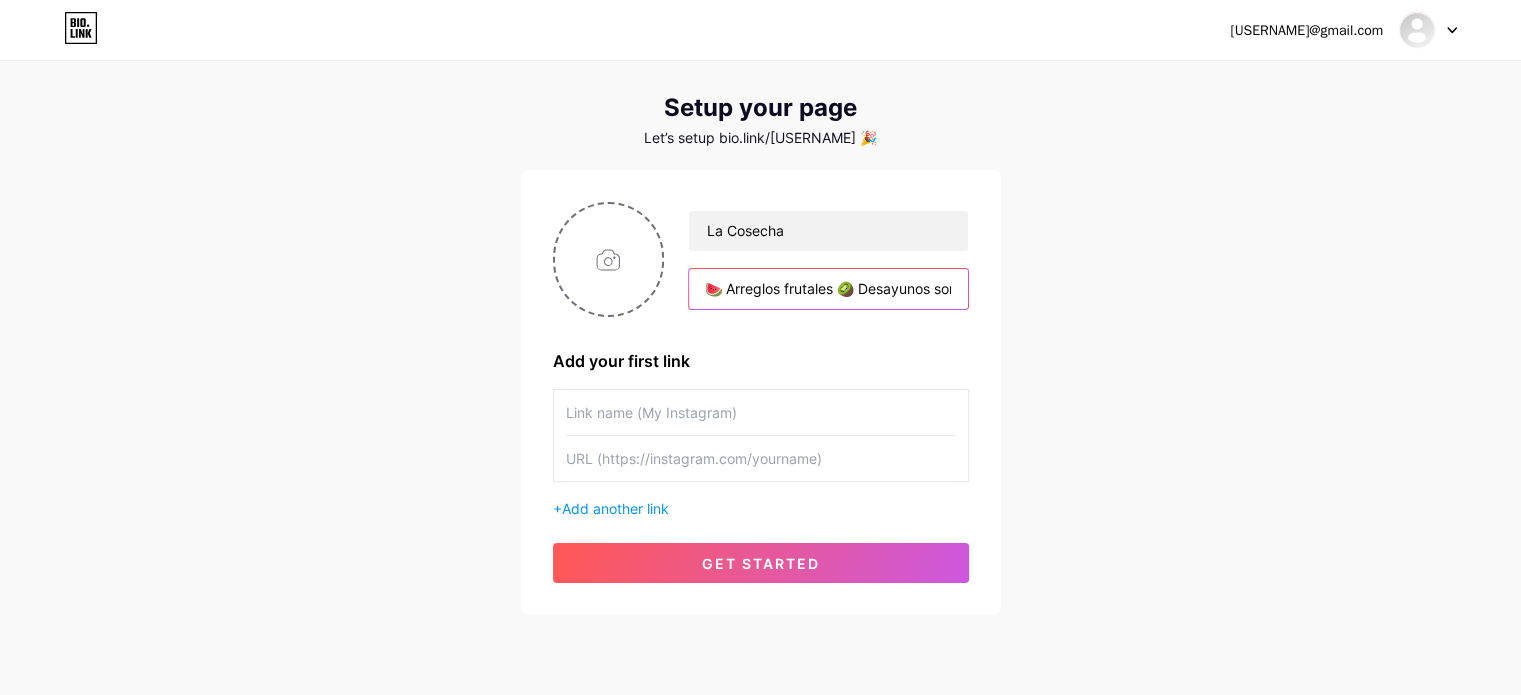 scroll, scrollTop: 0, scrollLeft: 0, axis: both 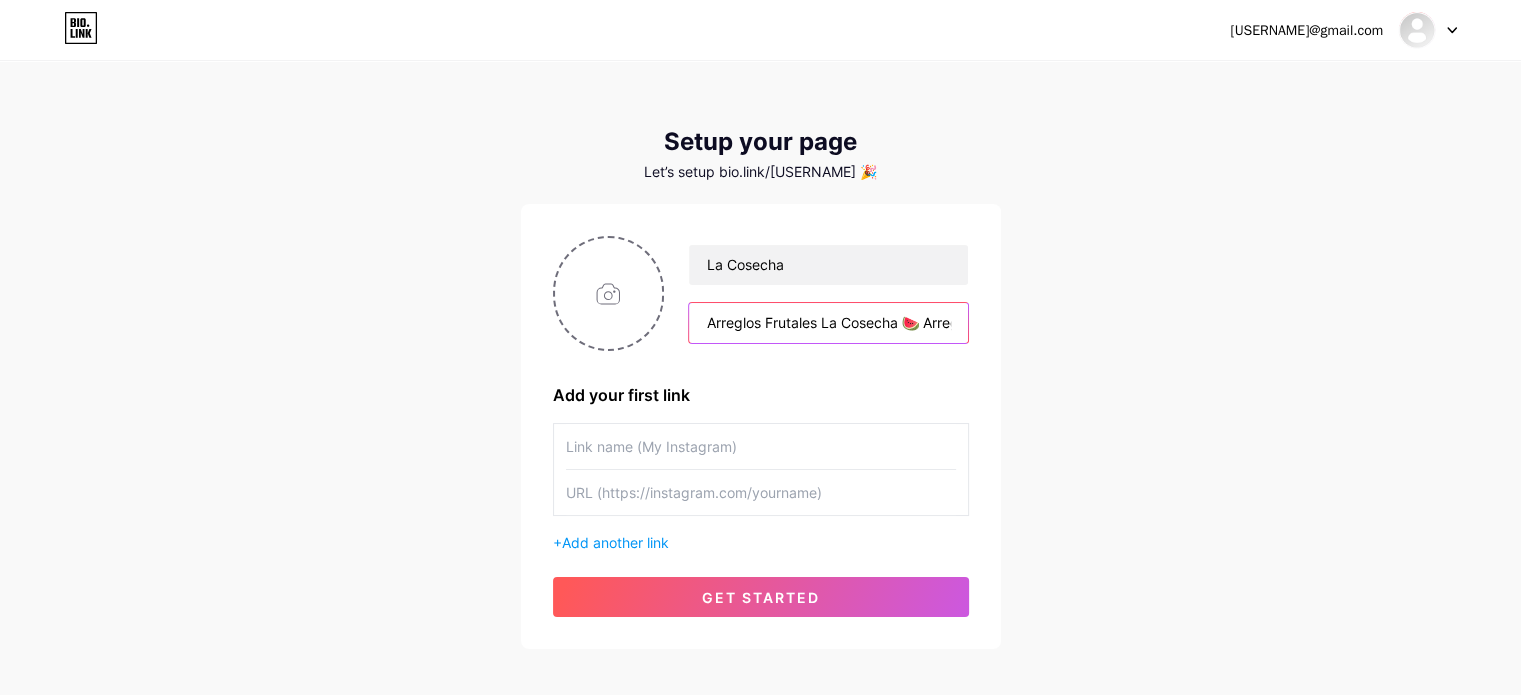 type on "Arreglos Frutales La Cosecha 🍉 Arreglos frutales 🥝 Desayunos sorpresa 🍊 Regalos de dulces 🎁 Regalos para toda ocasión 🎁" 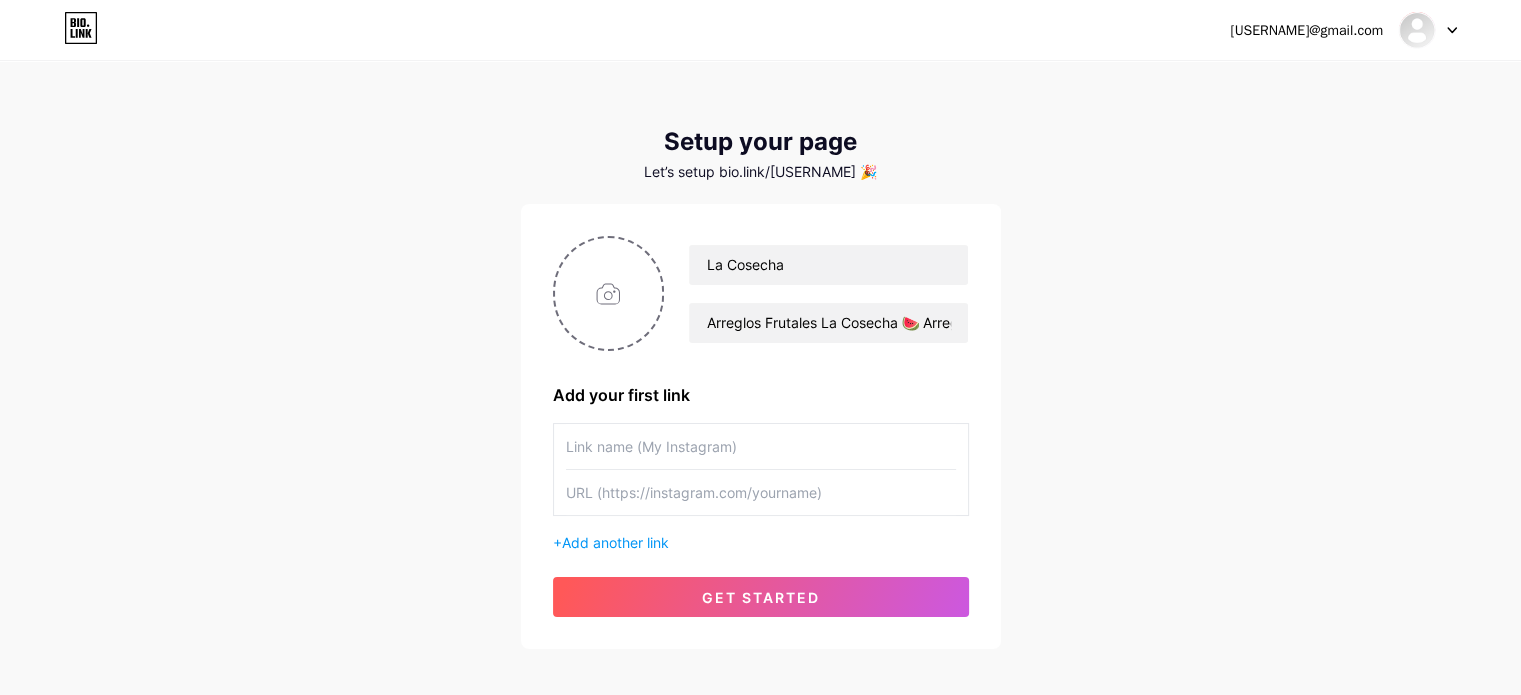 click at bounding box center (761, 446) 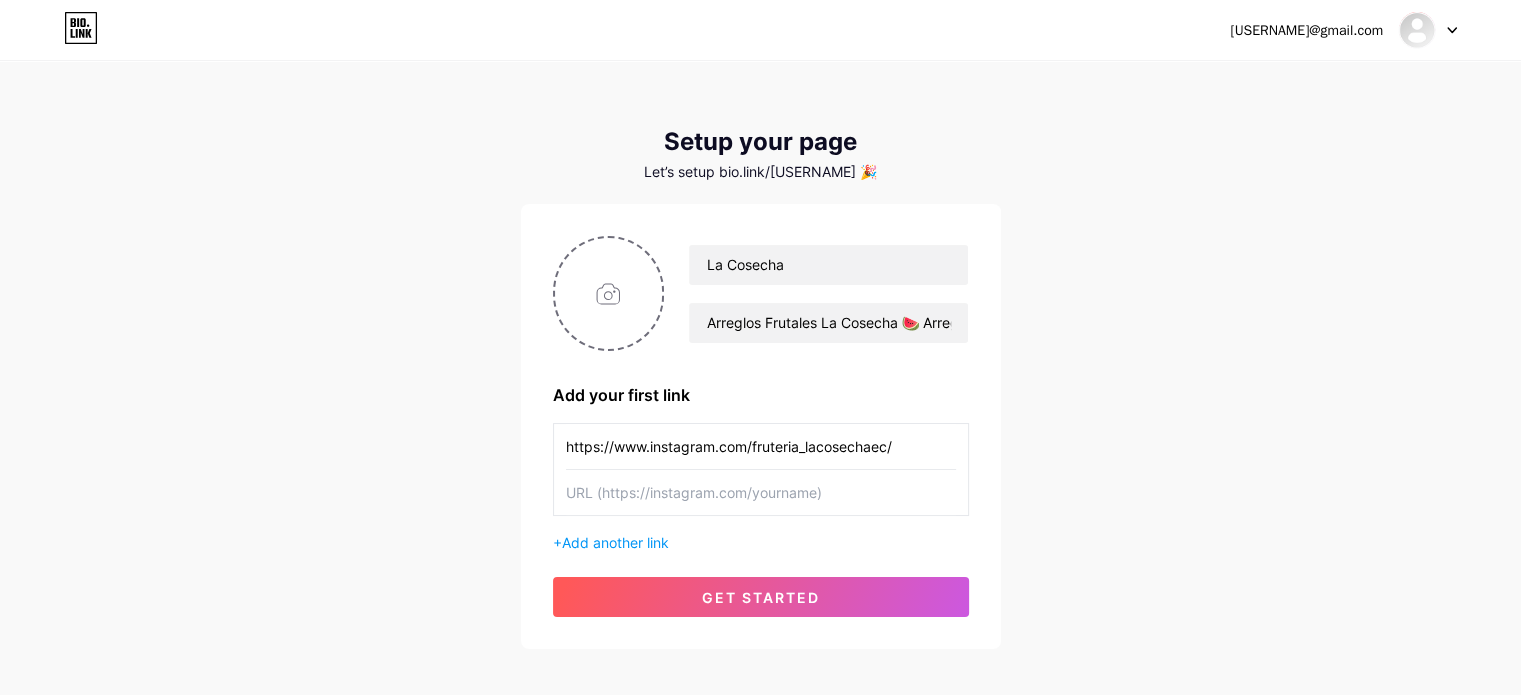 type on "https://www.instagram.com/fruteria_lacosechaec/" 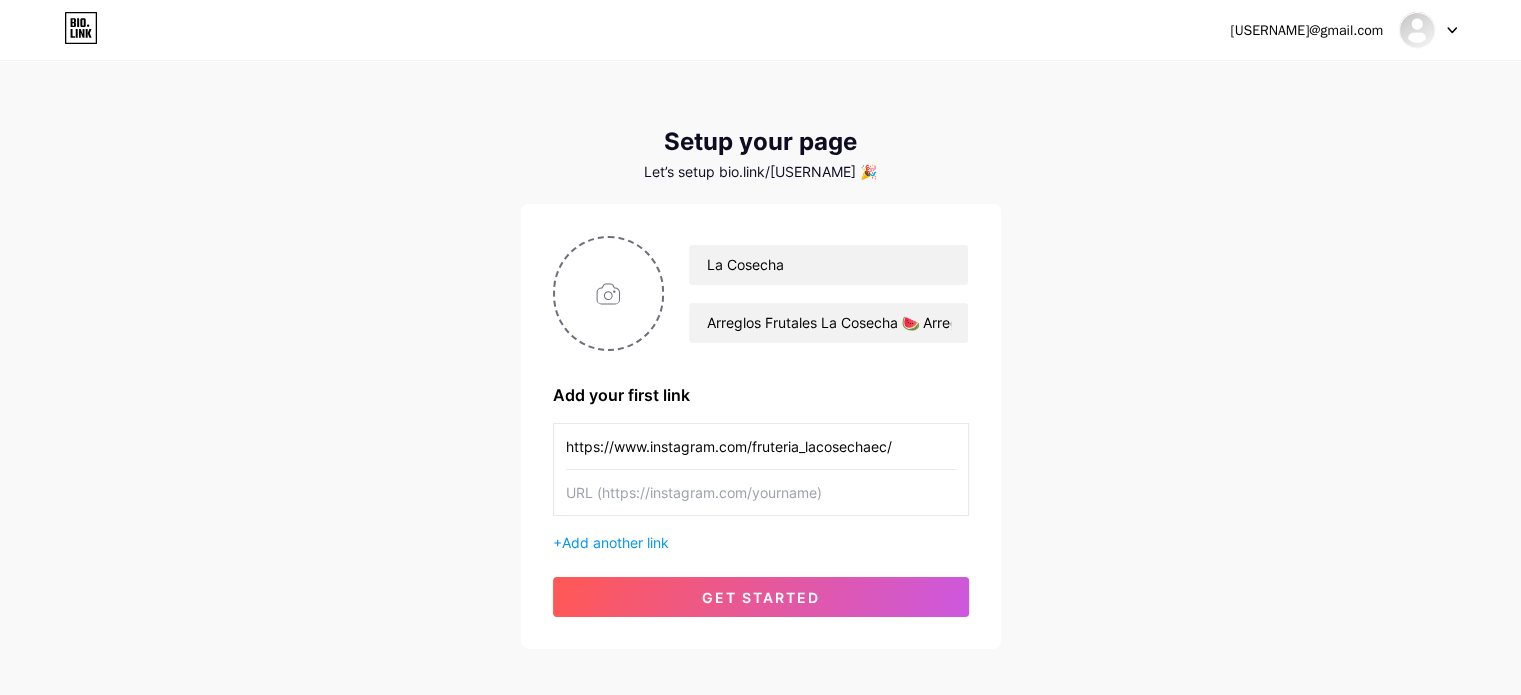 click at bounding box center [761, 492] 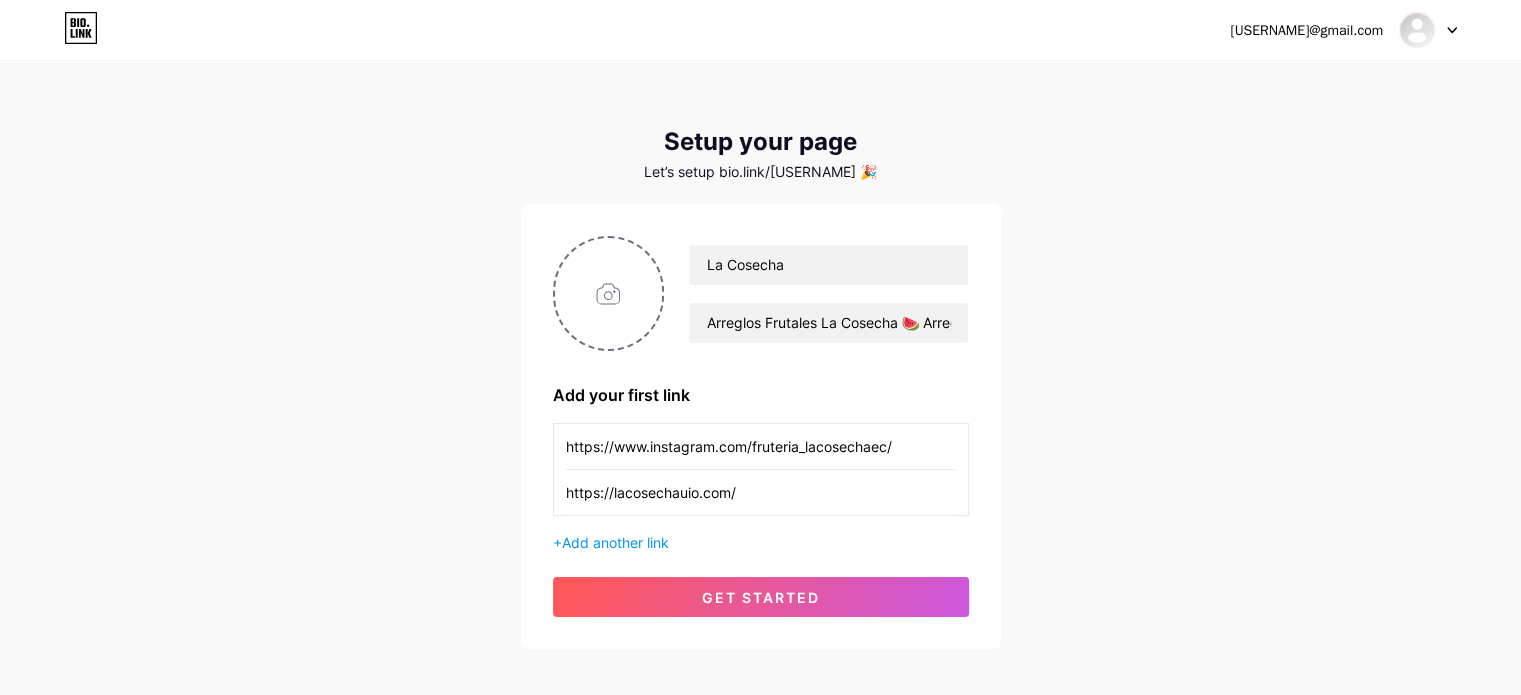 type on "https://lacosechauio.com/" 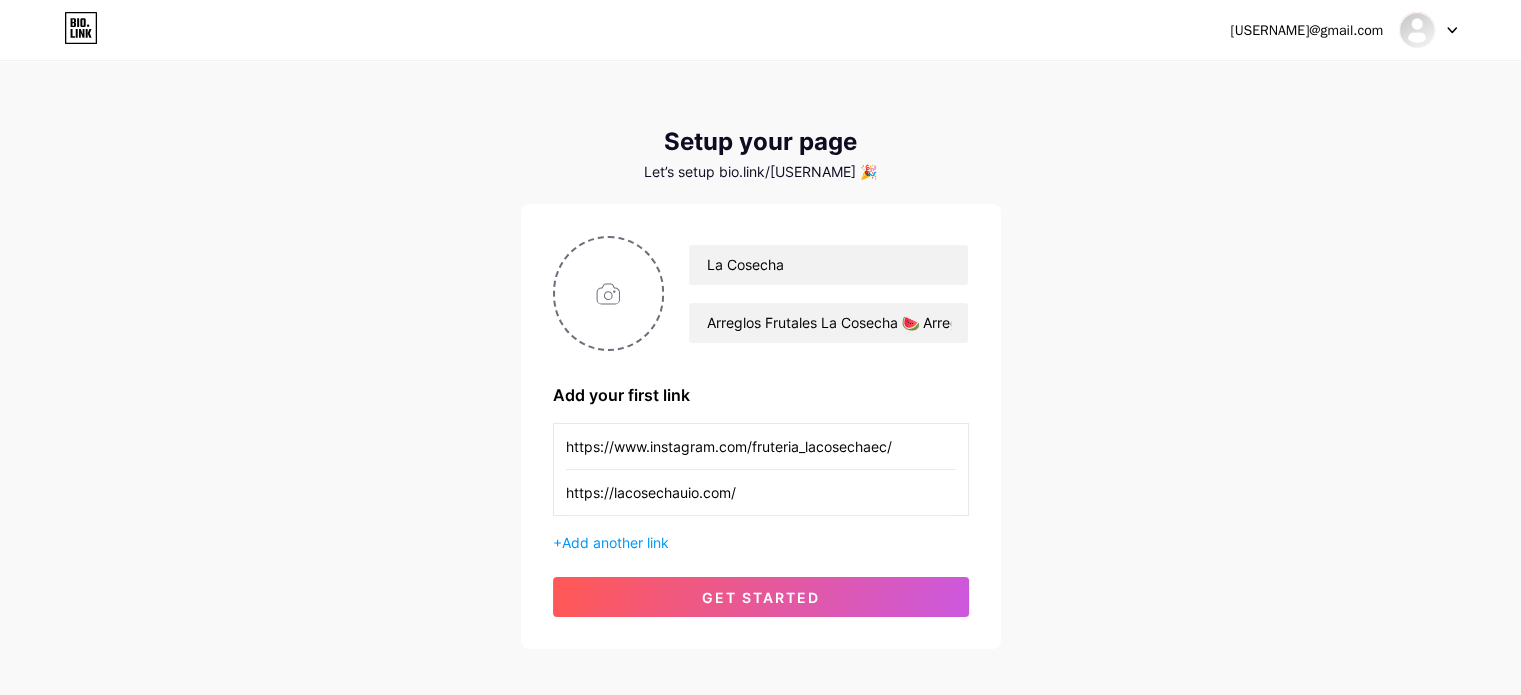 click on "https://www.instagram.com/fruteria_lacosechaec/   https://lacosechauio.com/
+  Add another link" at bounding box center [761, 488] 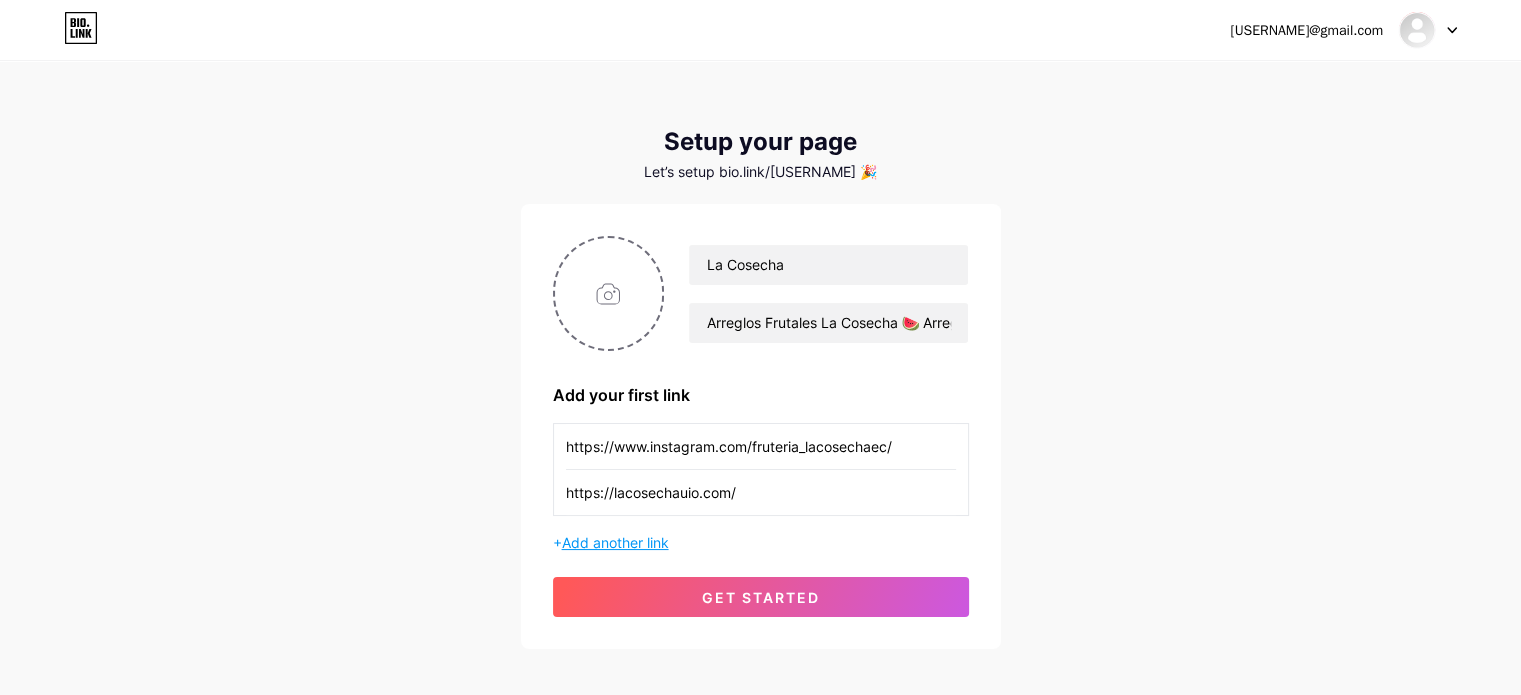 click on "Add another link" at bounding box center [615, 542] 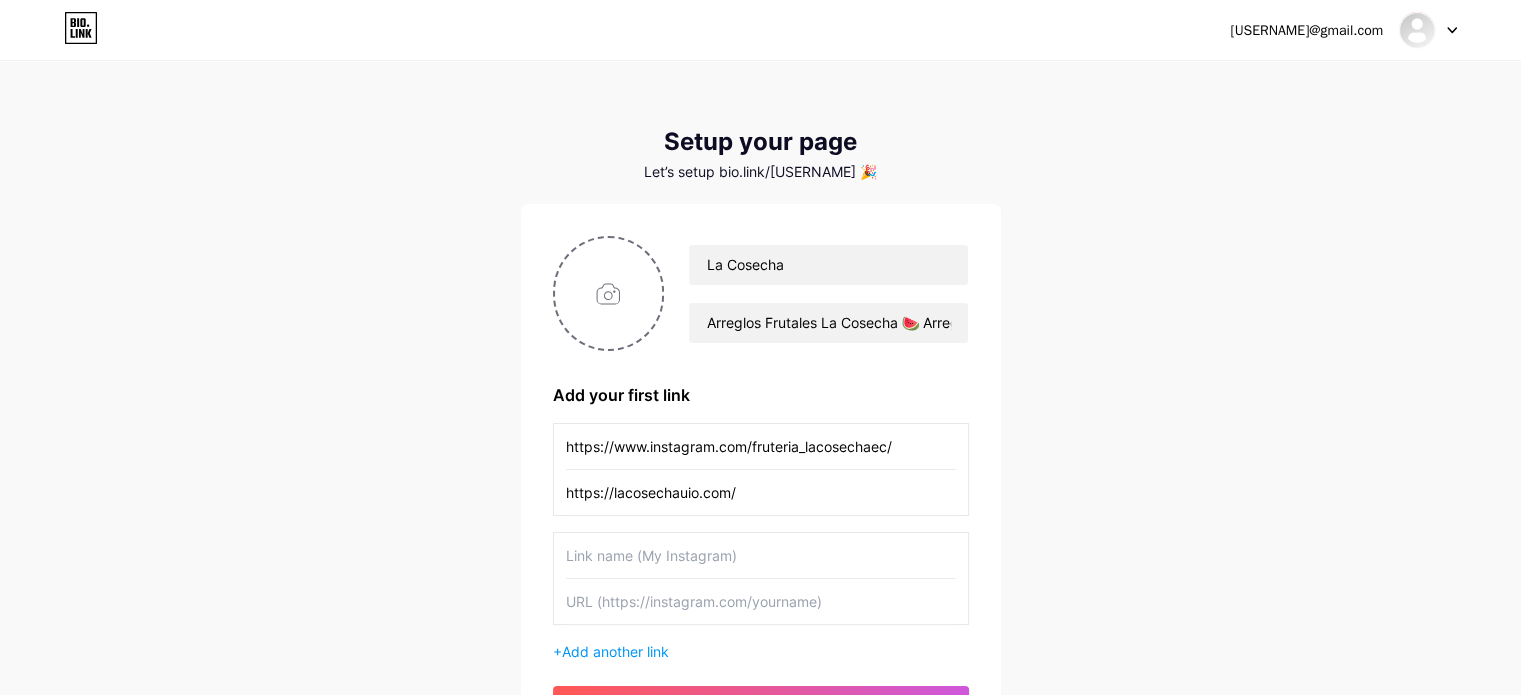 click at bounding box center (761, 555) 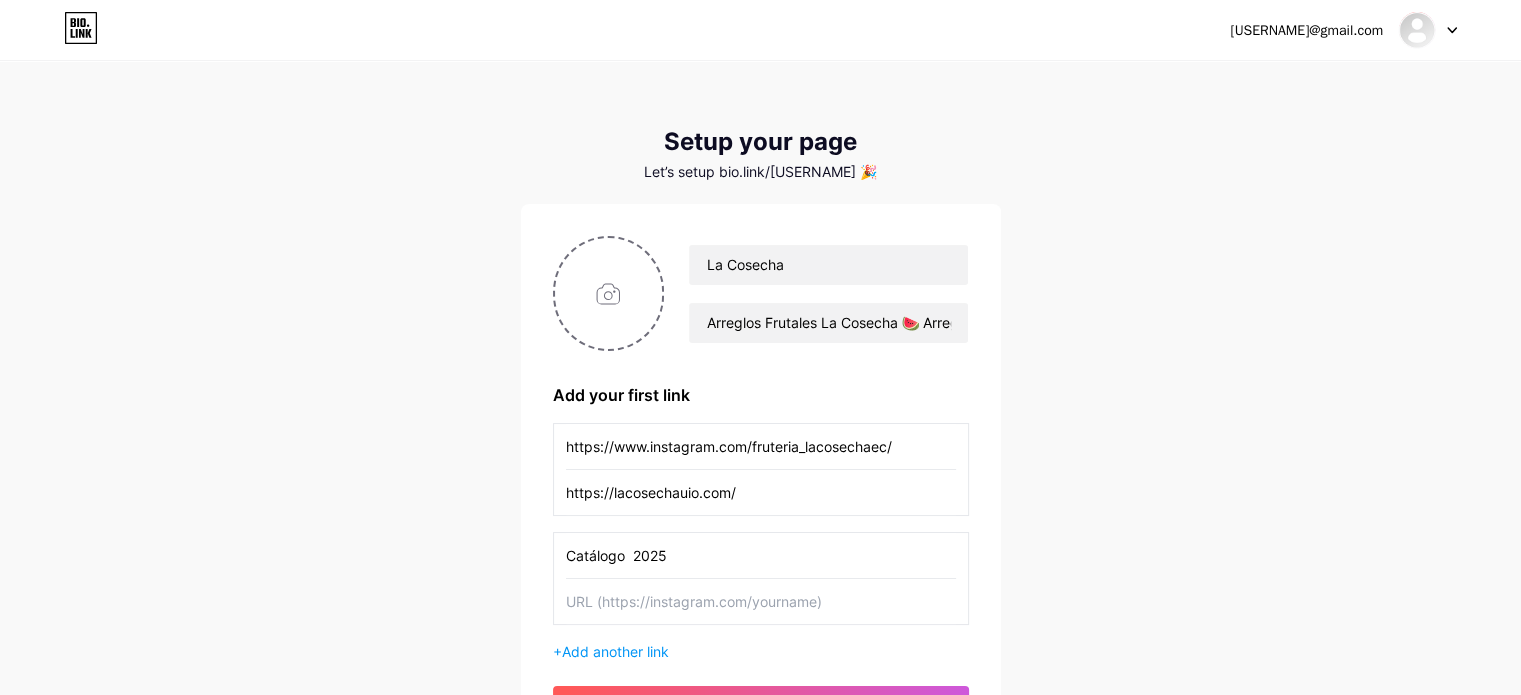 type on "Catálogo  2025" 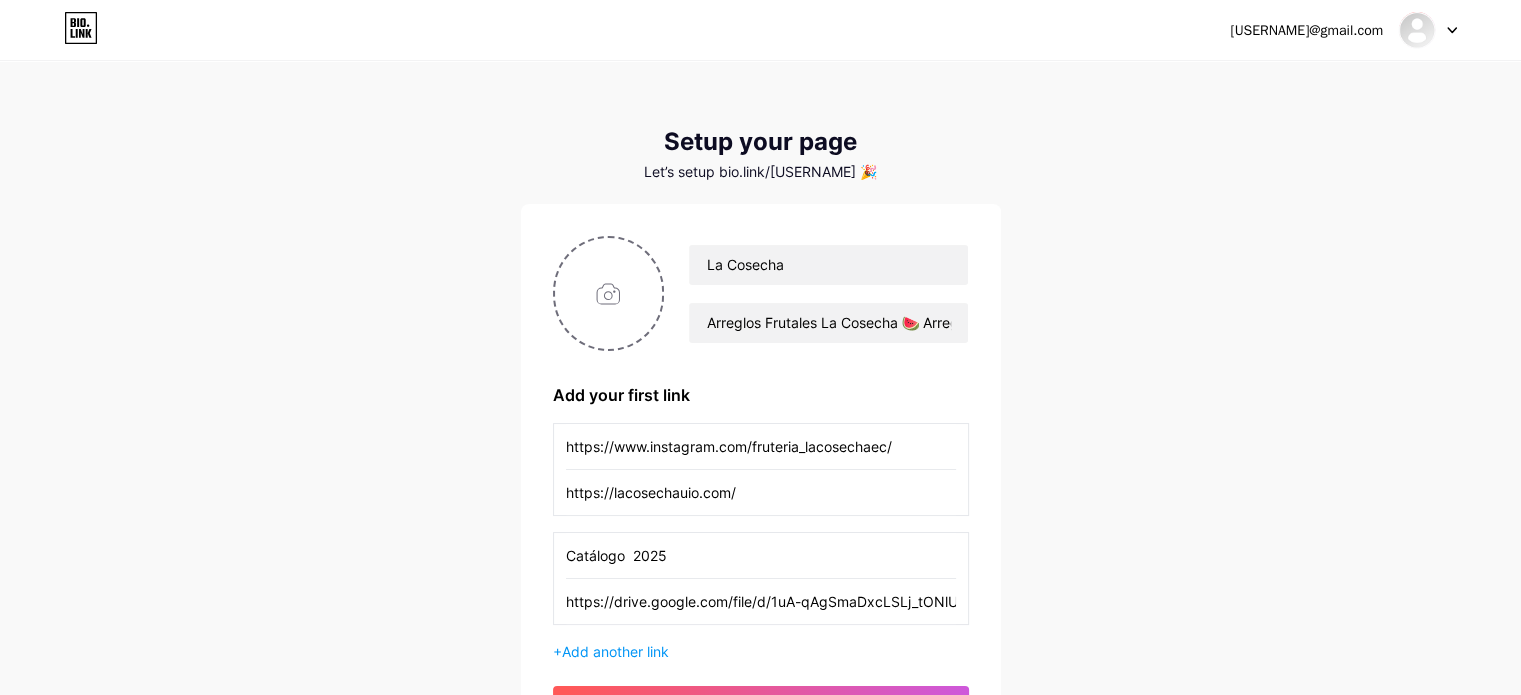 scroll, scrollTop: 0, scrollLeft: 204, axis: horizontal 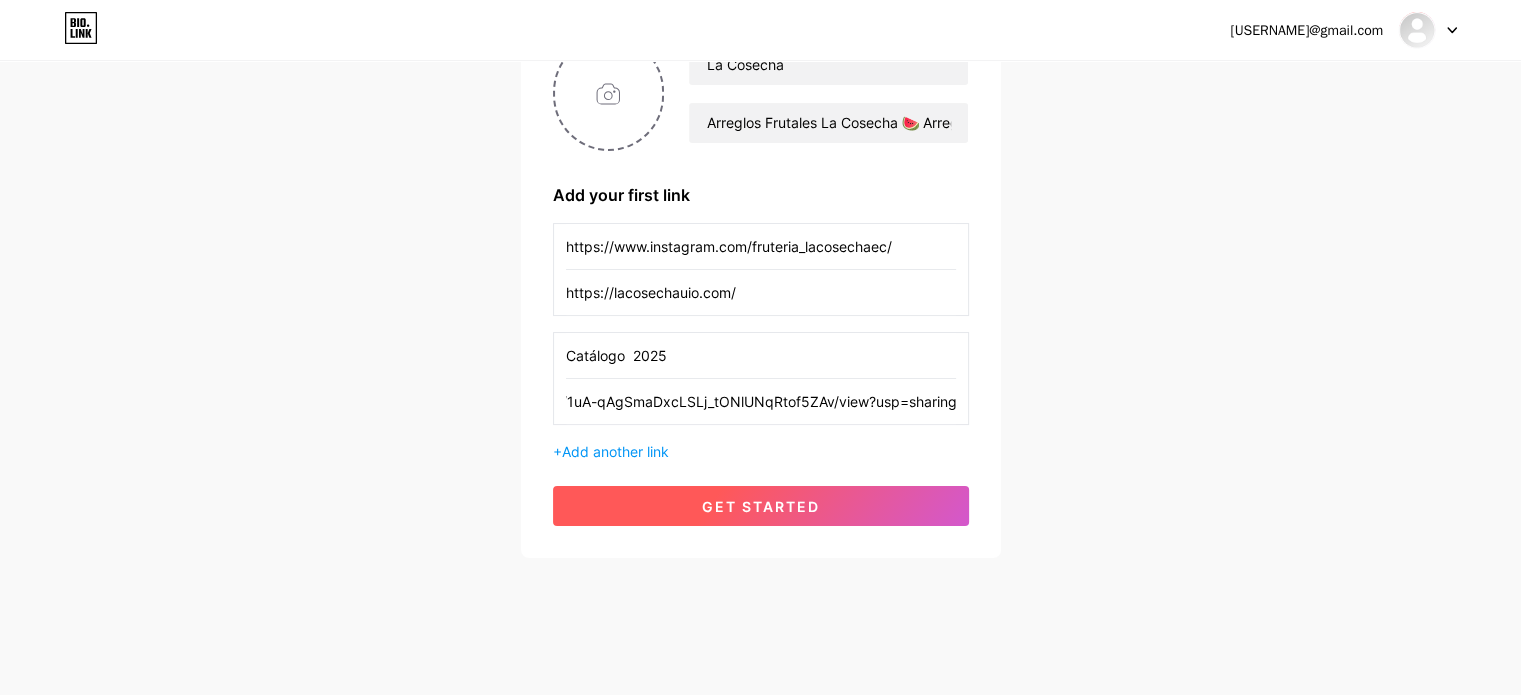 type on "https://drive.google.com/file/d/1uA-qAgSmaDxcLSLj_tONlUNqRtof5ZAv/view?usp=sharing" 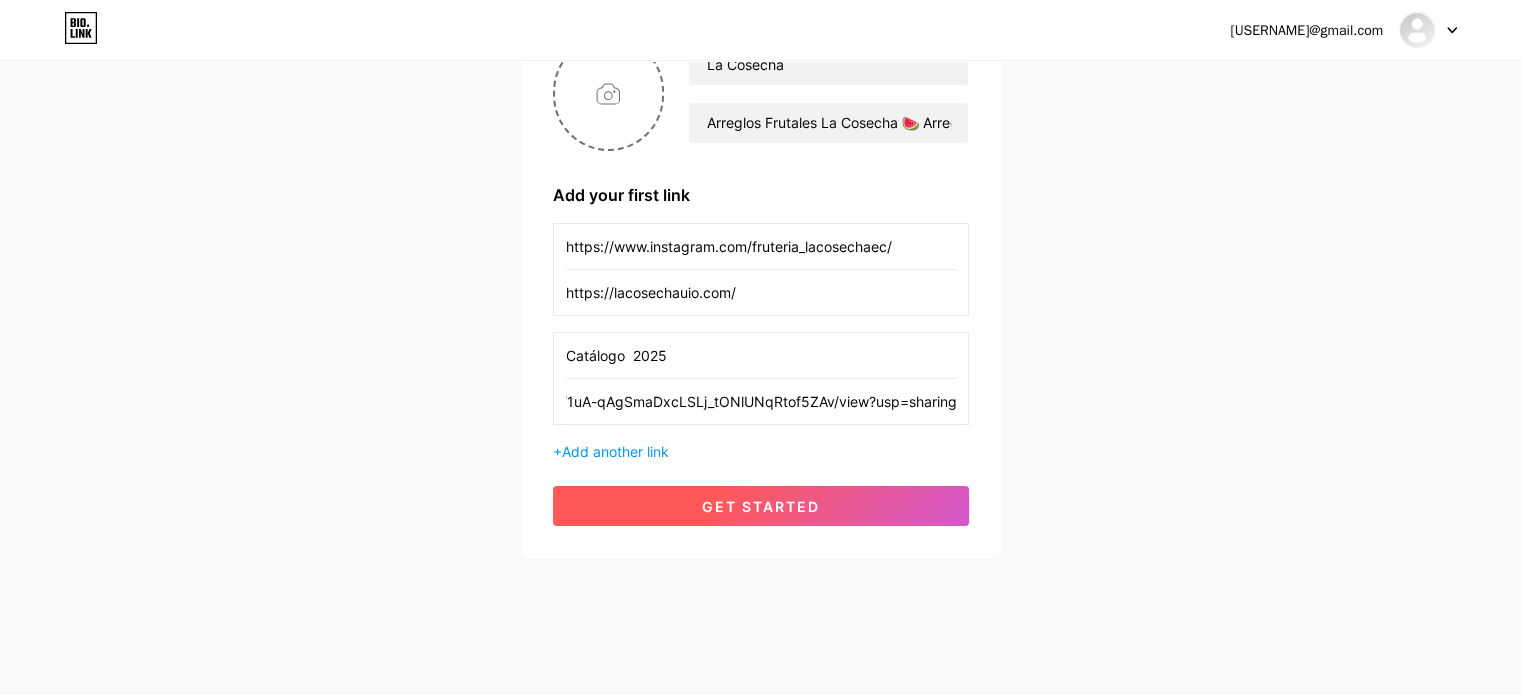 scroll, scrollTop: 0, scrollLeft: 0, axis: both 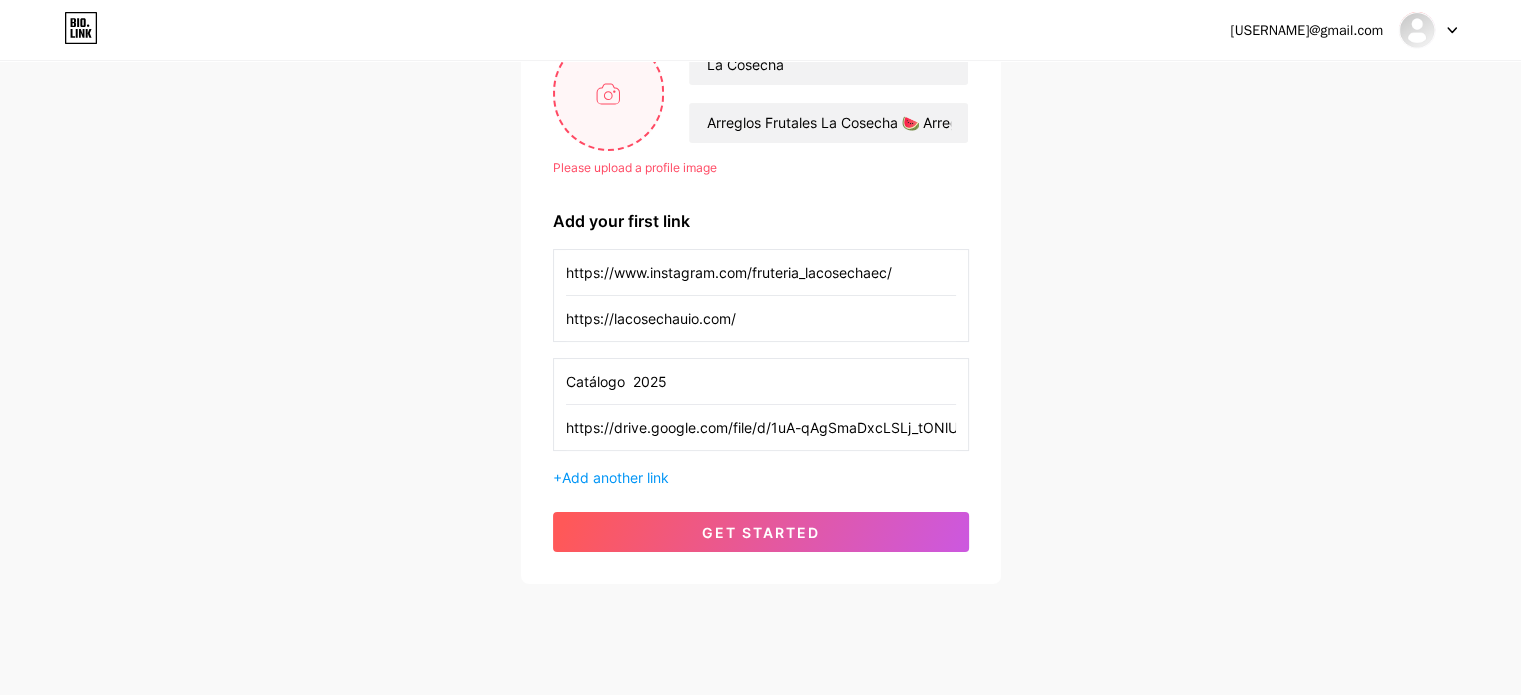 click at bounding box center (609, 93) 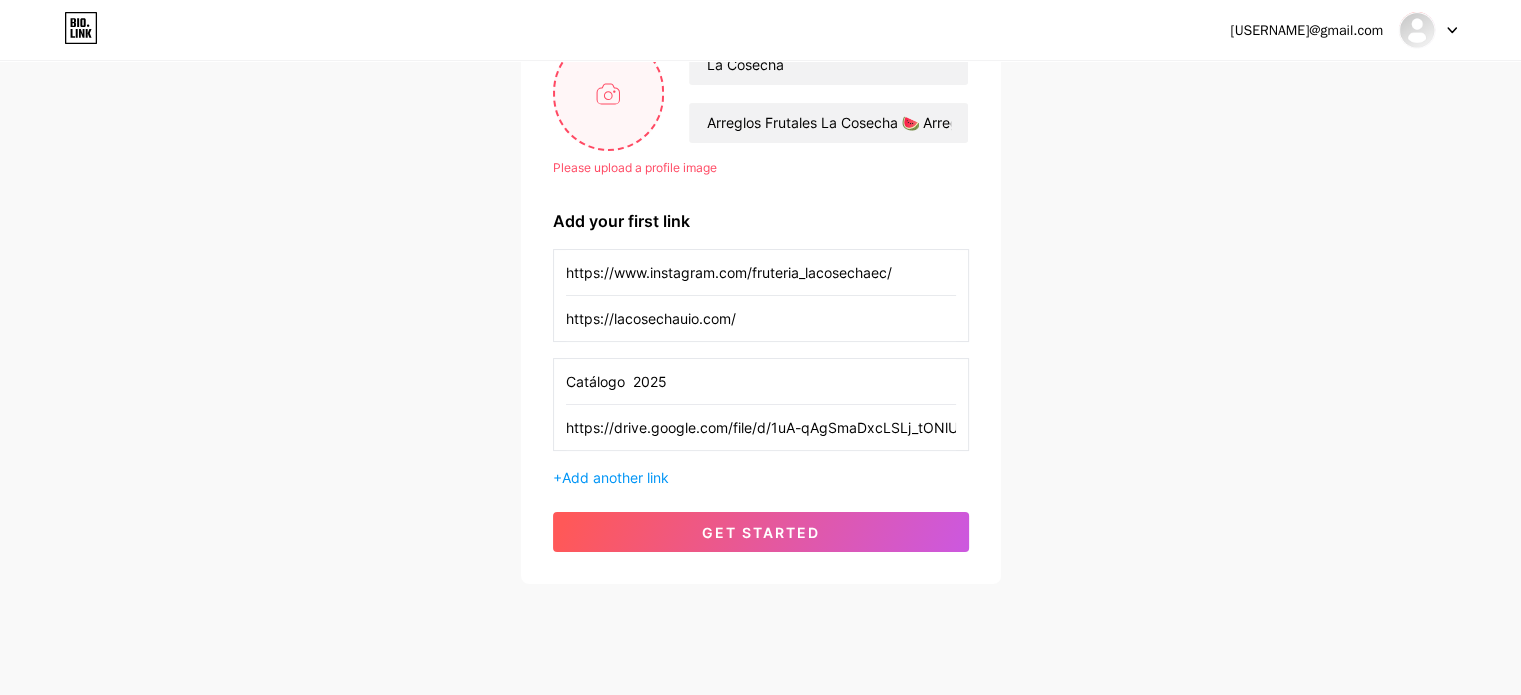 type on "C:\fakepath\Imagen de WhatsApp 2025-08-05 a las 19.34.06_a1ea5397.jpg" 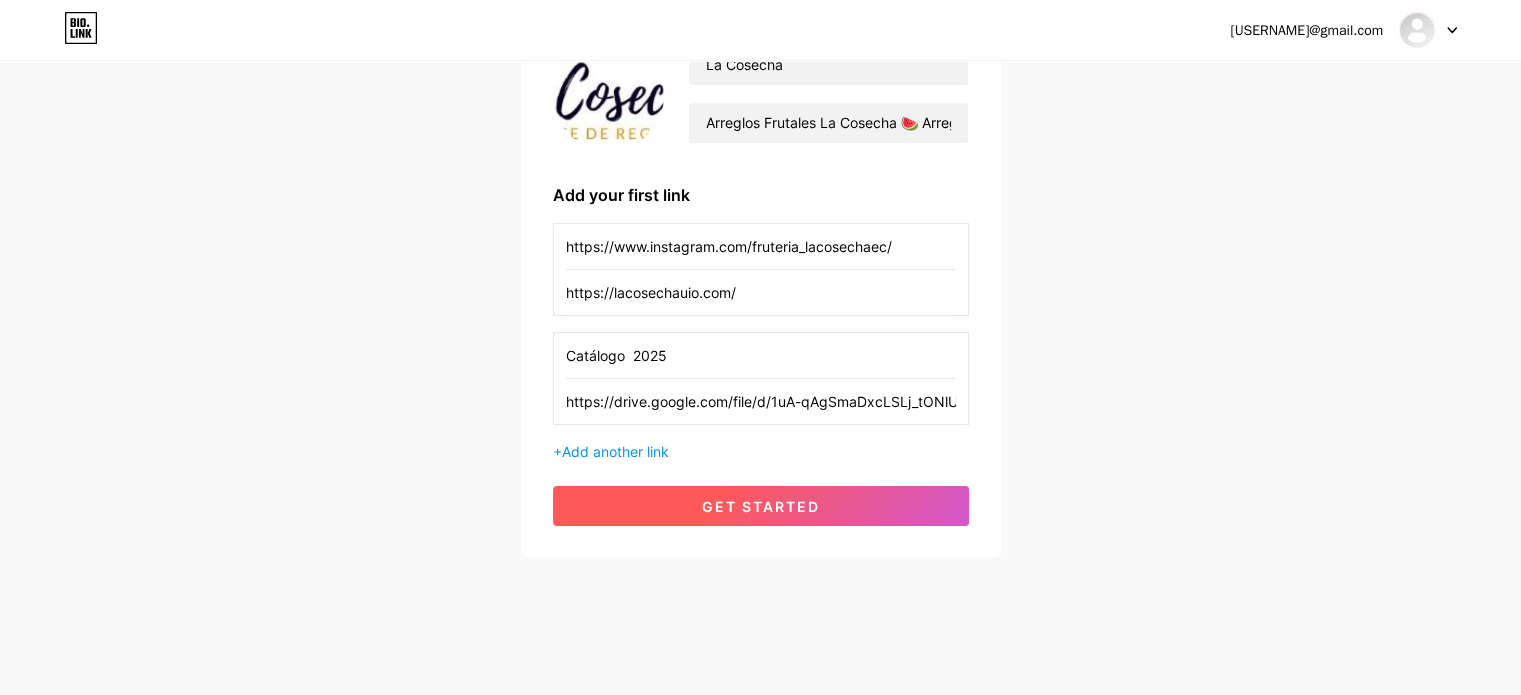 click on "get started" at bounding box center (761, 506) 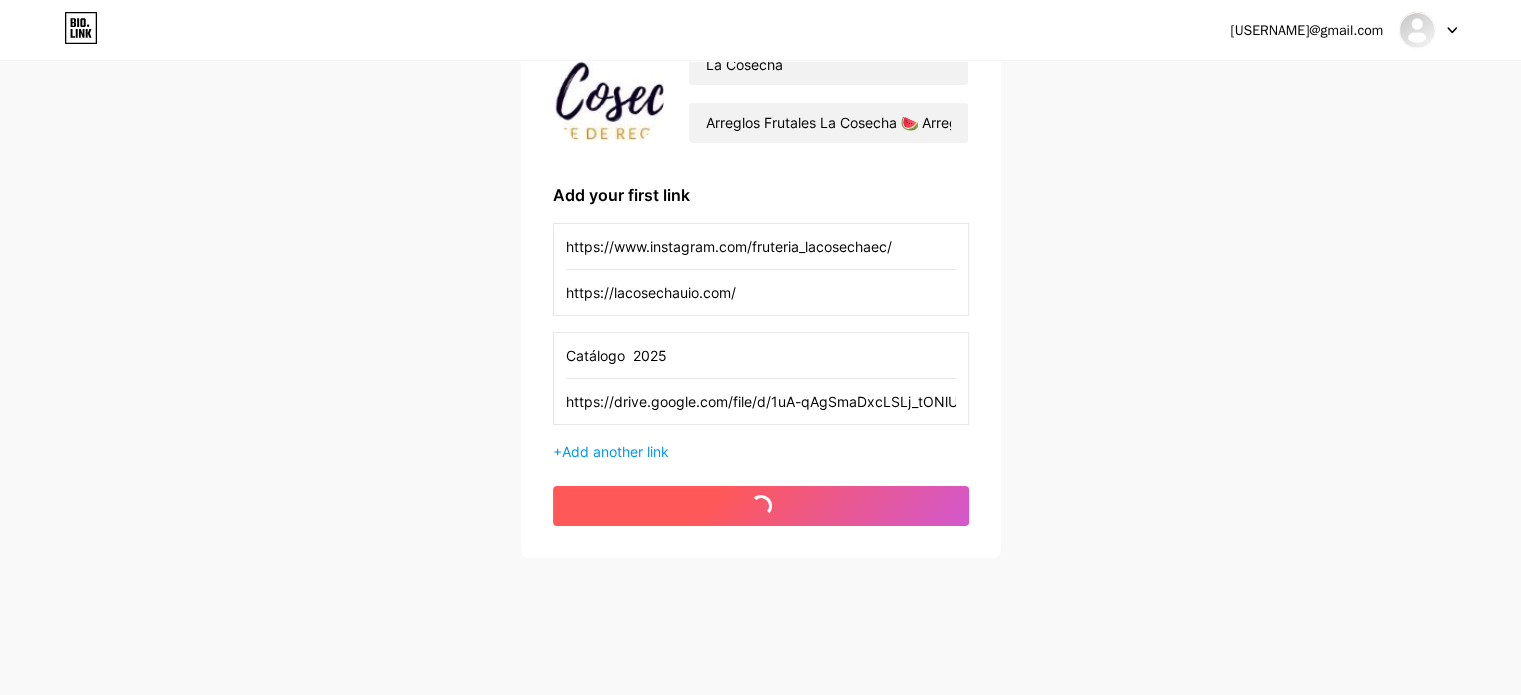 scroll, scrollTop: 0, scrollLeft: 0, axis: both 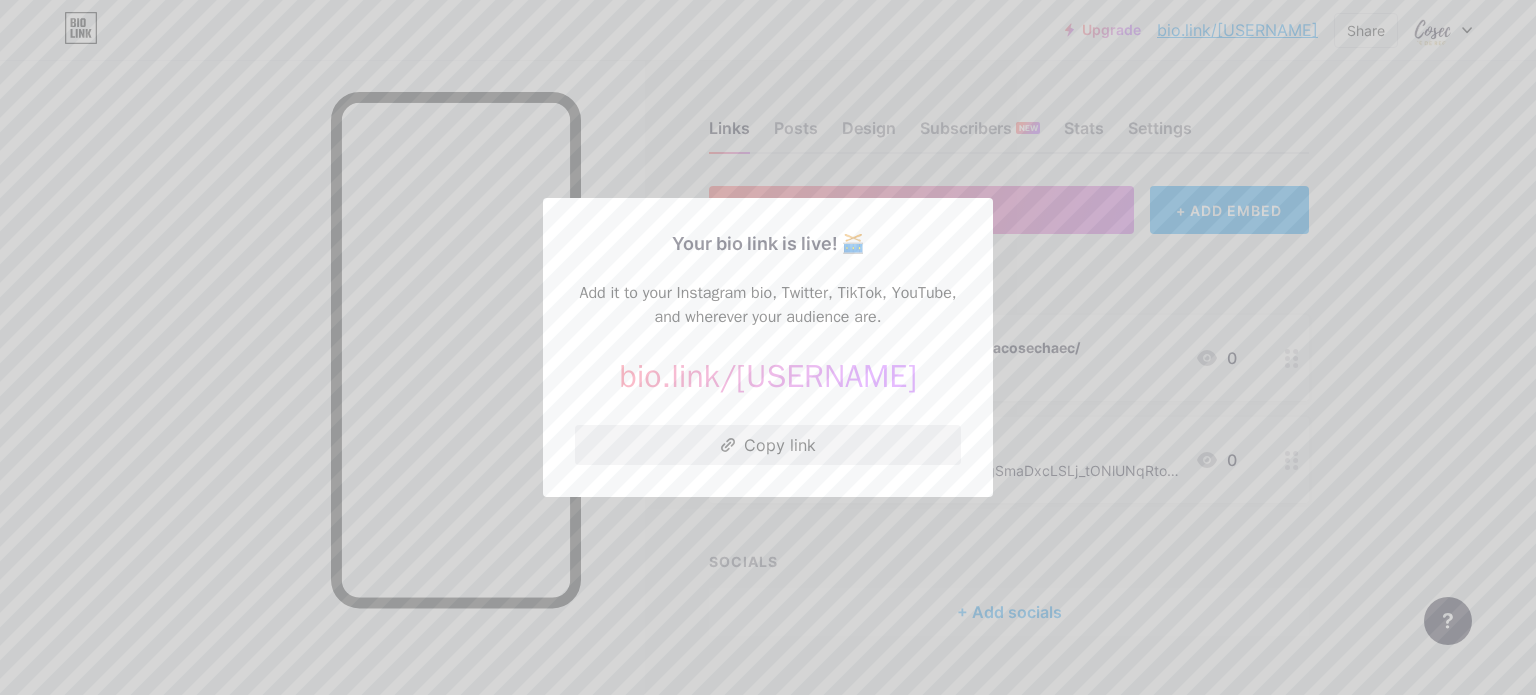 click on "Copy link" at bounding box center (768, 445) 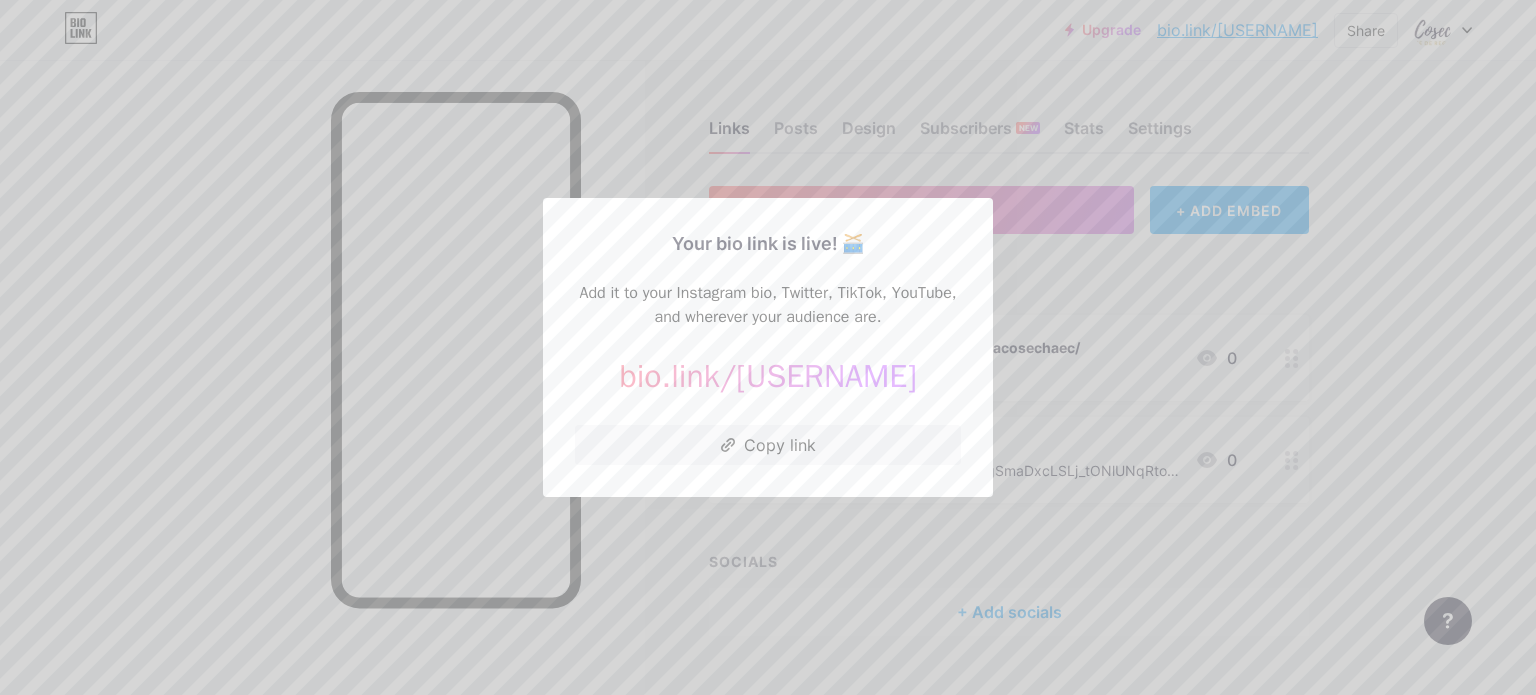 click at bounding box center [768, 347] 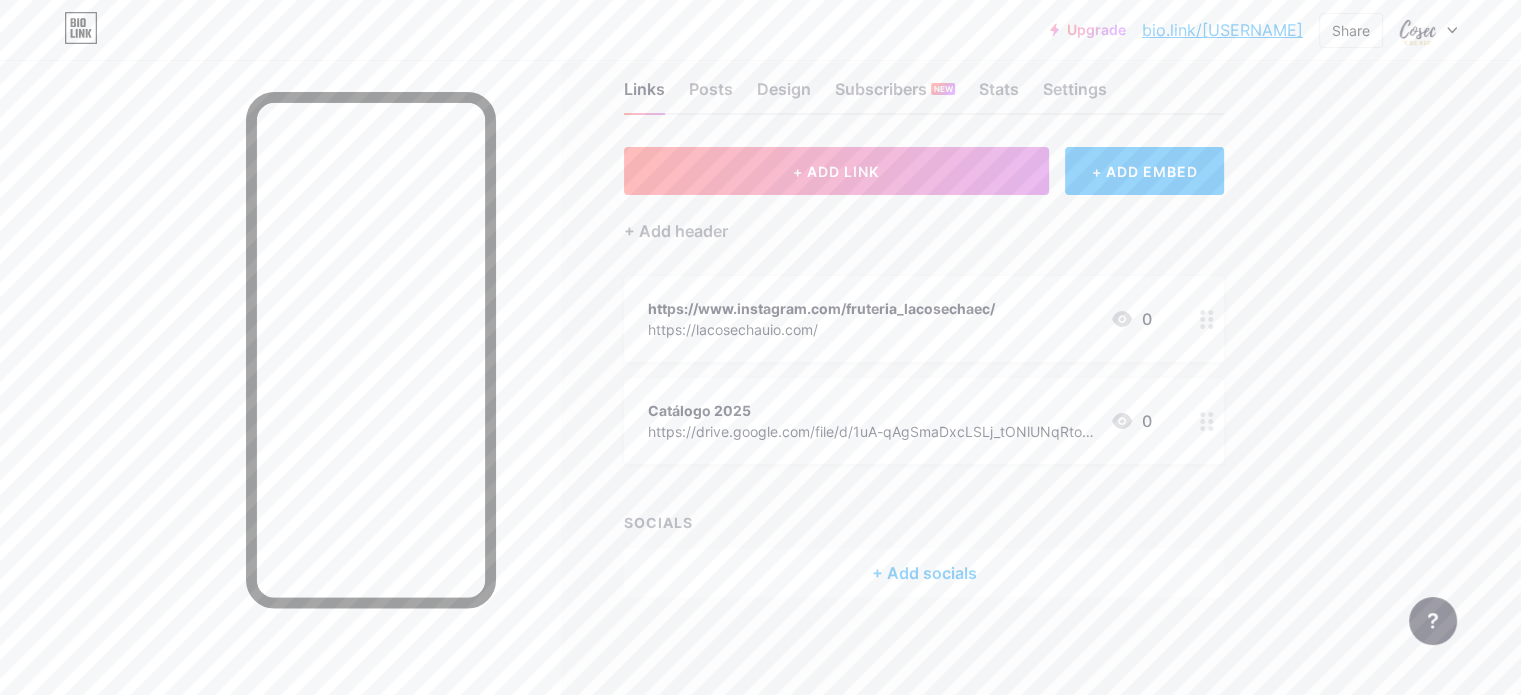 scroll, scrollTop: 0, scrollLeft: 0, axis: both 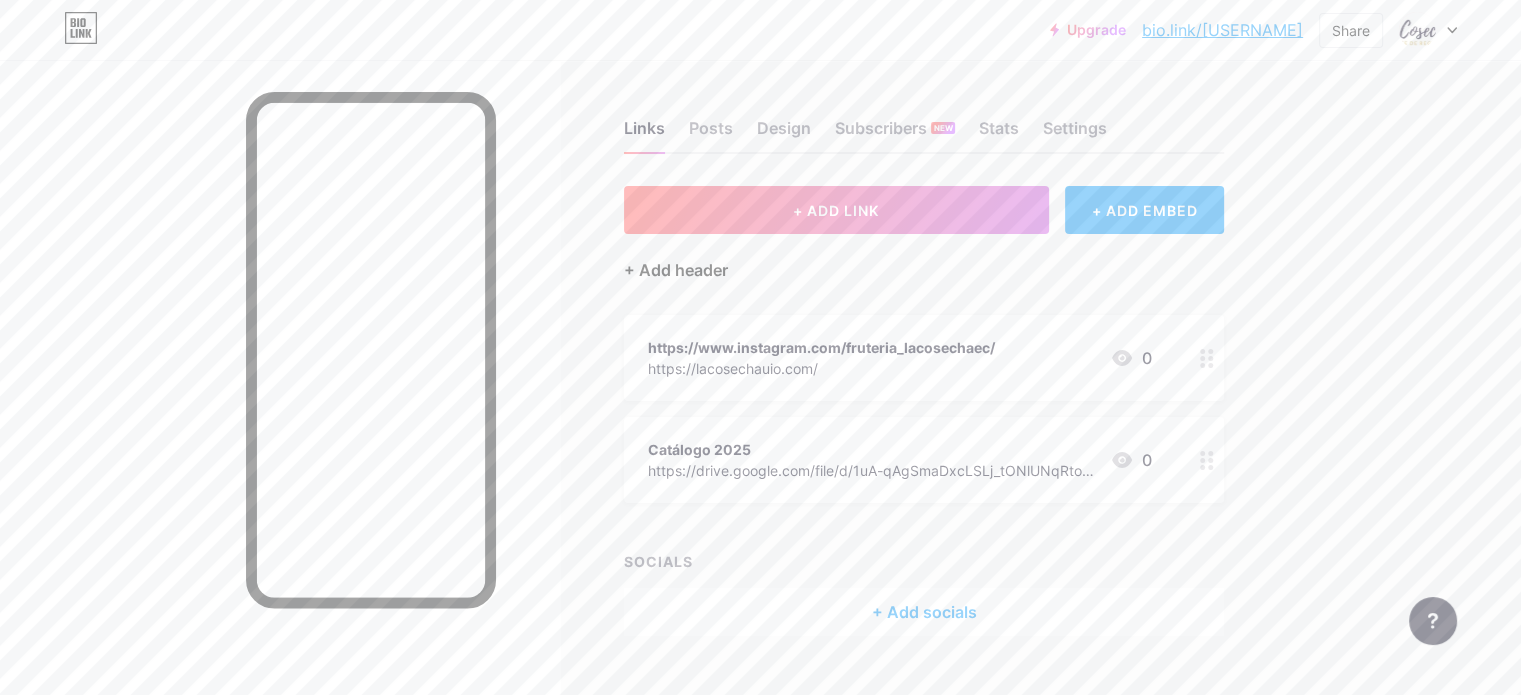 click on "+ Add header" at bounding box center (676, 270) 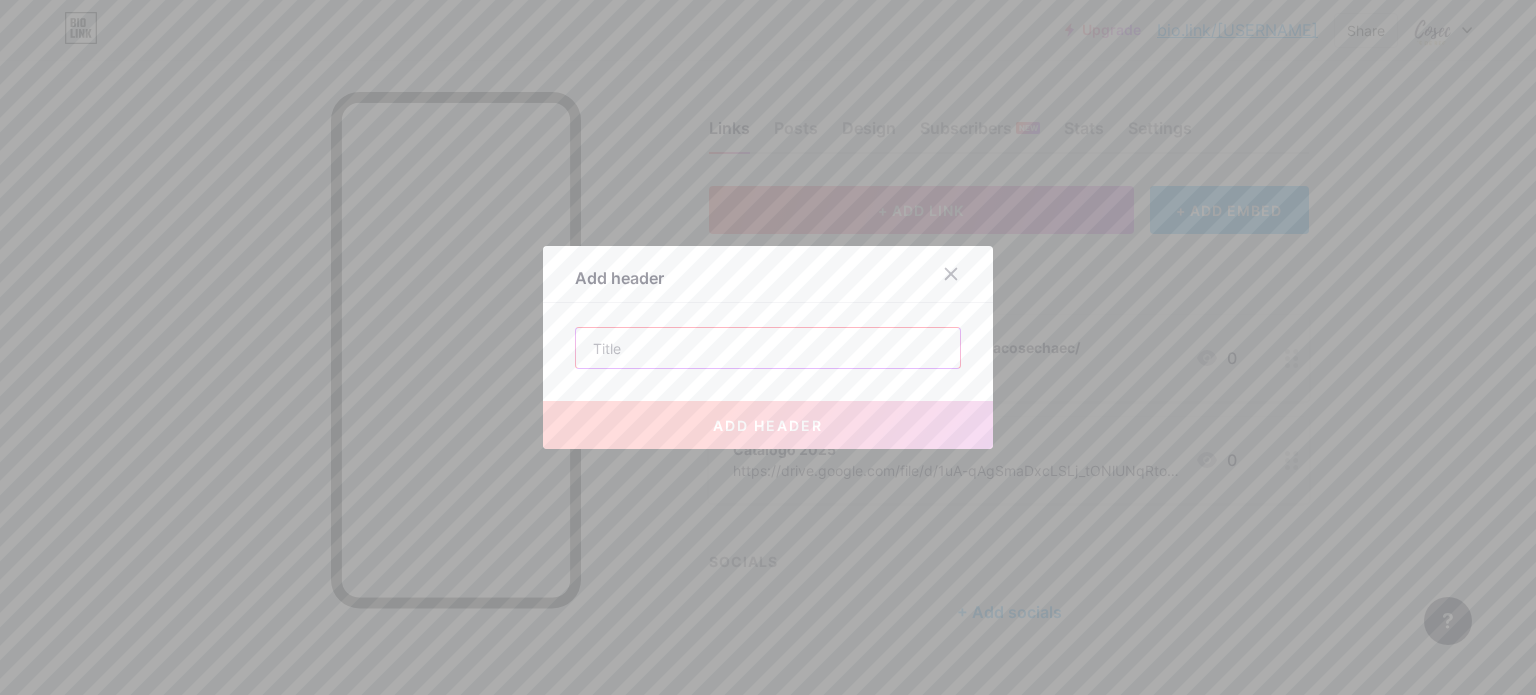 click at bounding box center [768, 348] 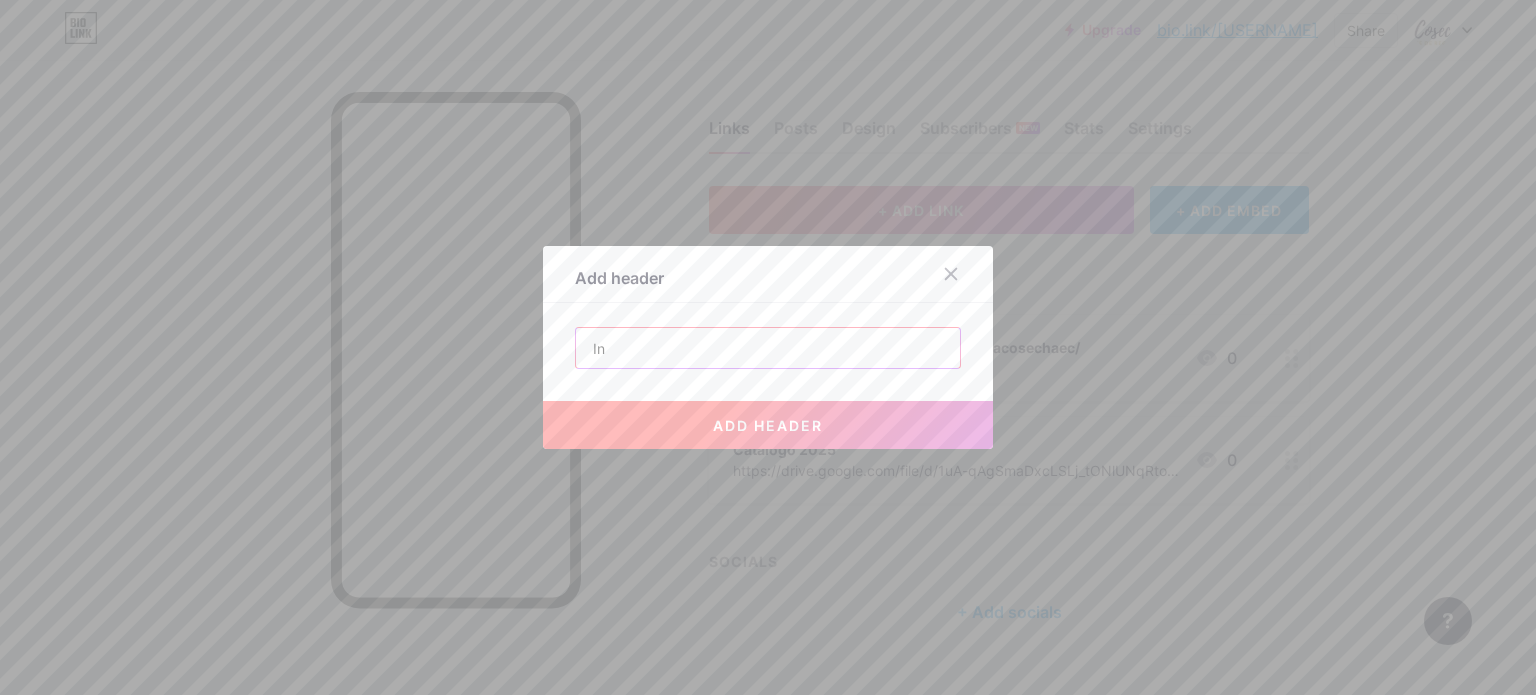 type on "I" 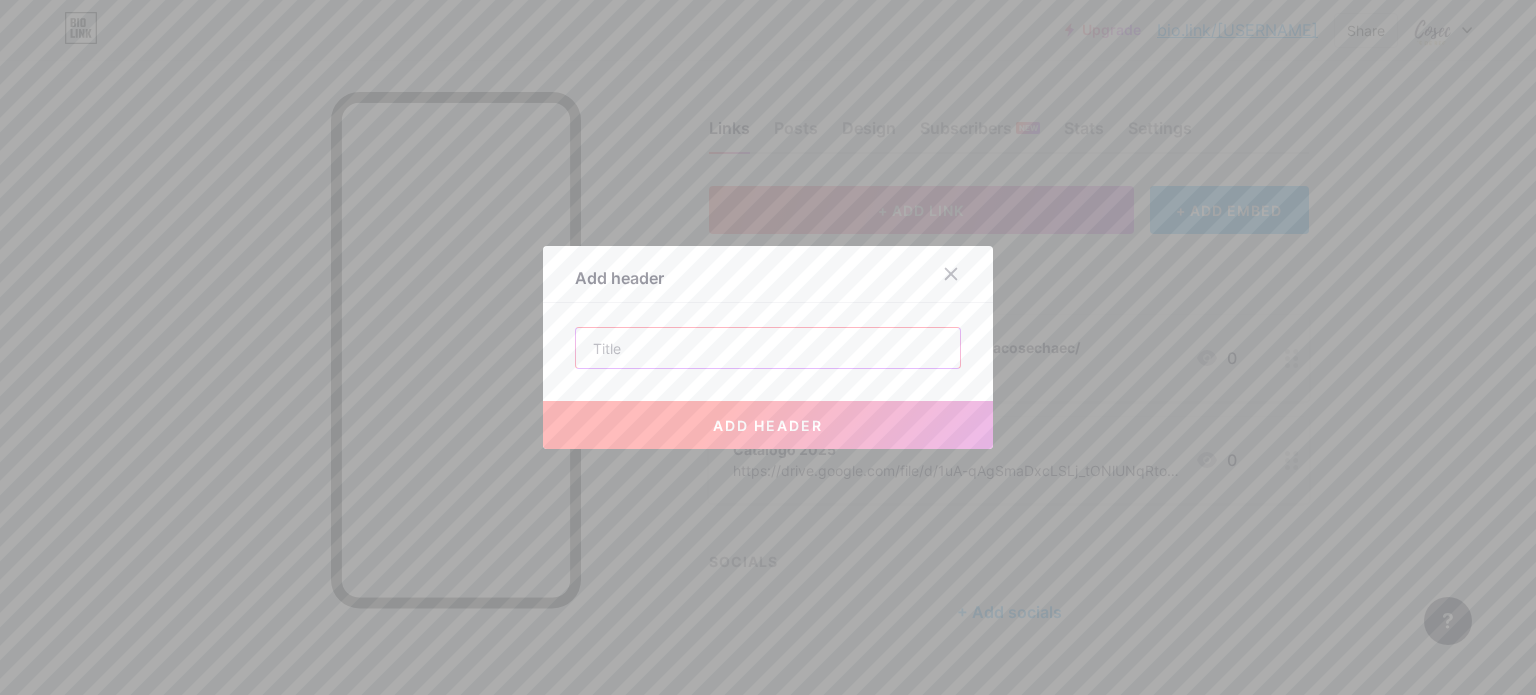type on "R" 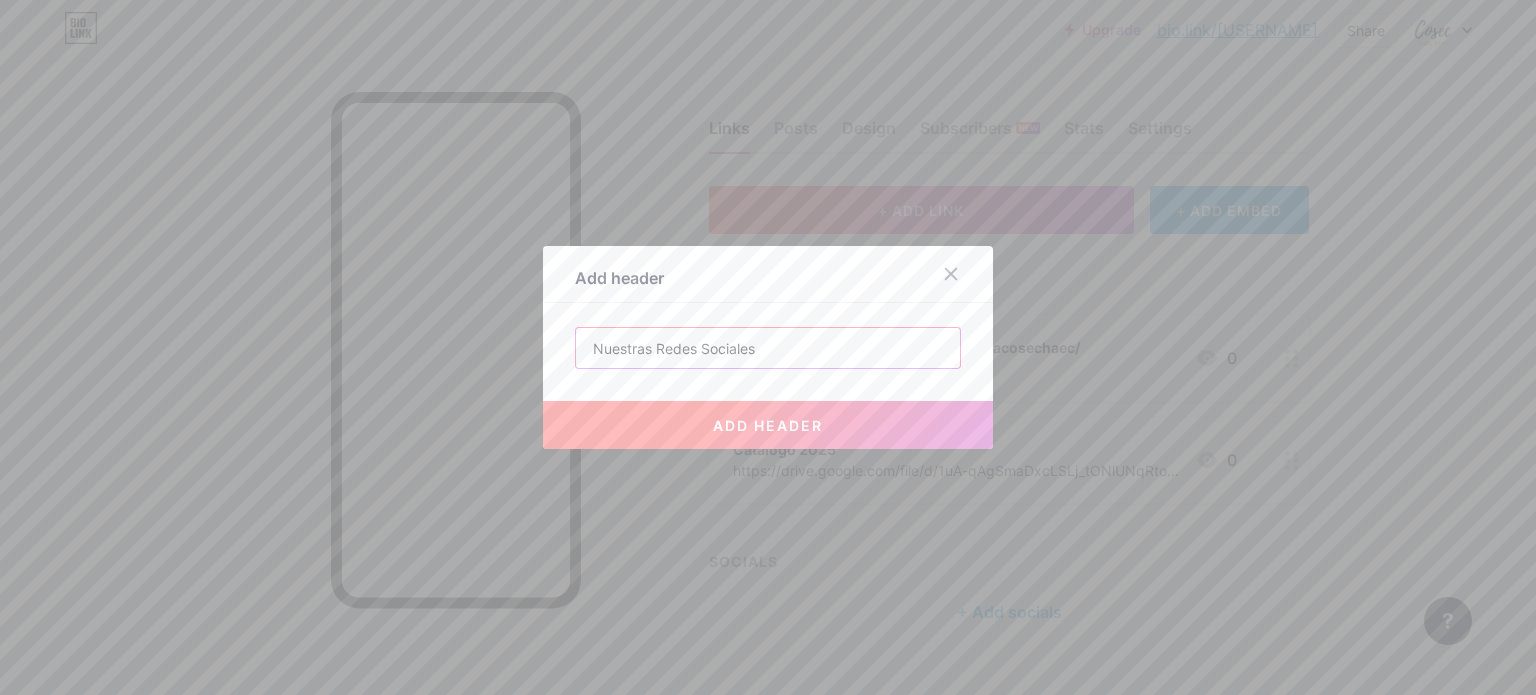 type on "Nuestras Redes Sociales" 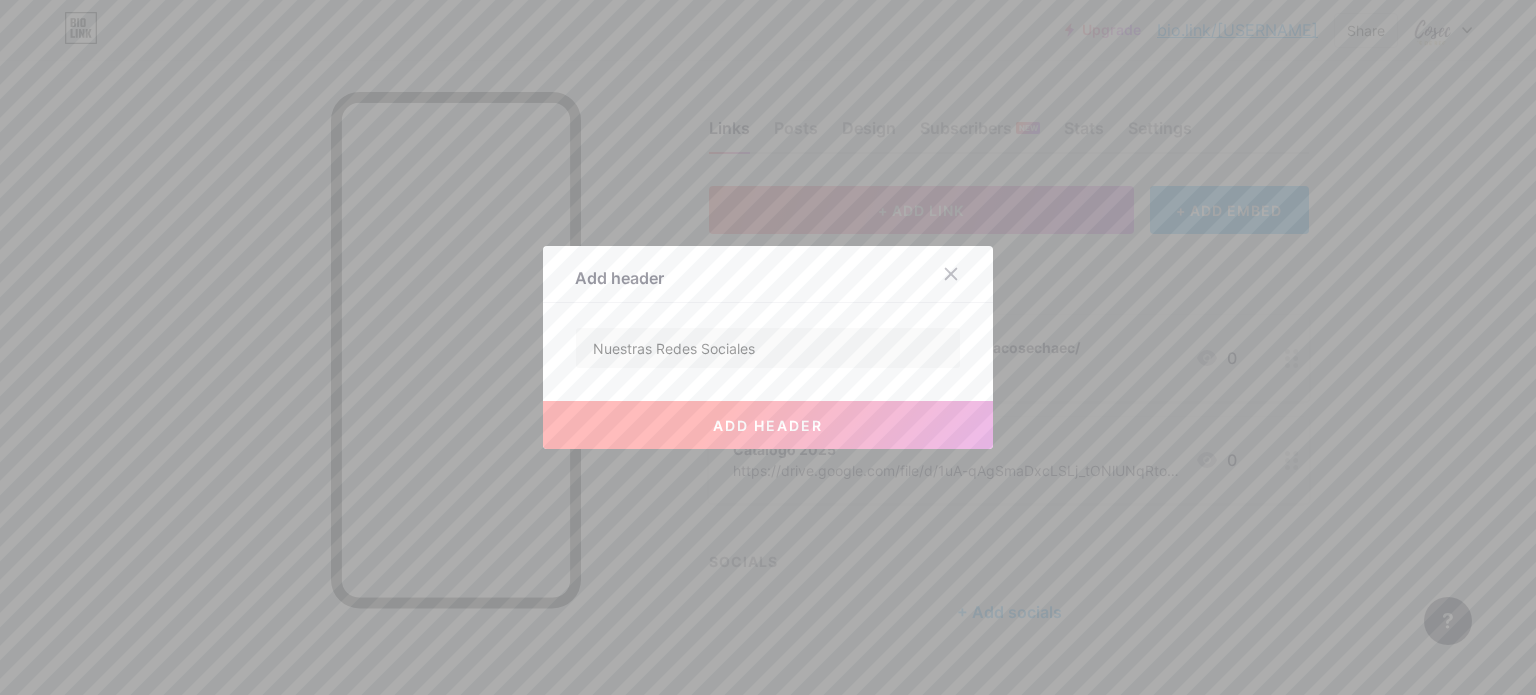 click on "add header" at bounding box center [768, 425] 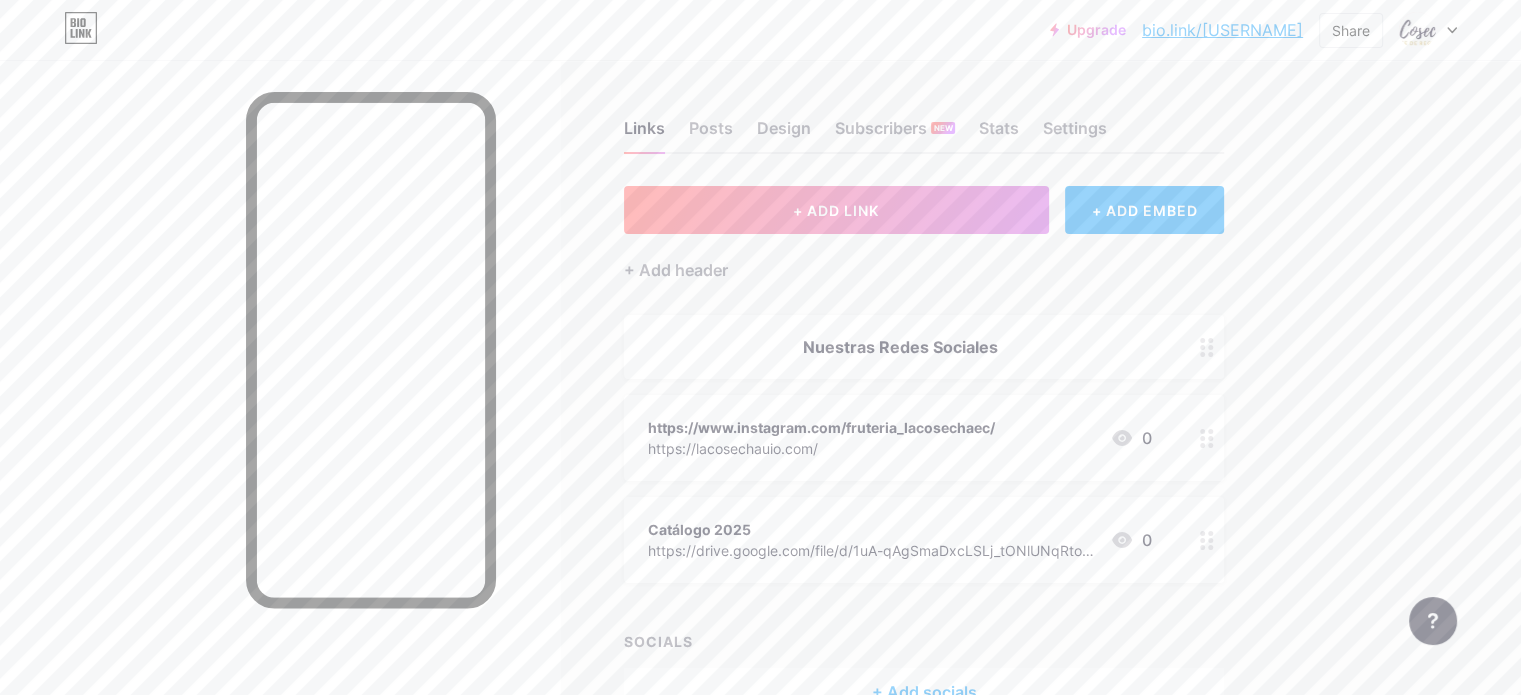click 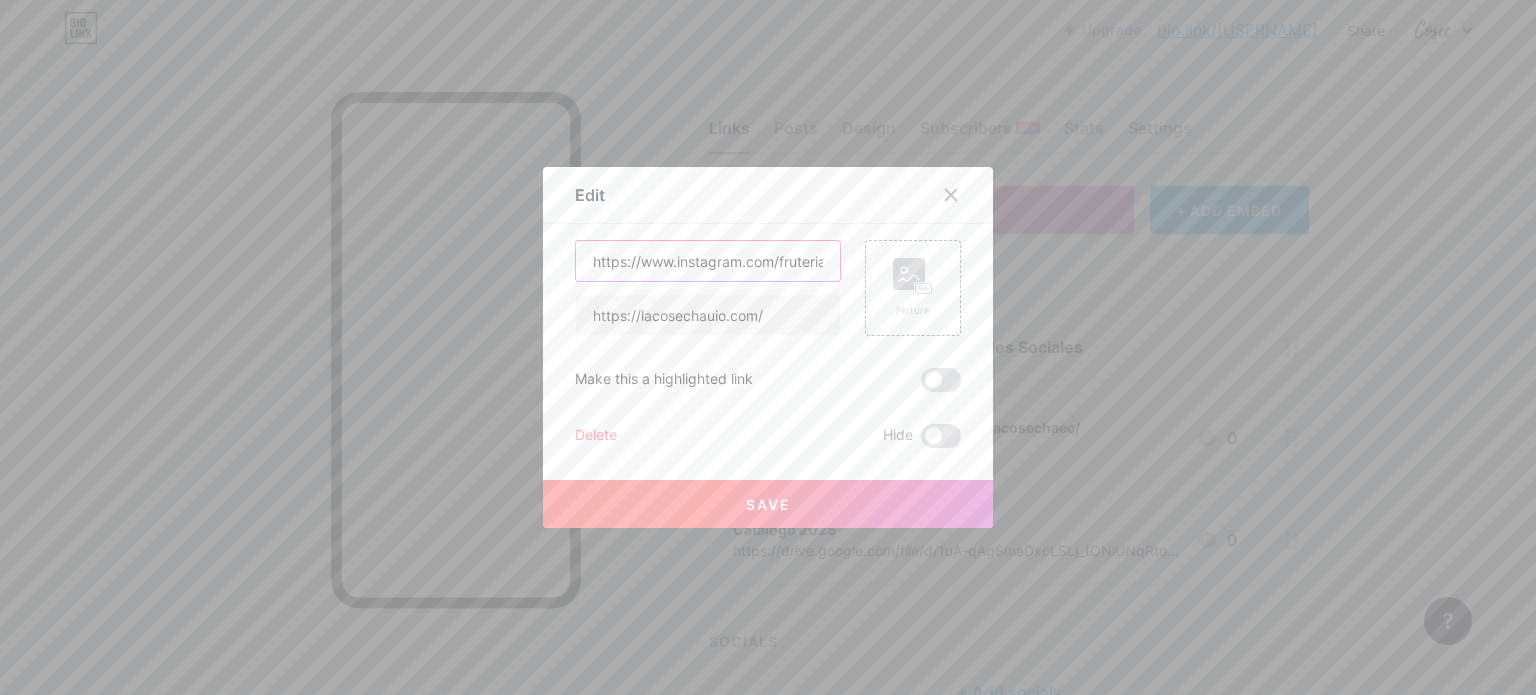 click on "https://www.instagram.com/fruteria_lacosechaec/" at bounding box center (708, 261) 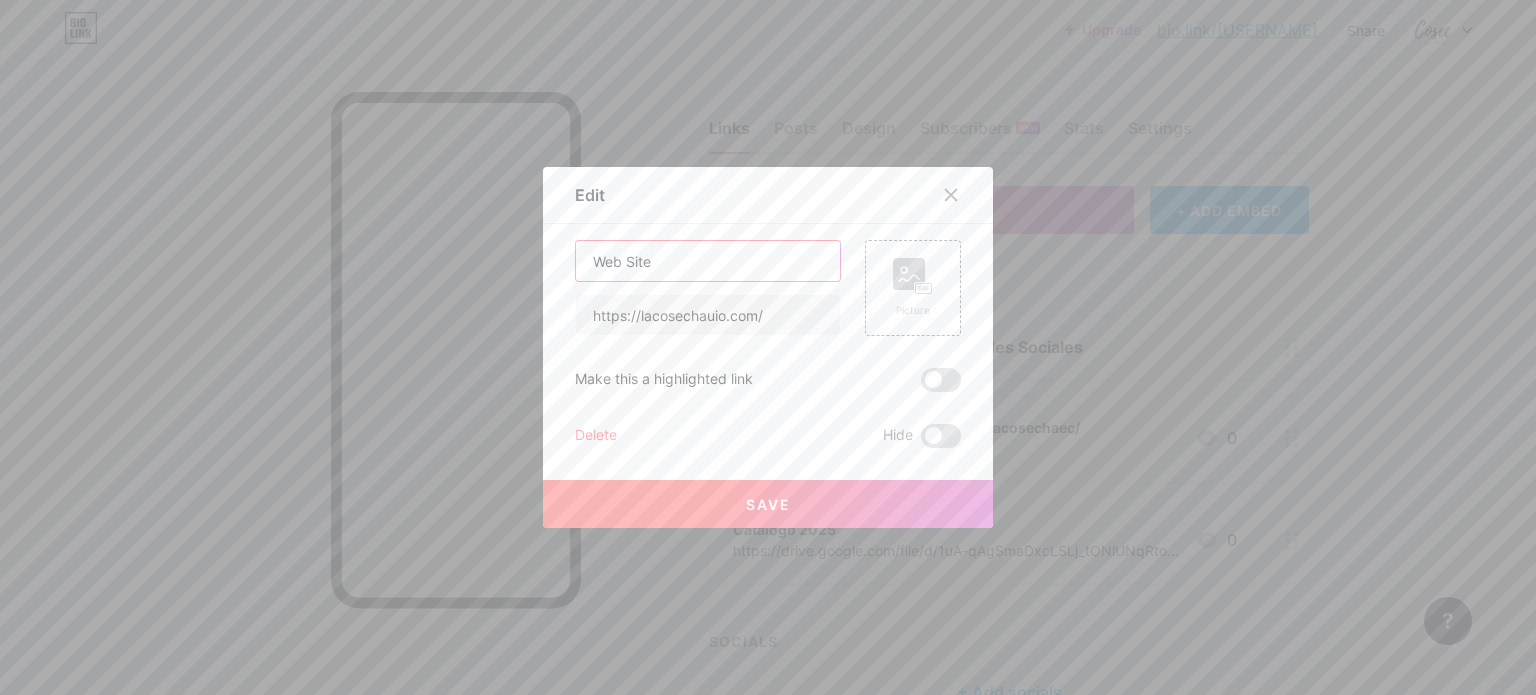 type on "Web Site" 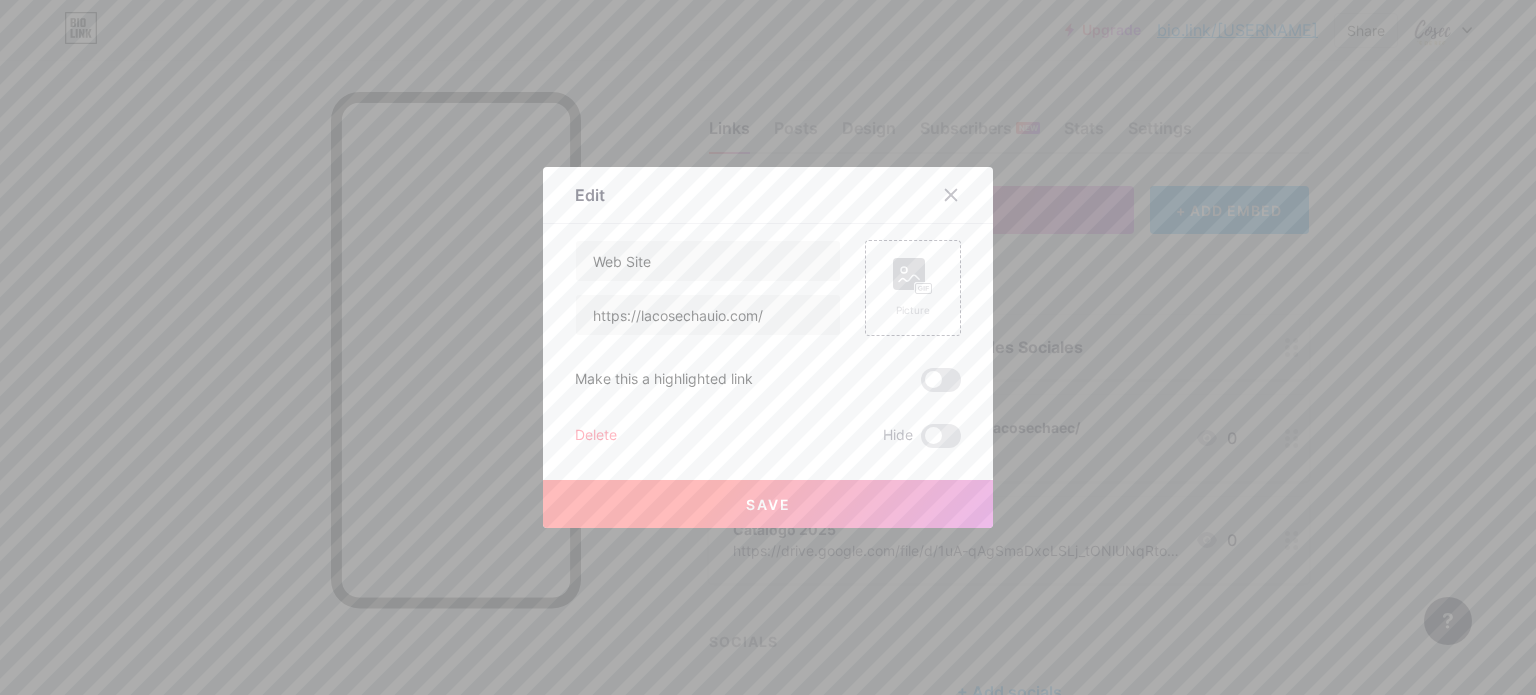 click on "Save" at bounding box center (768, 504) 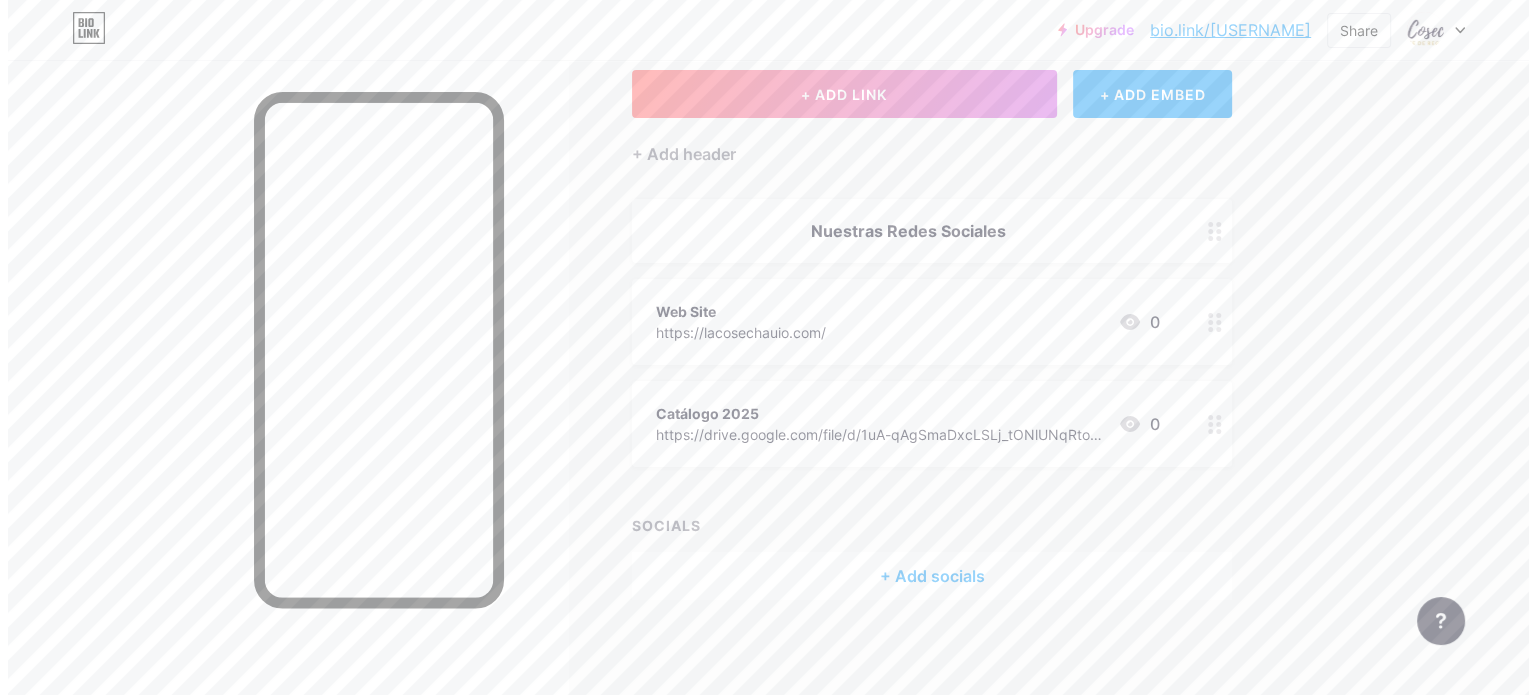 scroll, scrollTop: 119, scrollLeft: 0, axis: vertical 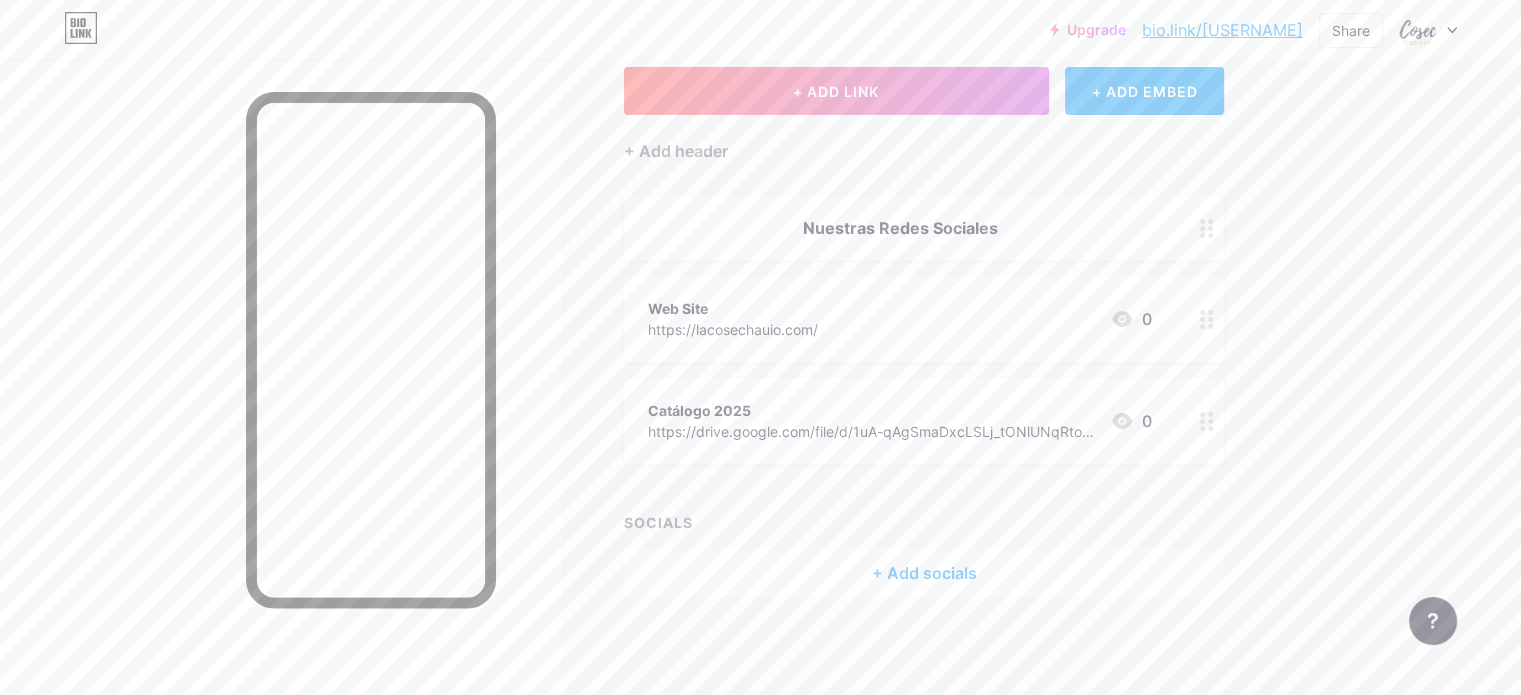 click on "+ Add socials" at bounding box center (924, 573) 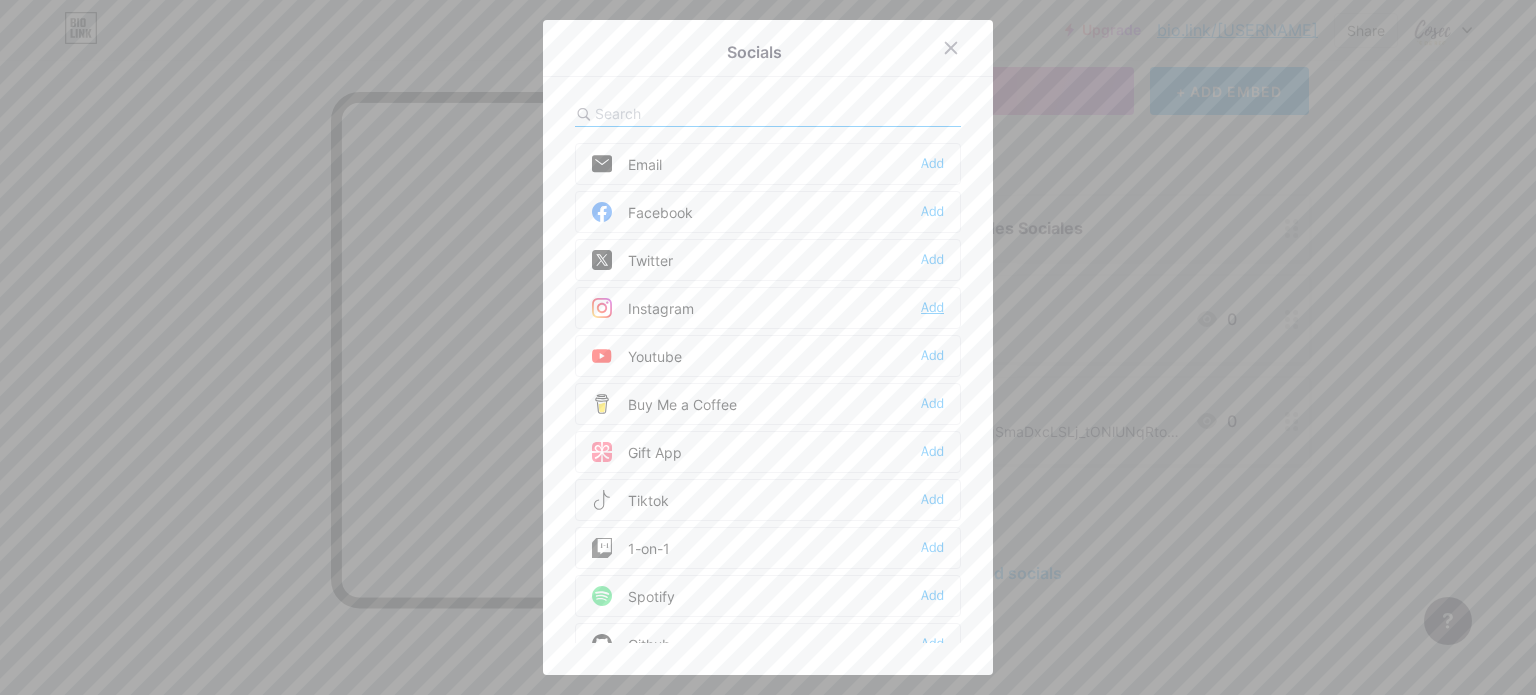 click on "Add" at bounding box center [932, 308] 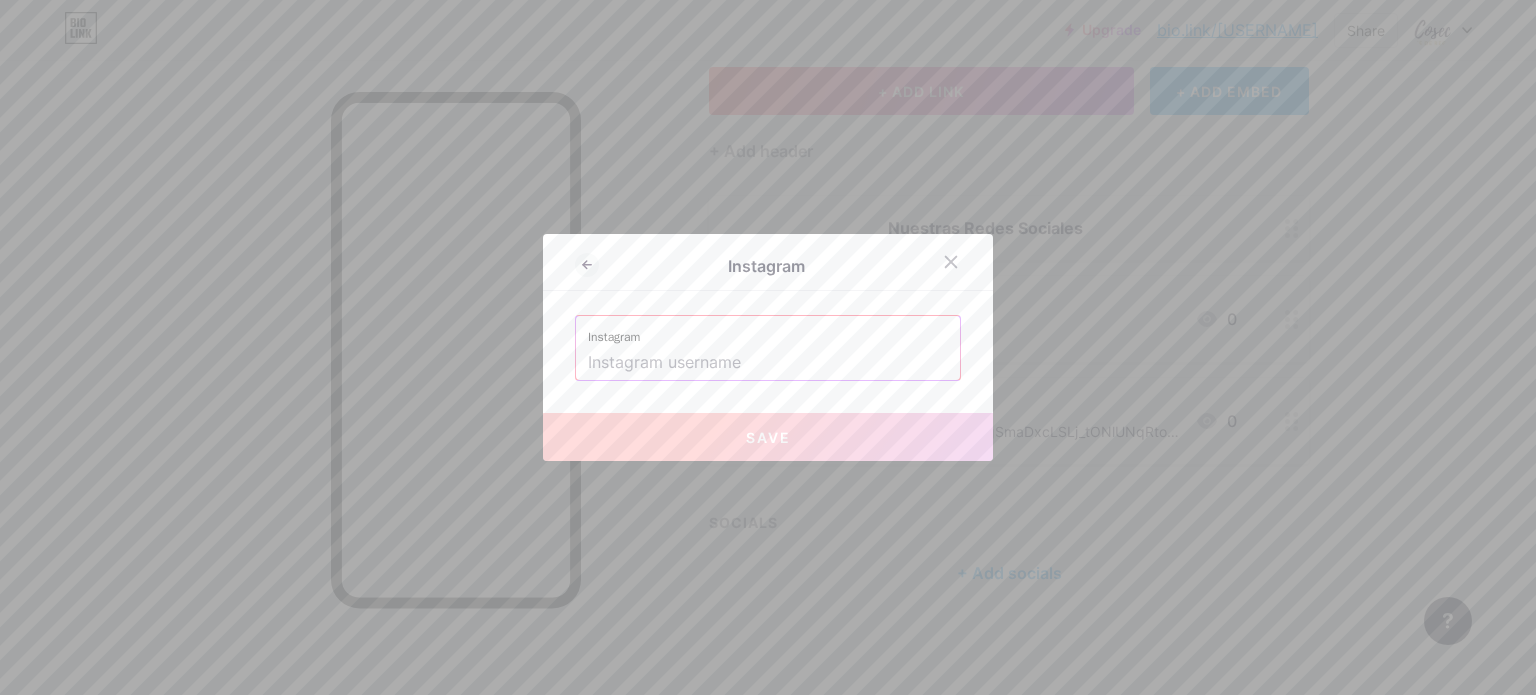 click at bounding box center [768, 363] 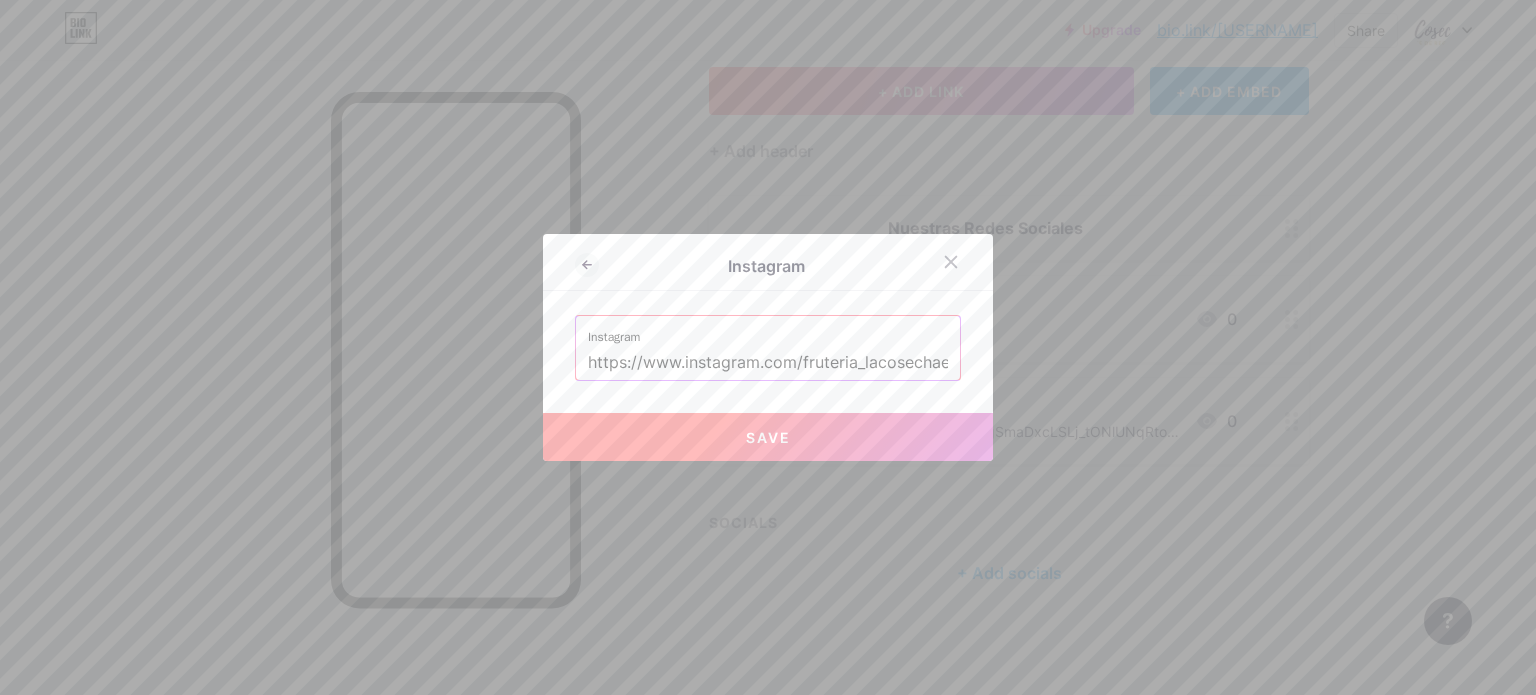 scroll, scrollTop: 0, scrollLeft: 16, axis: horizontal 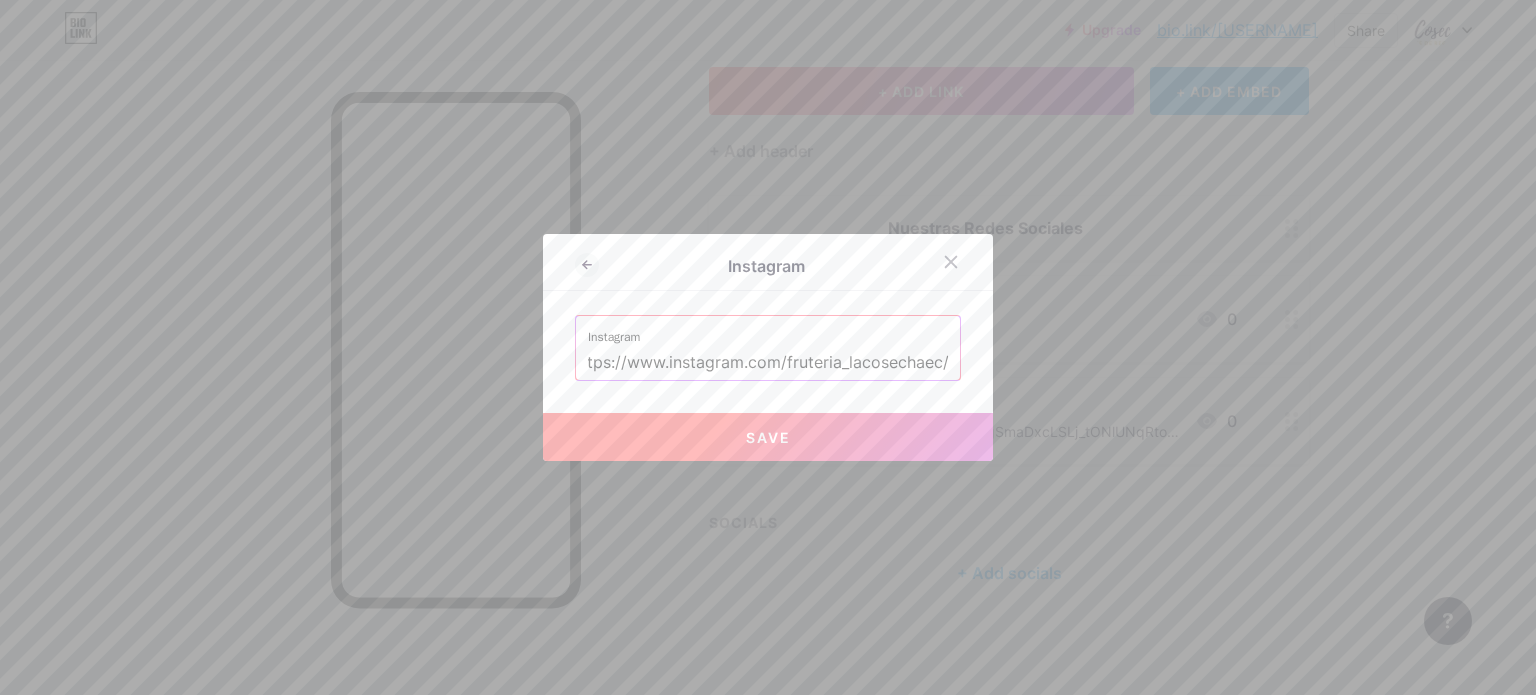 click on "Save" at bounding box center (768, 437) 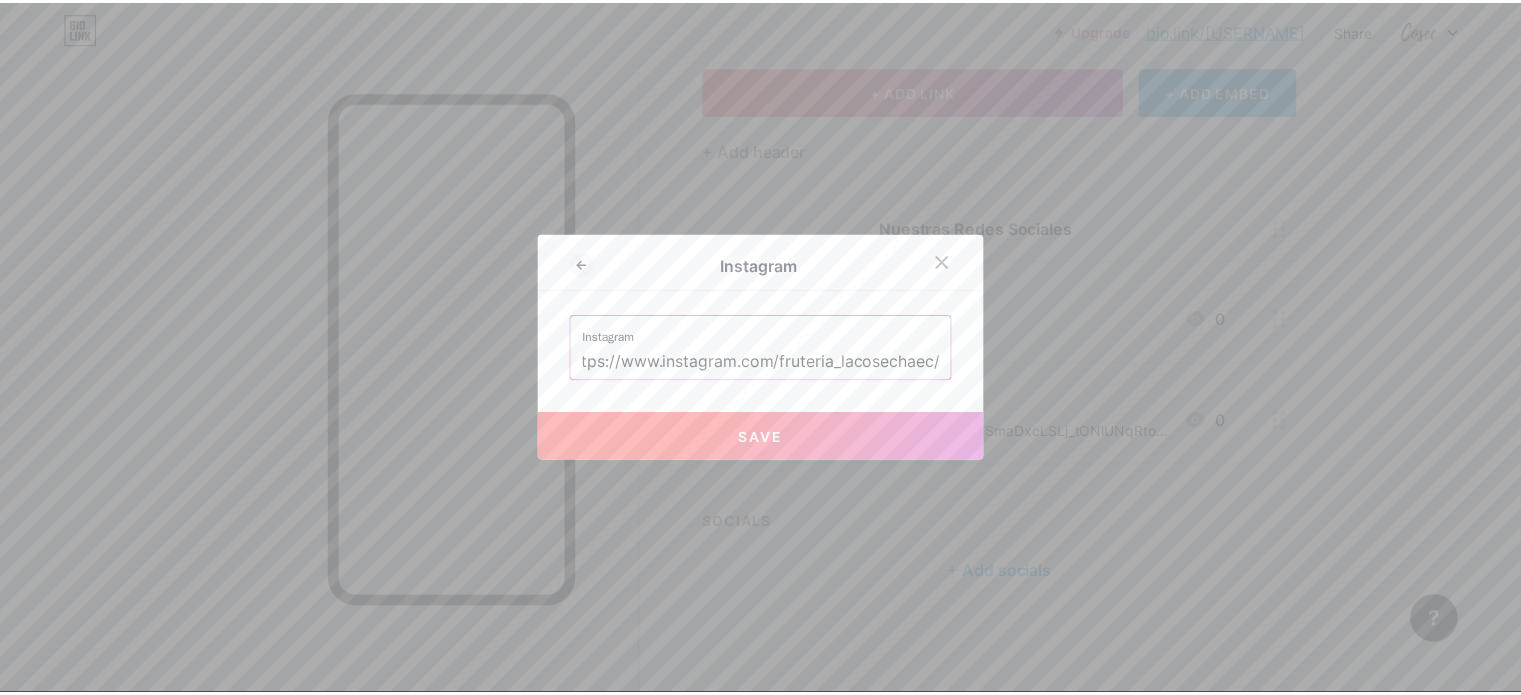 scroll, scrollTop: 0, scrollLeft: 0, axis: both 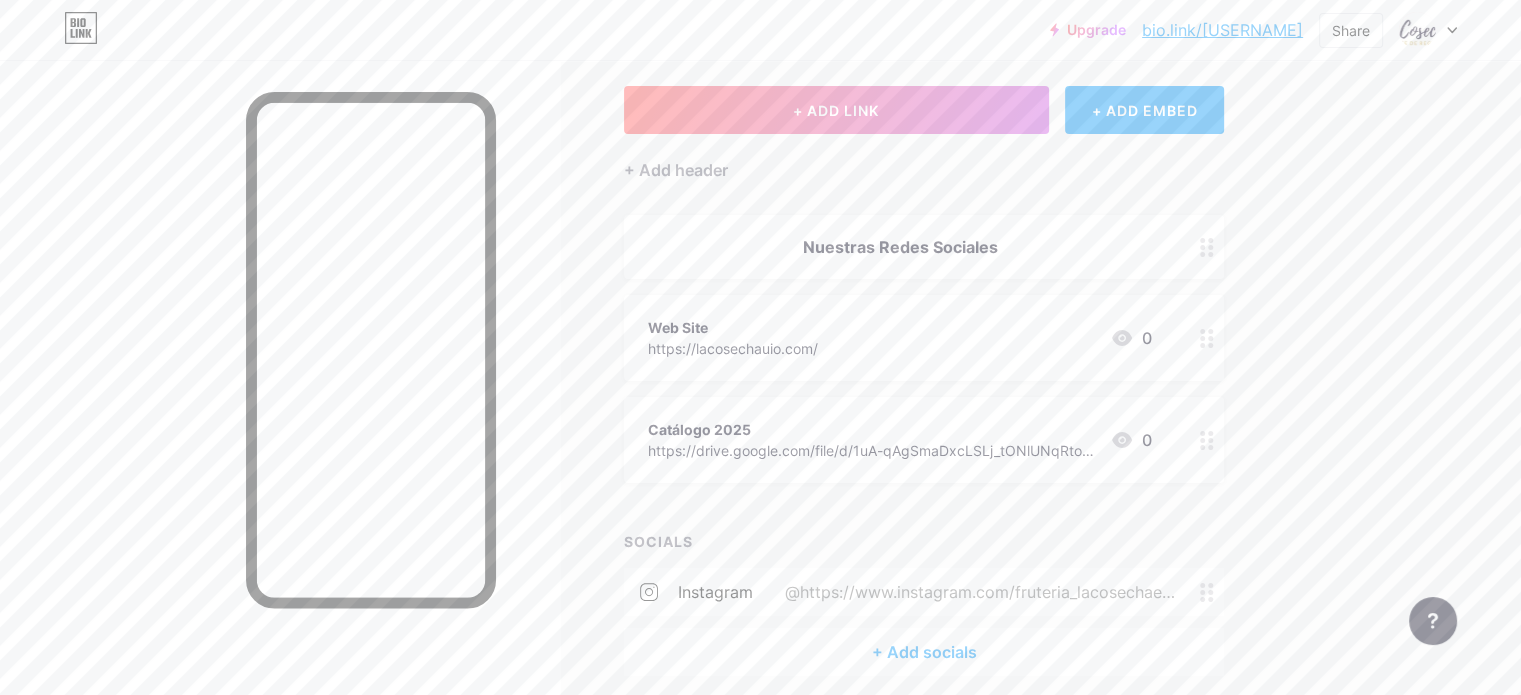 click on "+ Add socials" at bounding box center (924, 652) 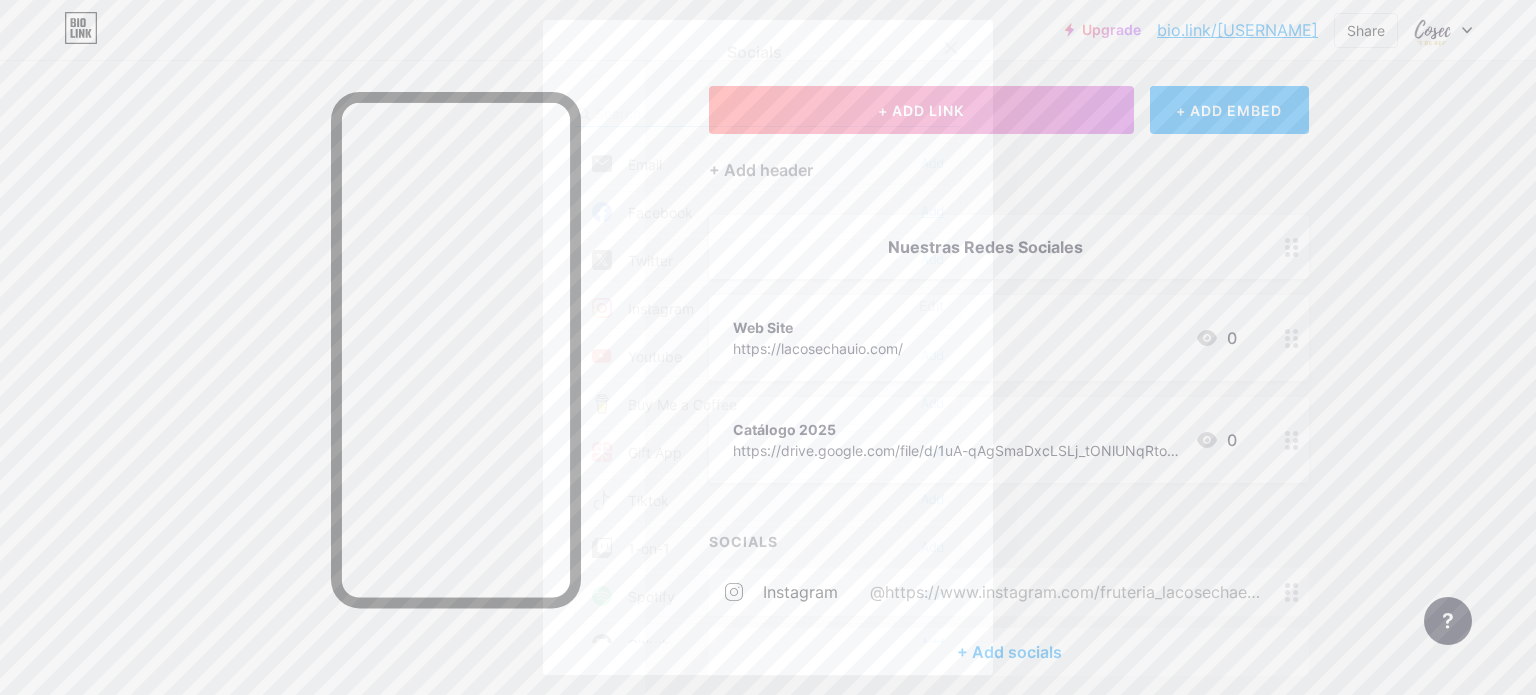 click on "Add" at bounding box center (932, 212) 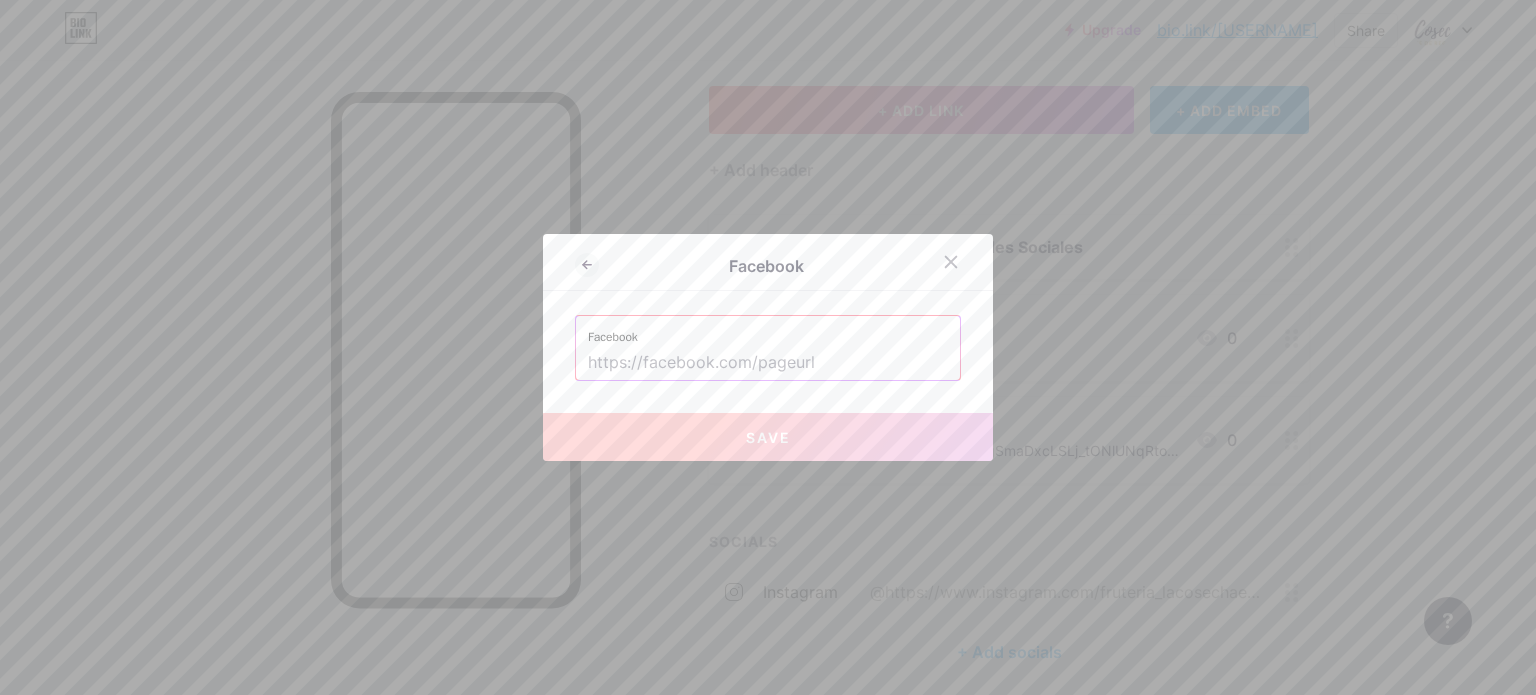 click at bounding box center (768, 363) 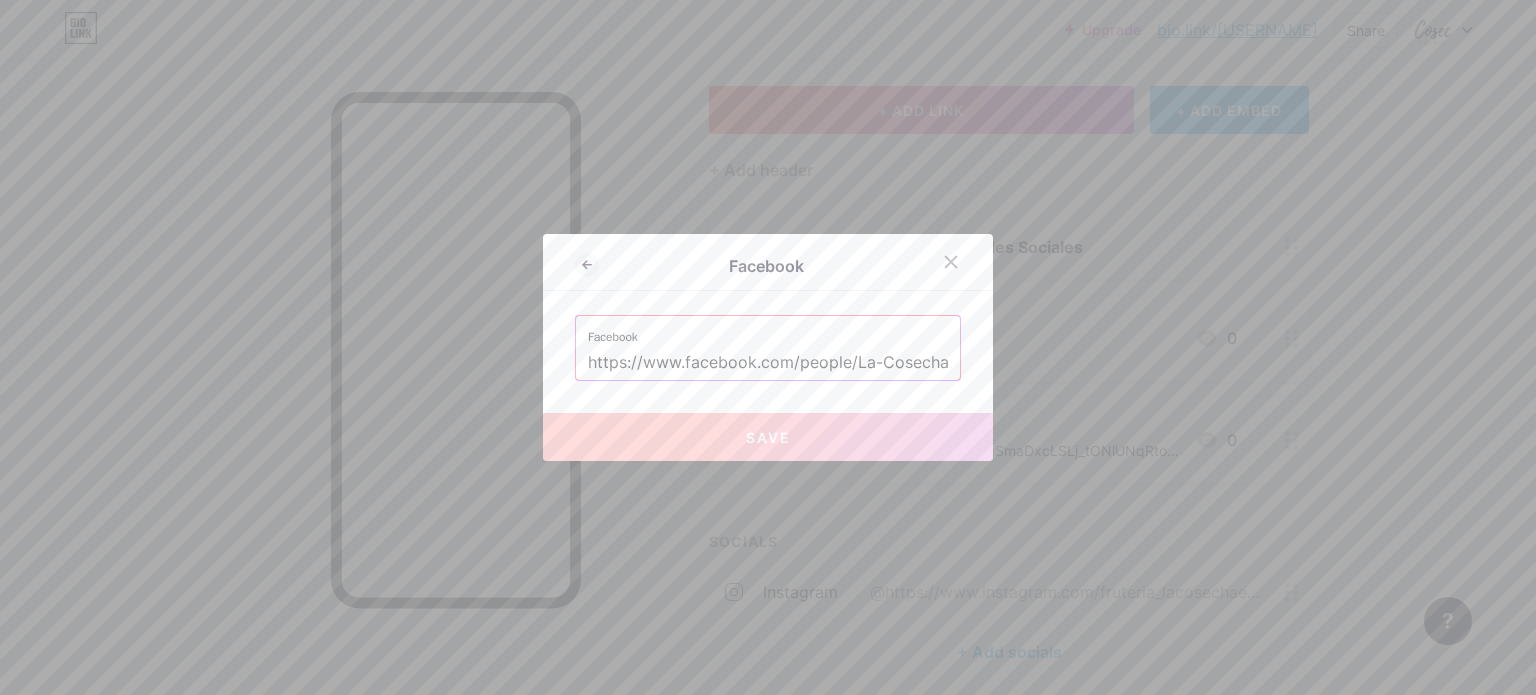 scroll, scrollTop: 0, scrollLeft: 176, axis: horizontal 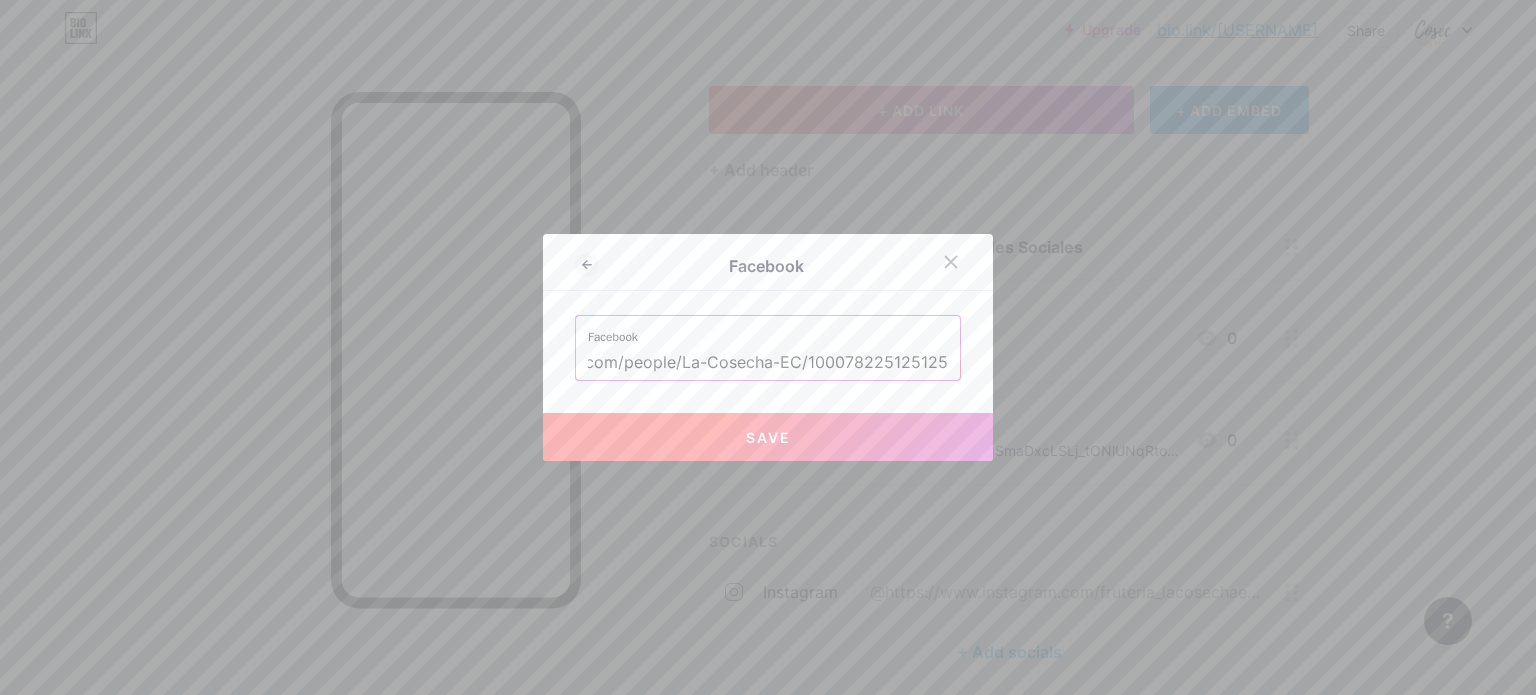type on "https://www.facebook.com/people/La-Cosecha-EC/100078225125125/" 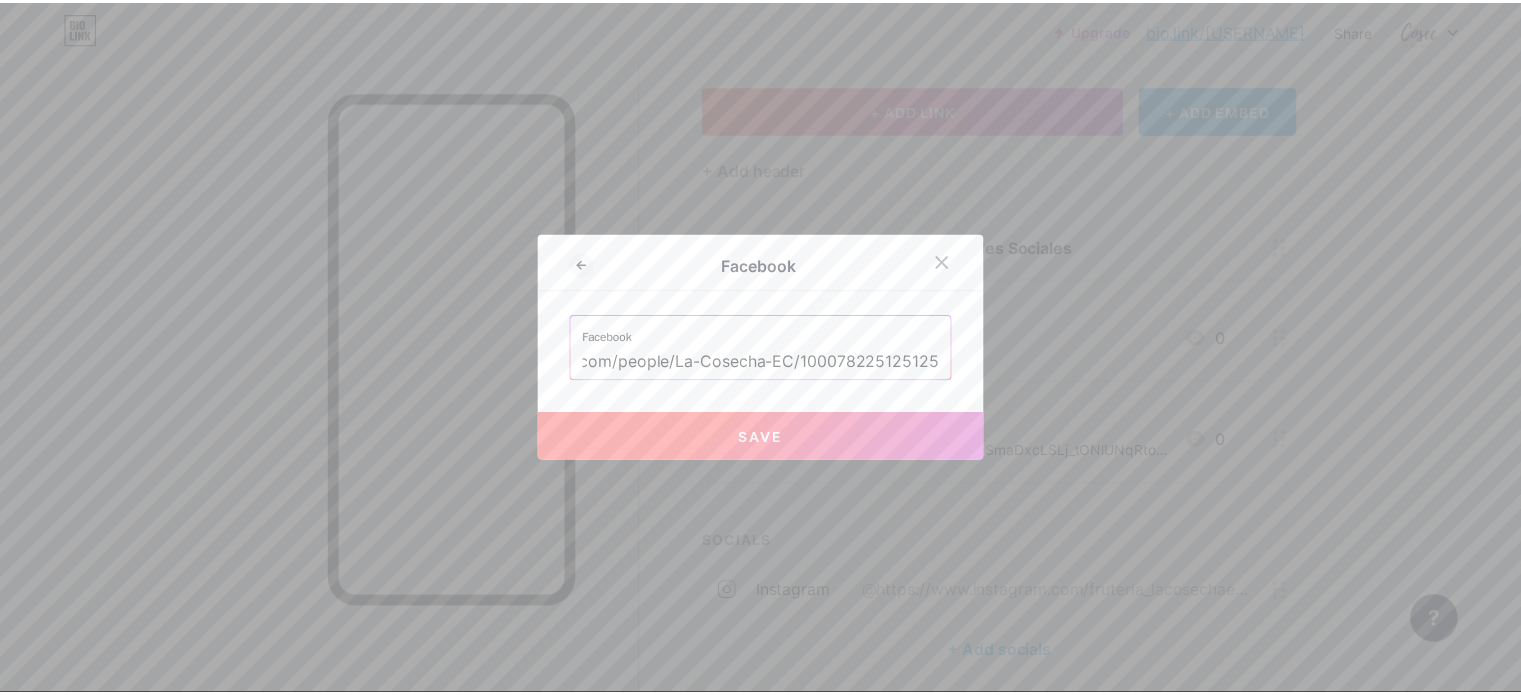 scroll, scrollTop: 0, scrollLeft: 0, axis: both 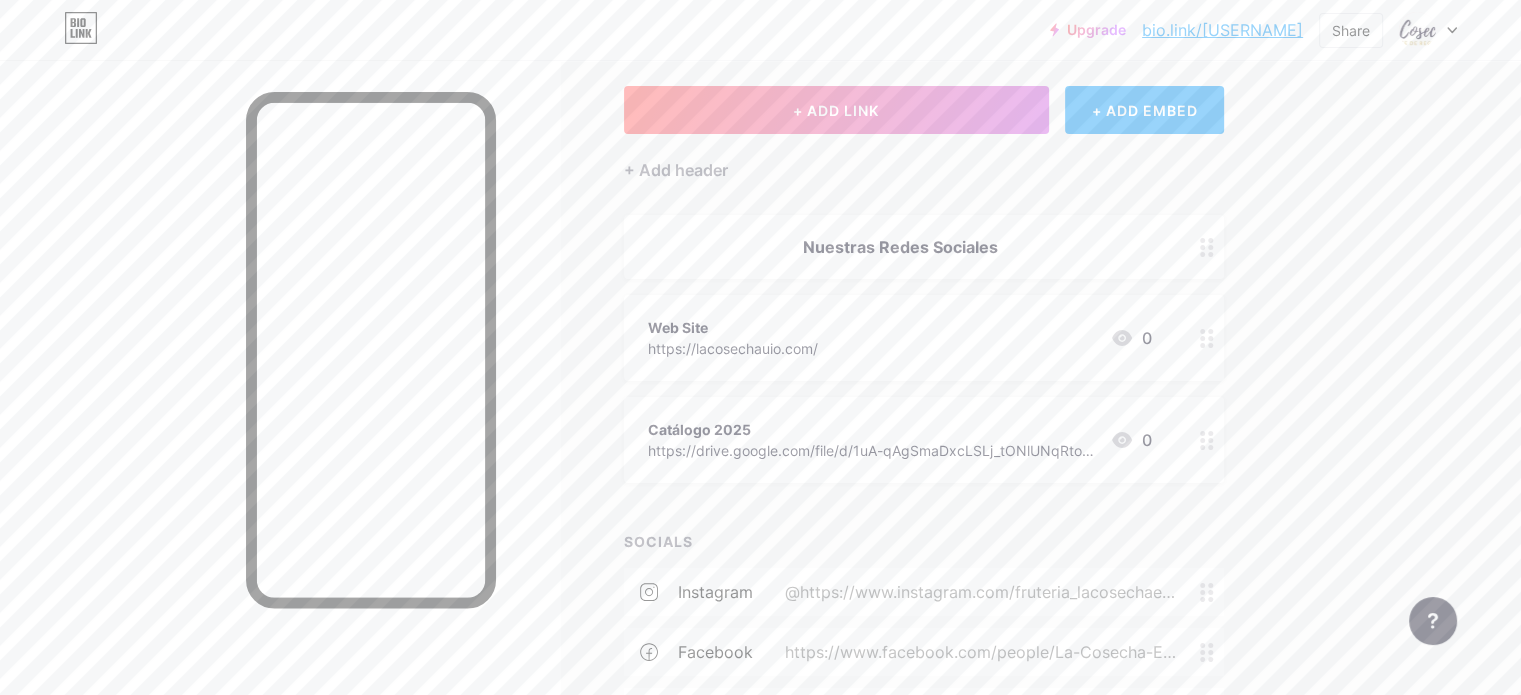 click on "Nuestras Redes Sociales" at bounding box center [924, 247] 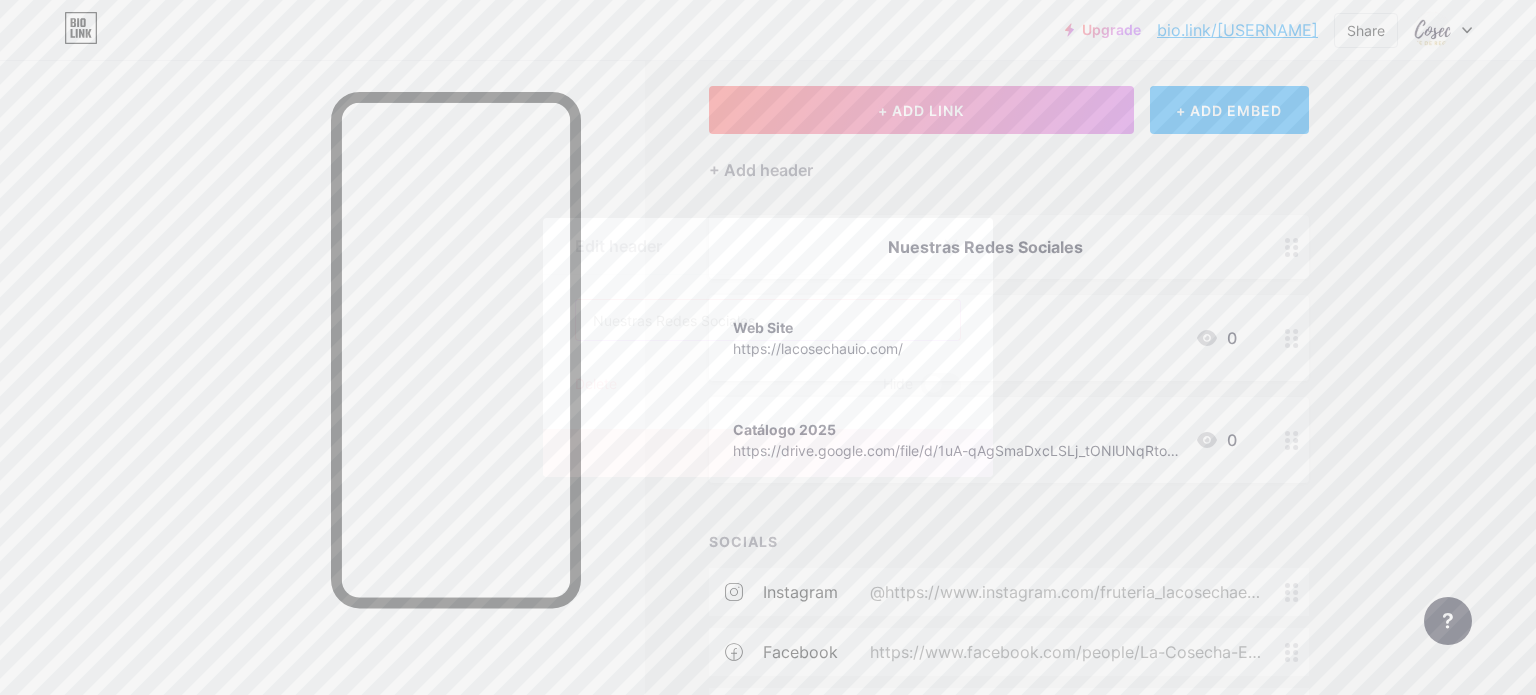 drag, startPoint x: 764, startPoint y: 323, endPoint x: 532, endPoint y: 322, distance: 232.00215 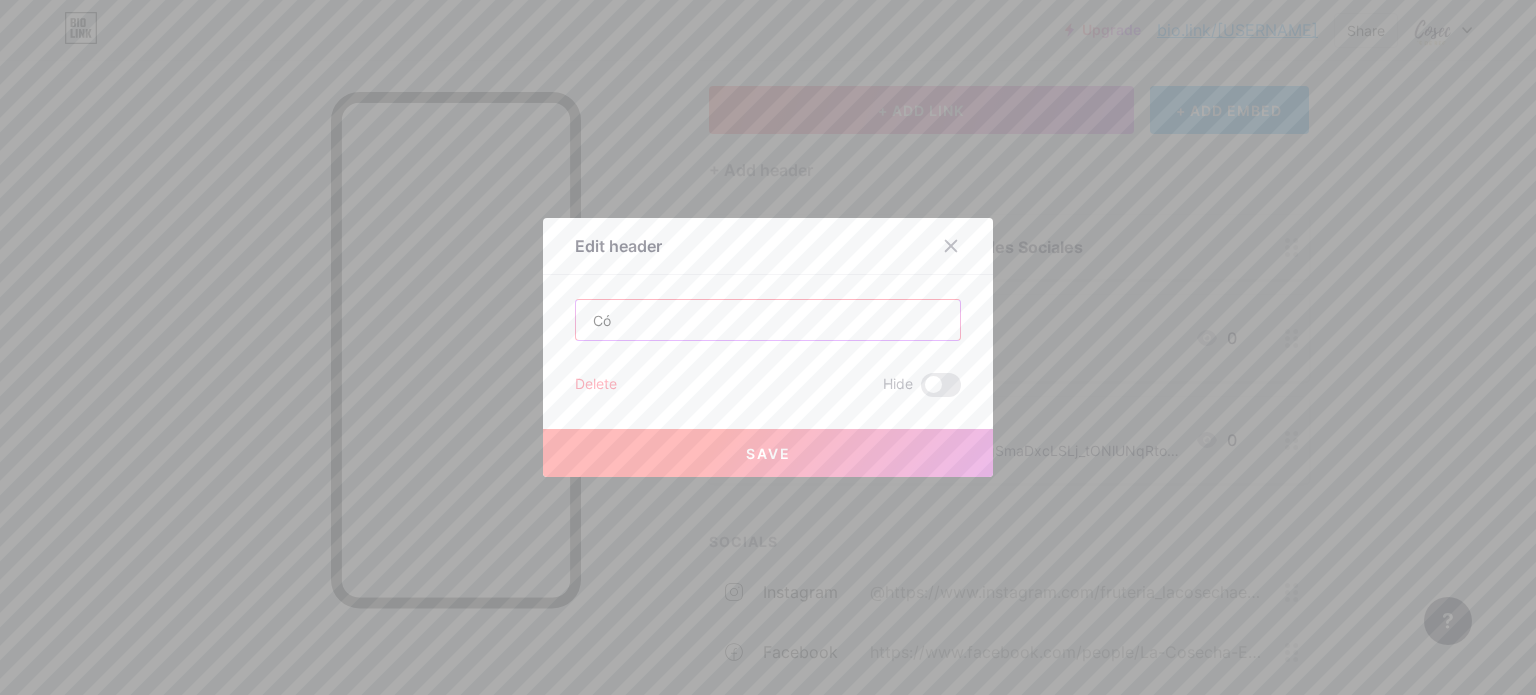 type on "C" 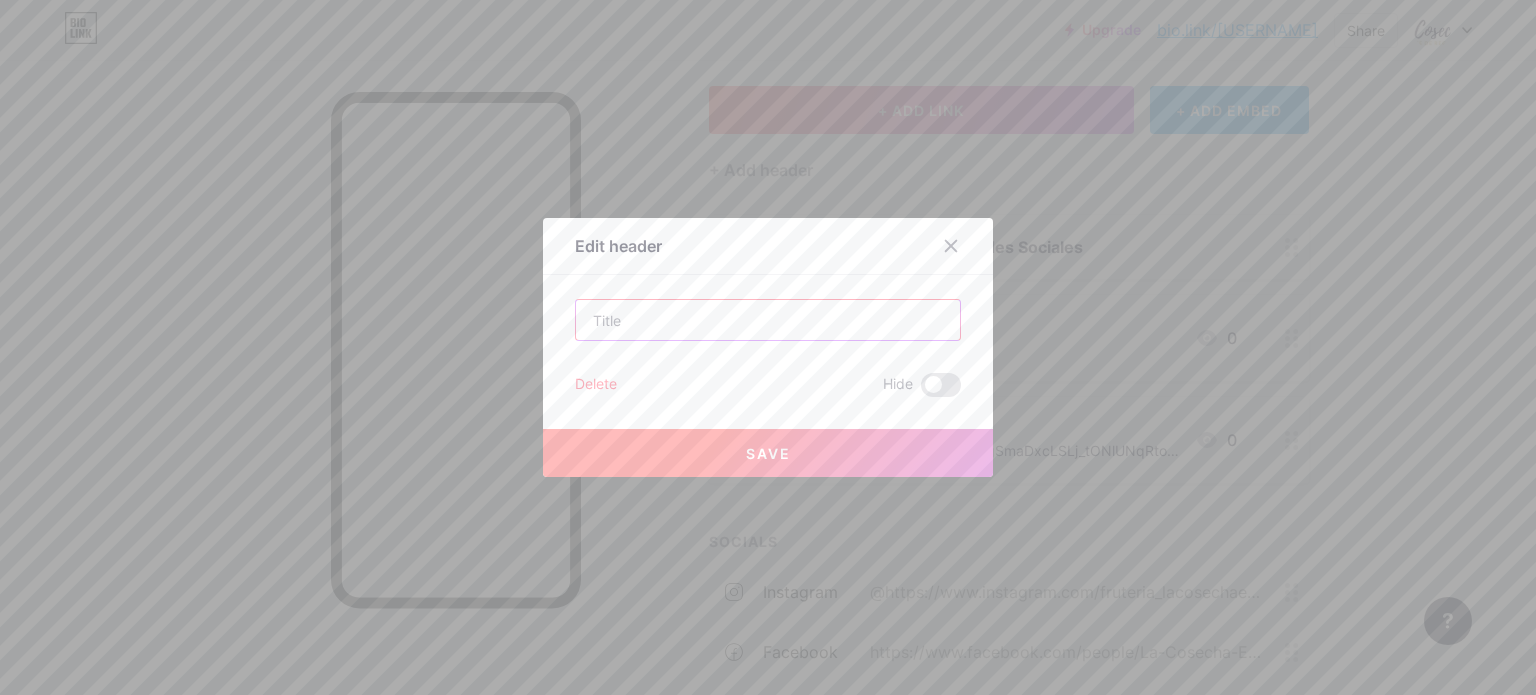 type on "S" 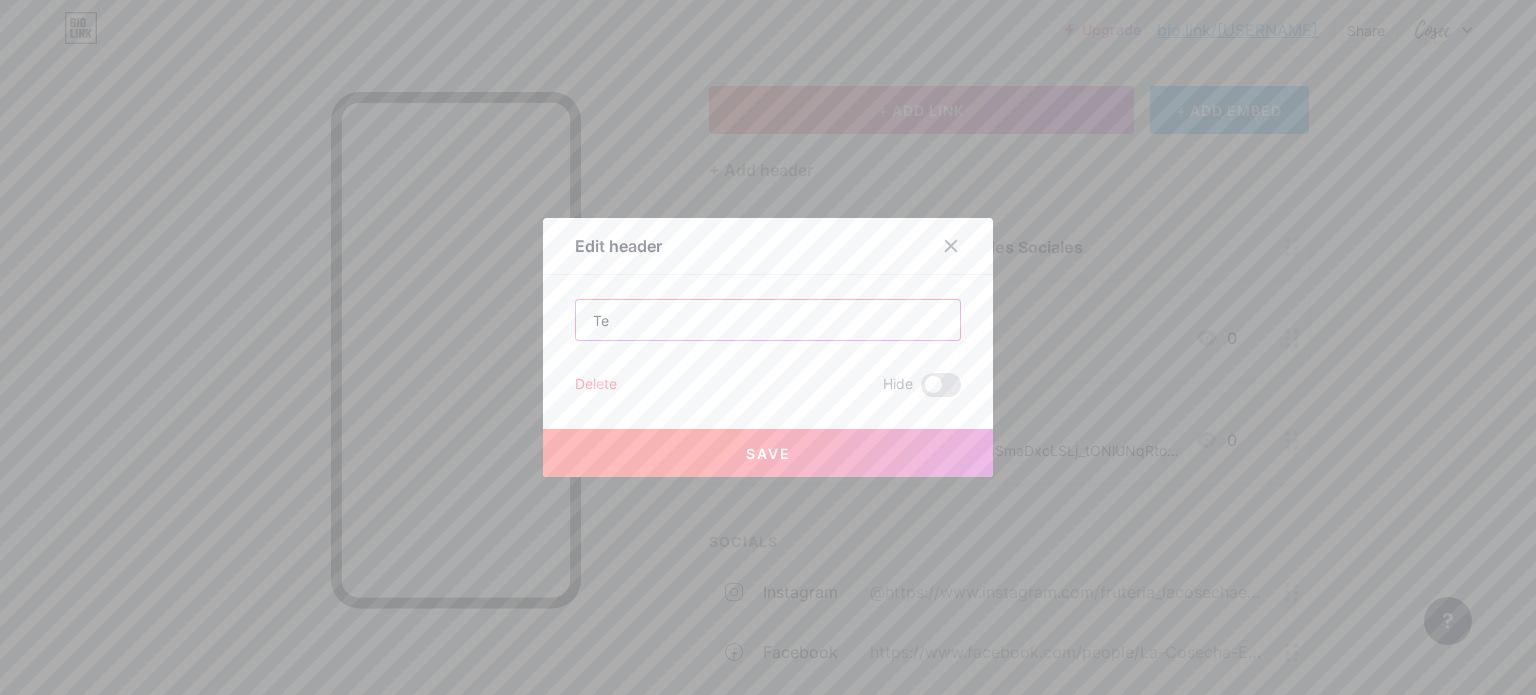 type on "T" 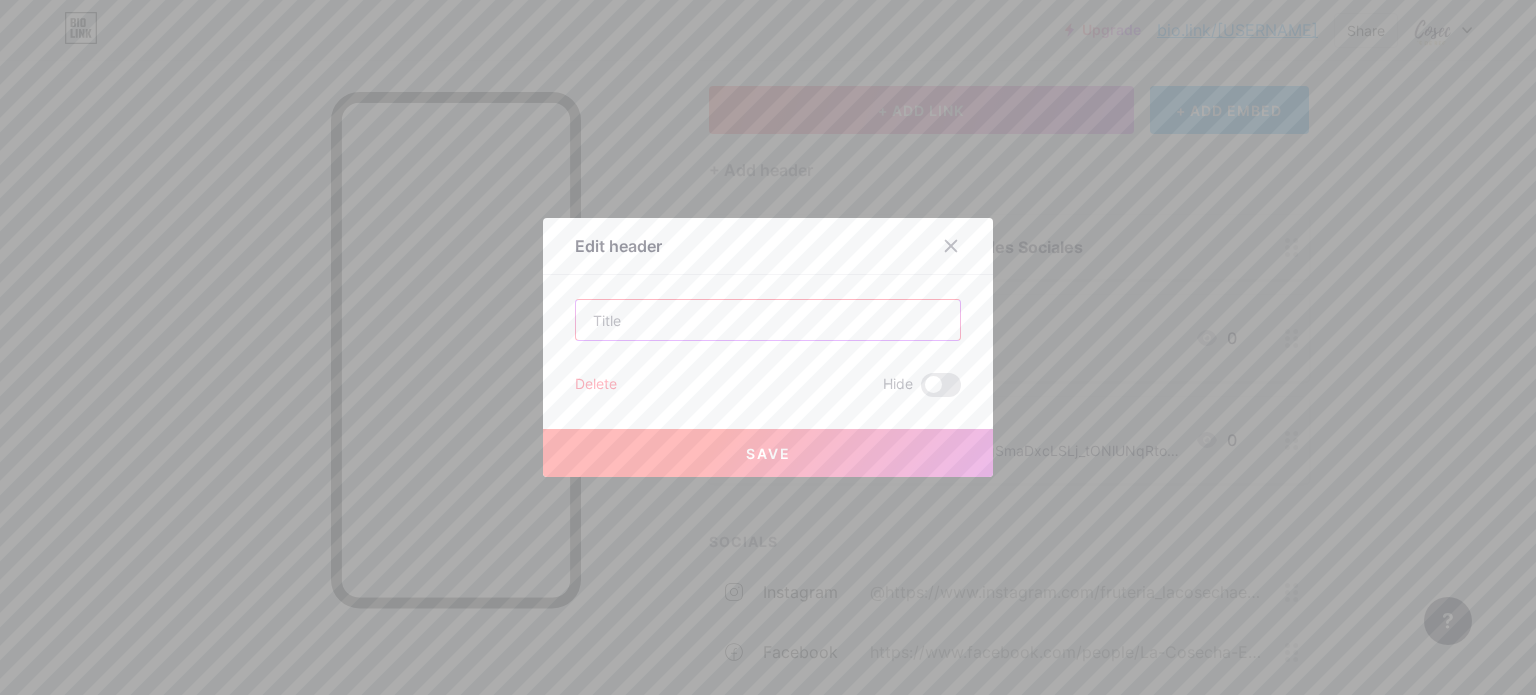 type 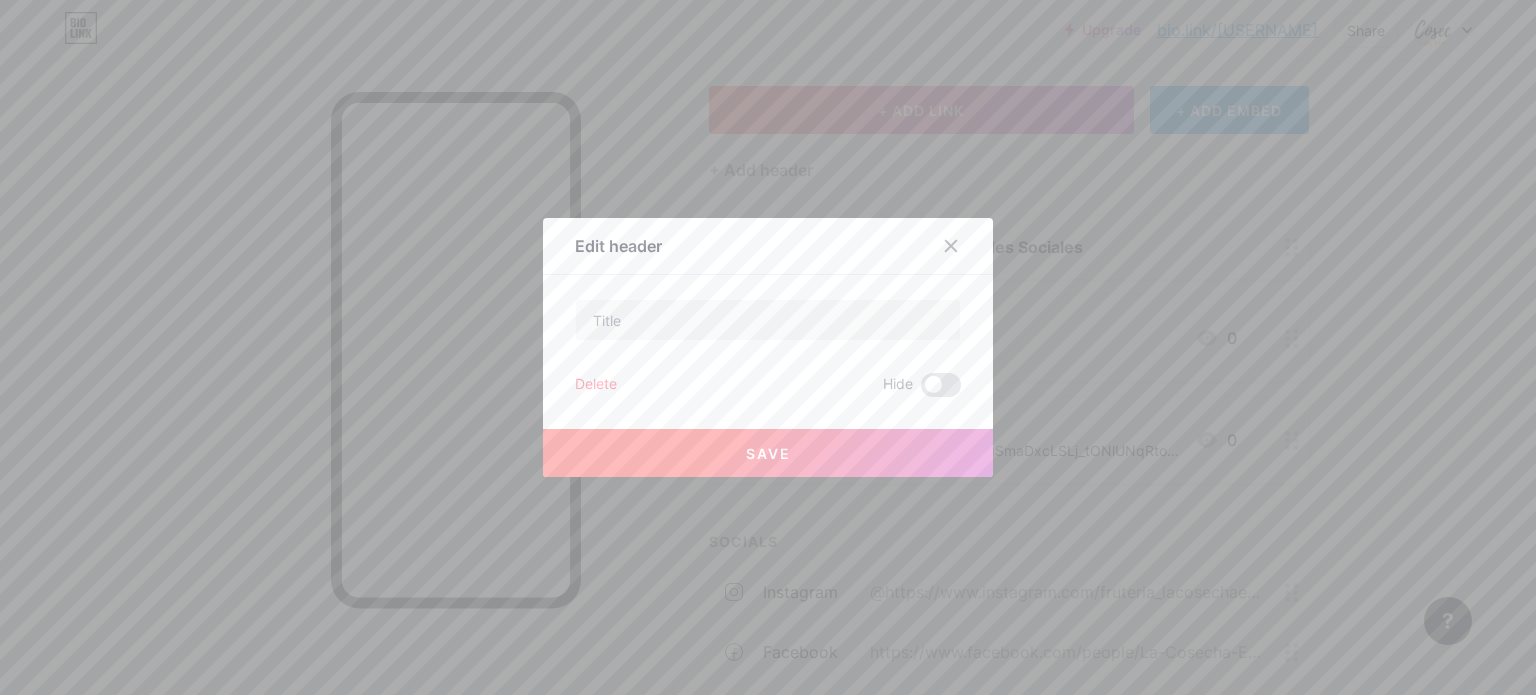 click on "Delete
Hide         Save" at bounding box center [768, 348] 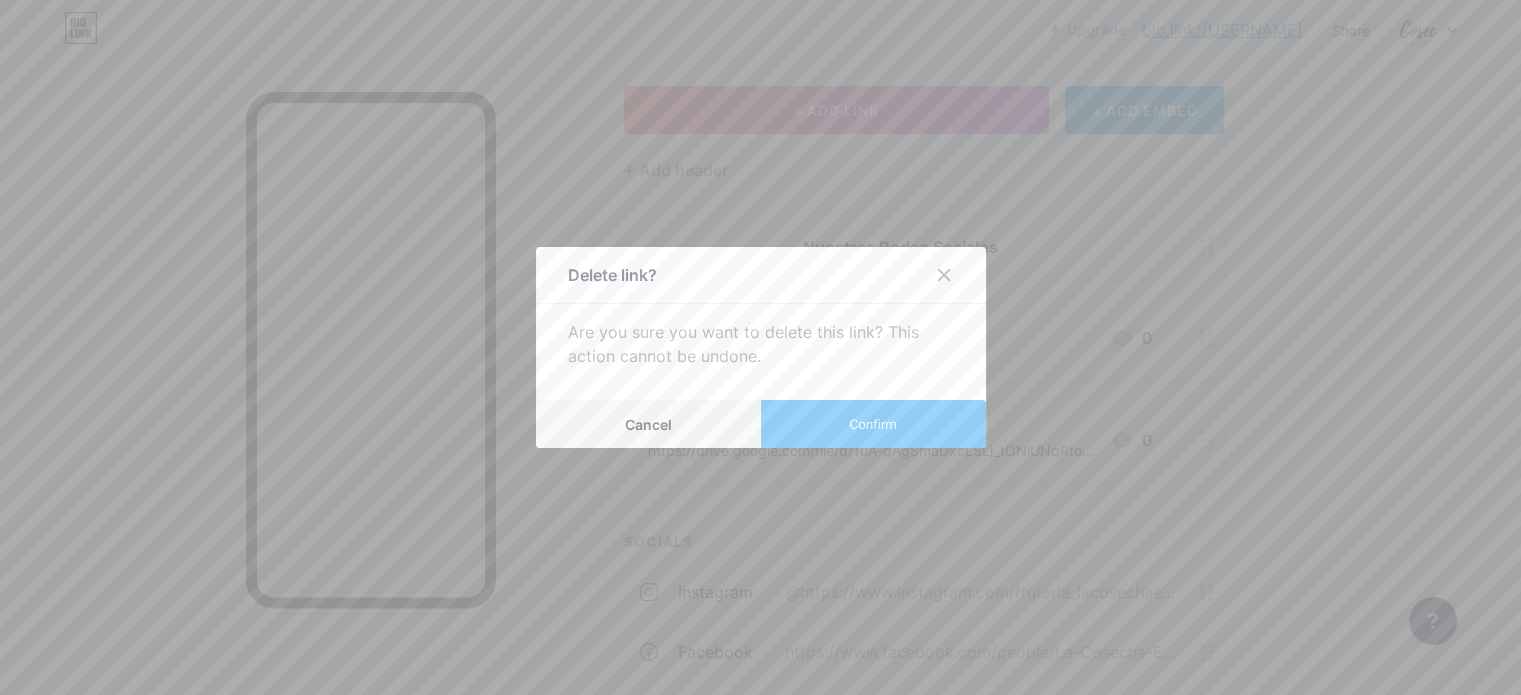 click on "Confirm" at bounding box center [872, 424] 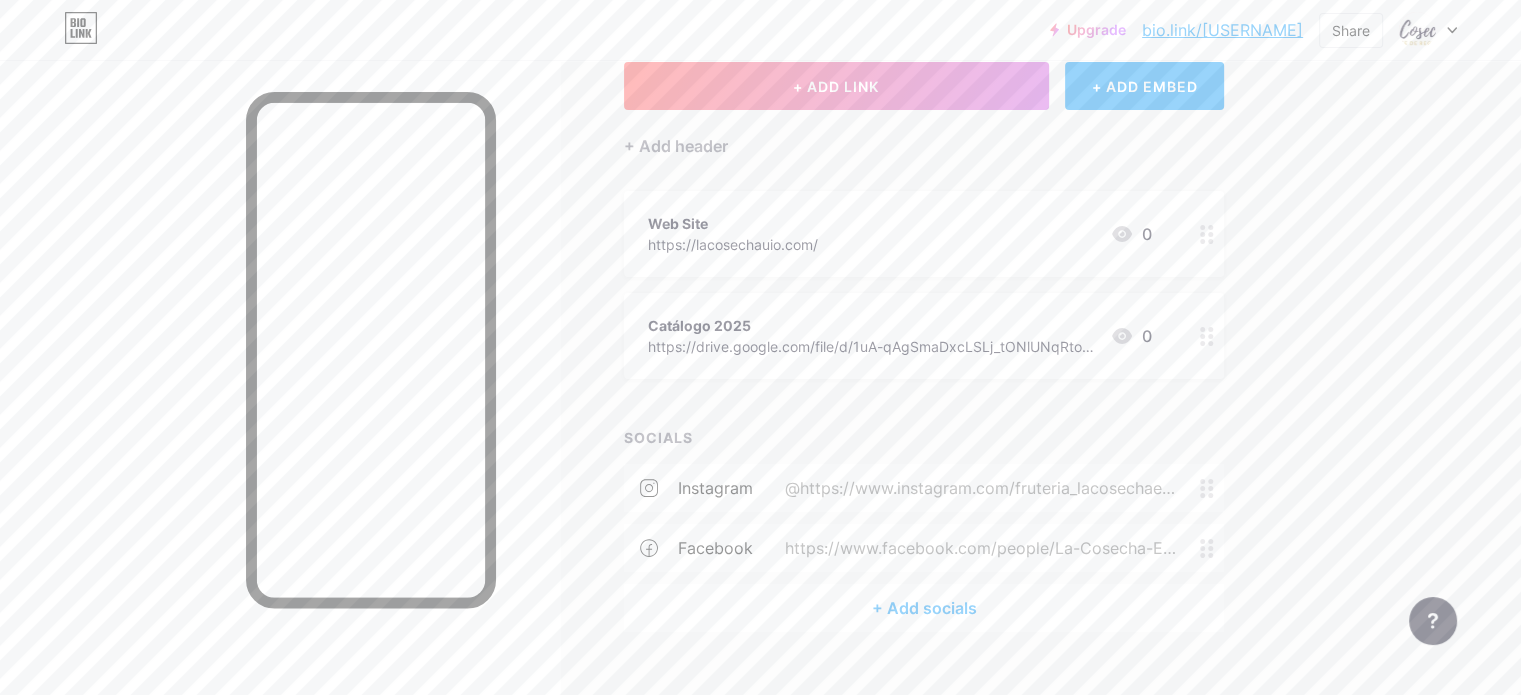 scroll, scrollTop: 159, scrollLeft: 0, axis: vertical 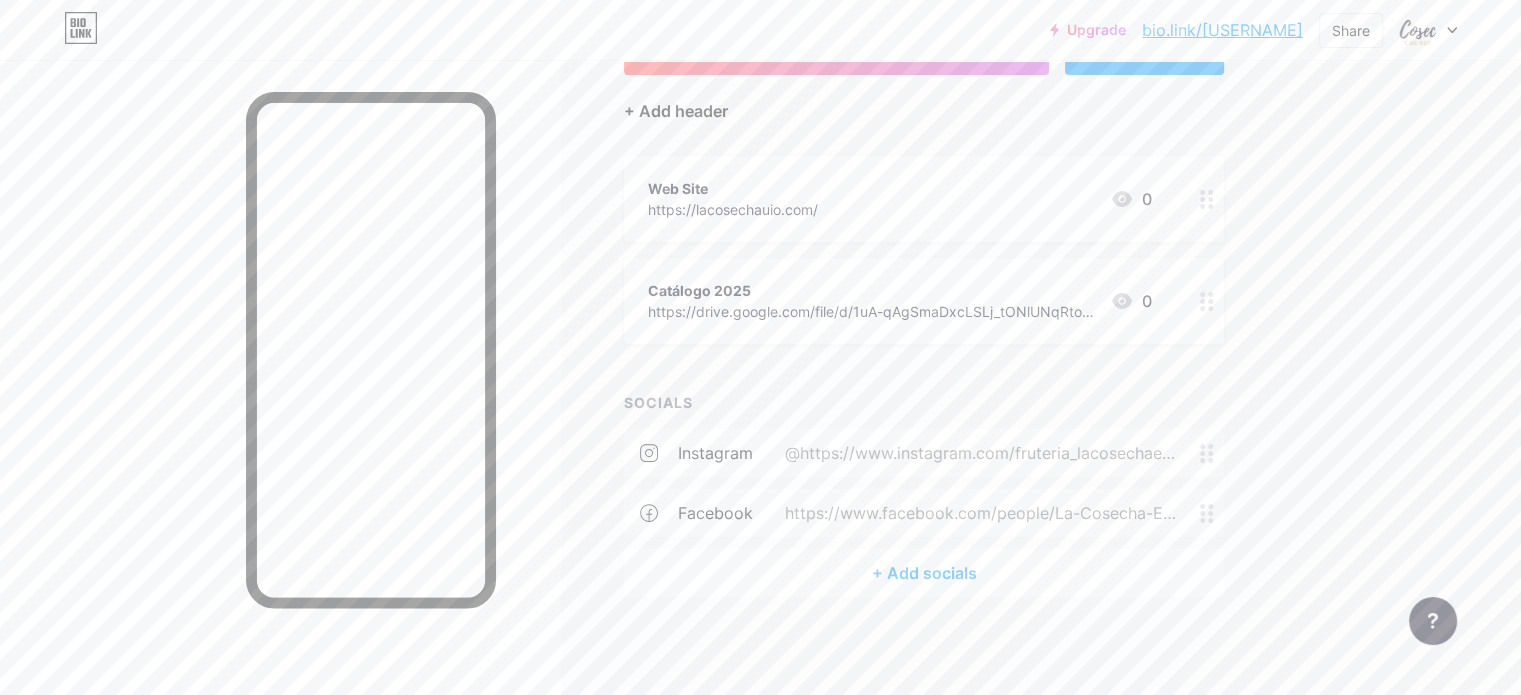 click on "+ Add header" at bounding box center (676, 111) 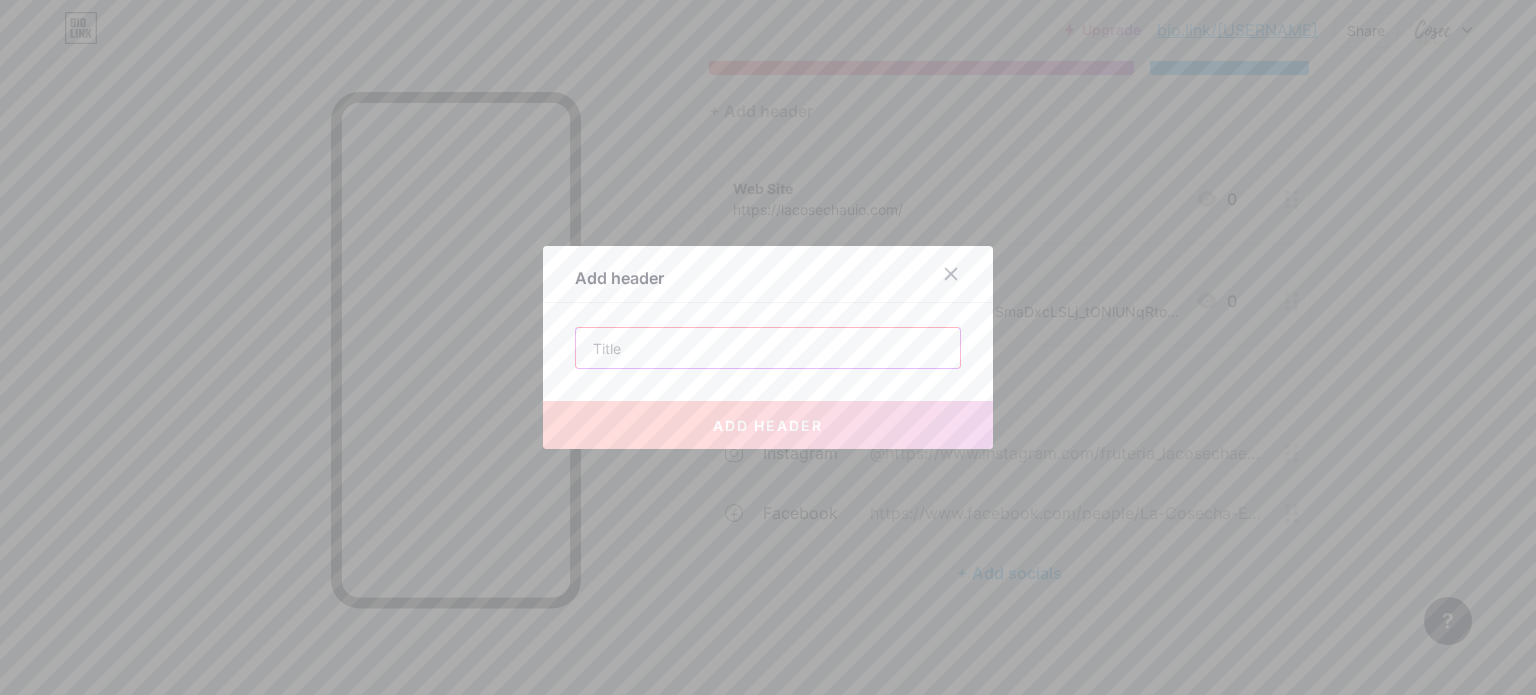 click at bounding box center (768, 348) 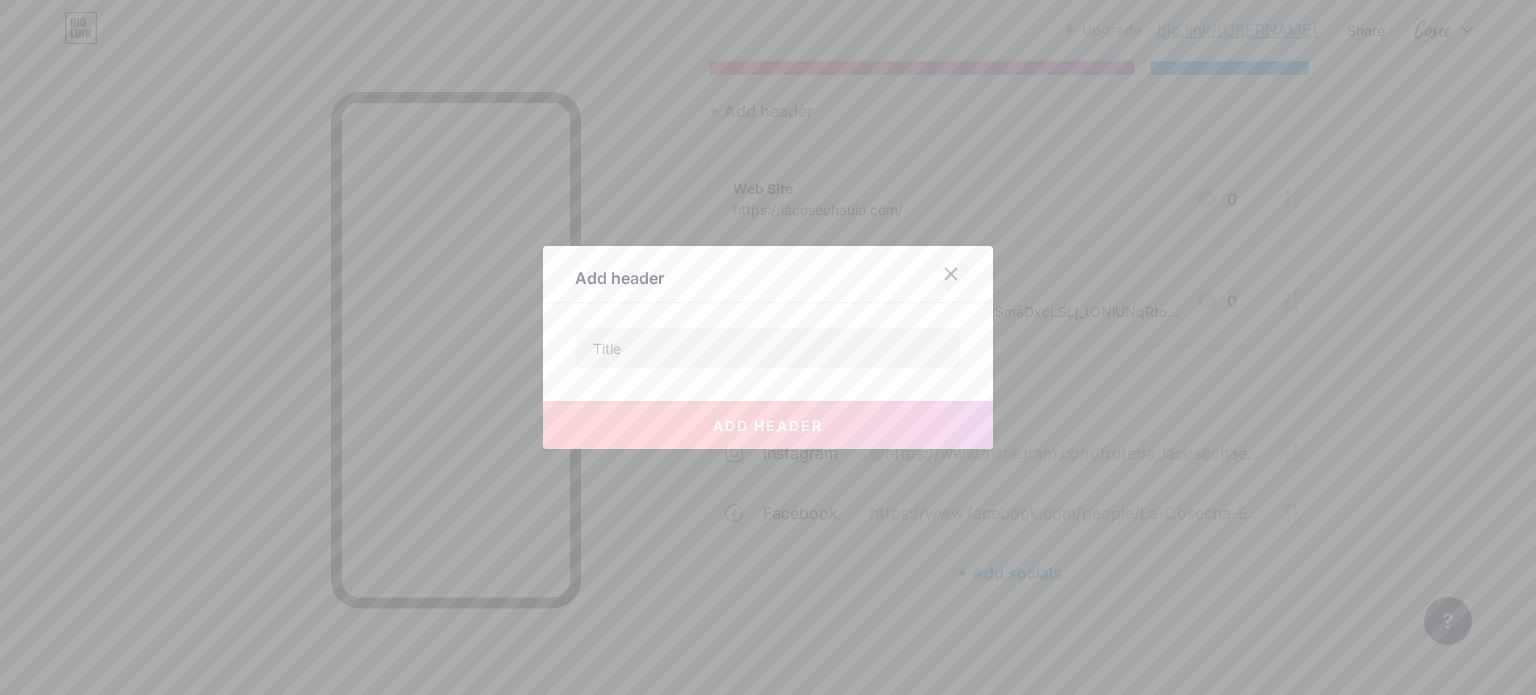 click at bounding box center (951, 274) 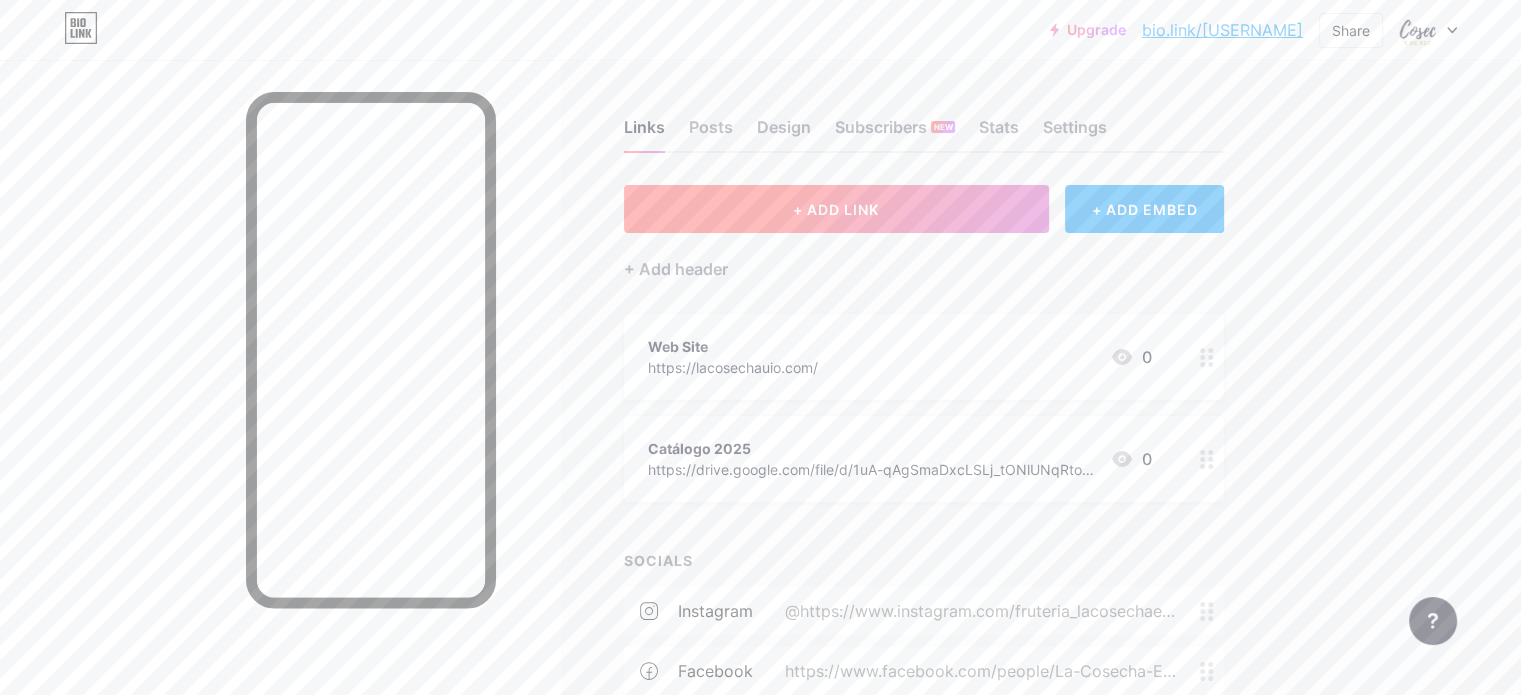 scroll, scrollTop: 0, scrollLeft: 0, axis: both 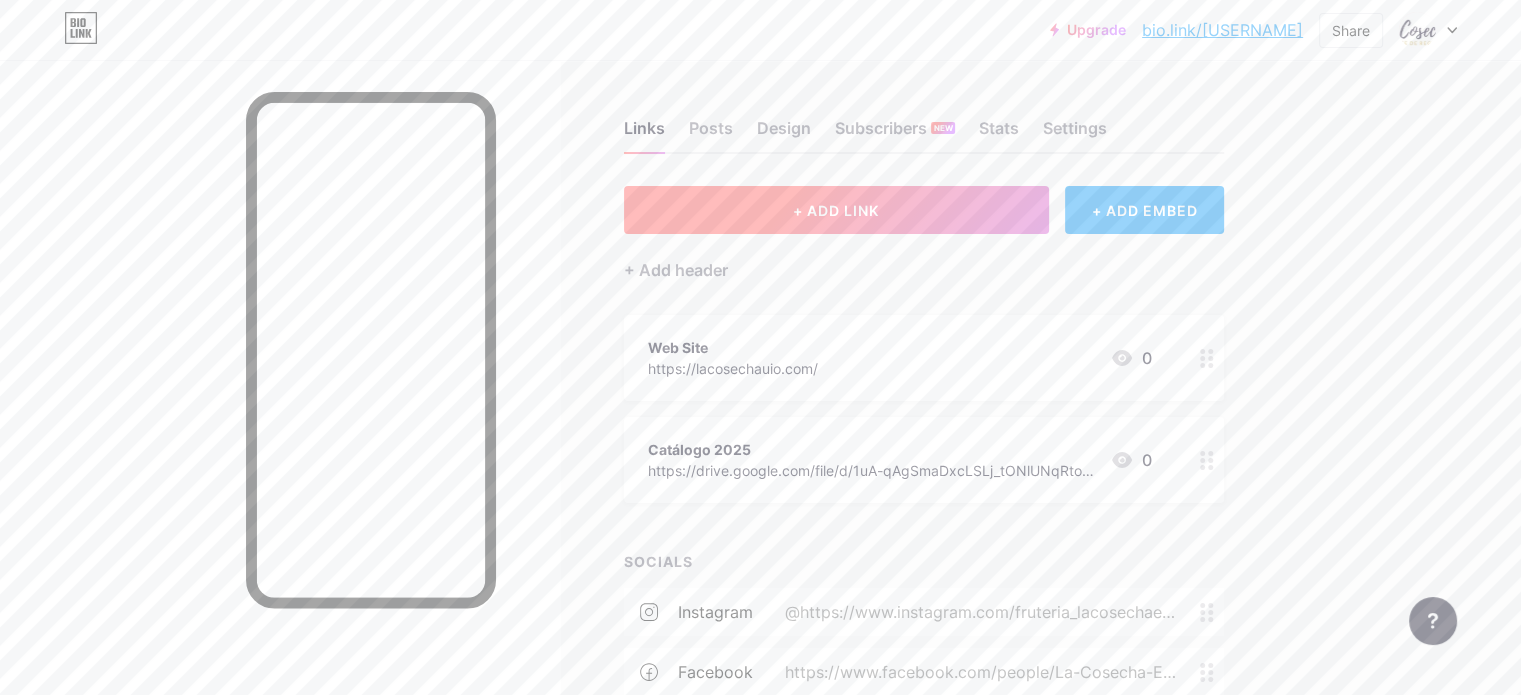 click on "+ ADD LINK" at bounding box center [836, 210] 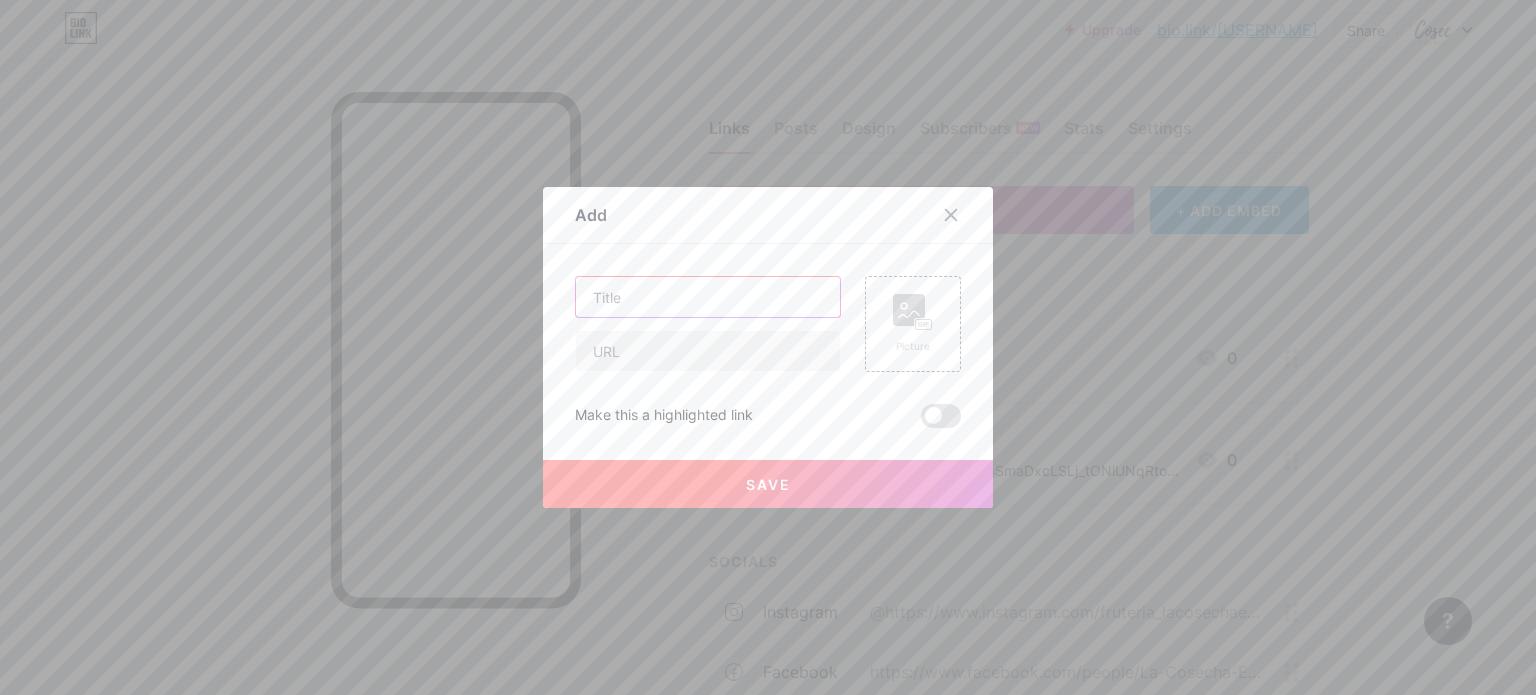 click at bounding box center (708, 297) 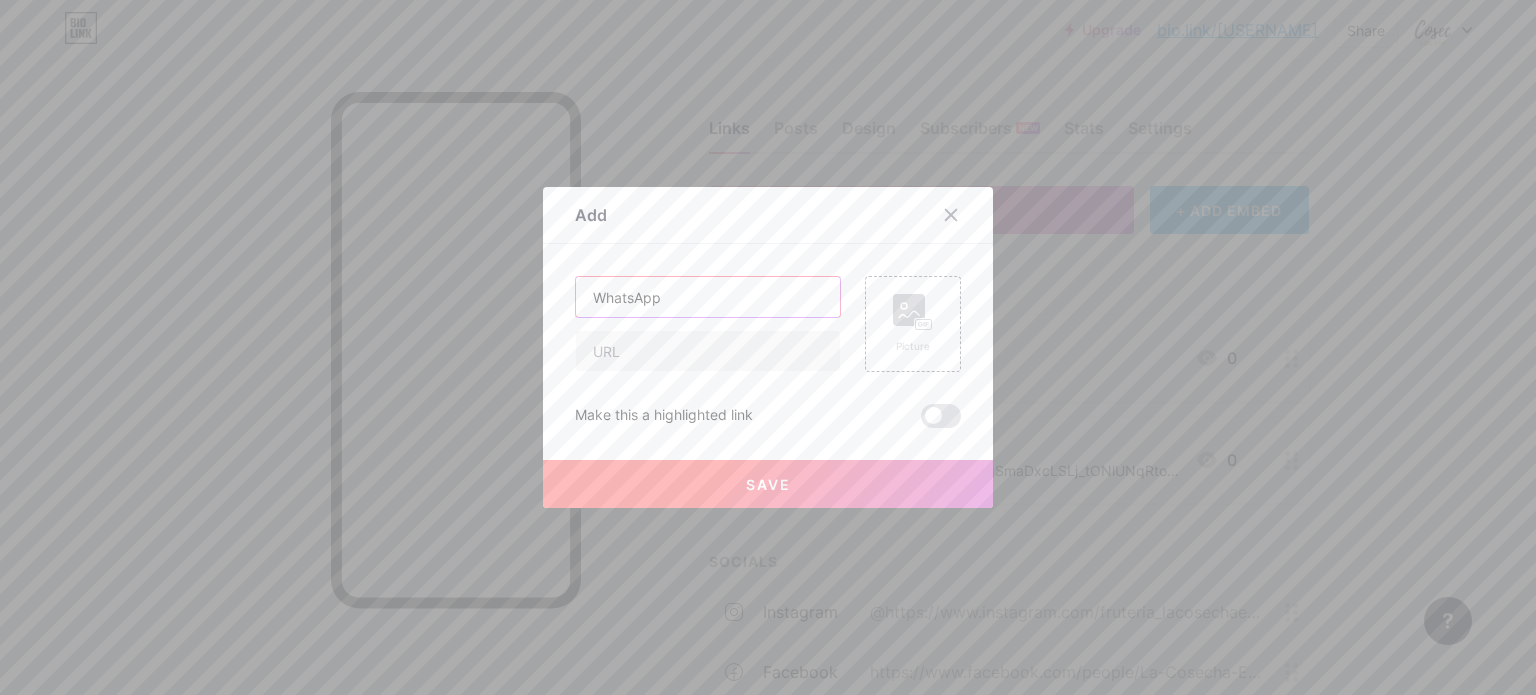 type on "WhatsApp" 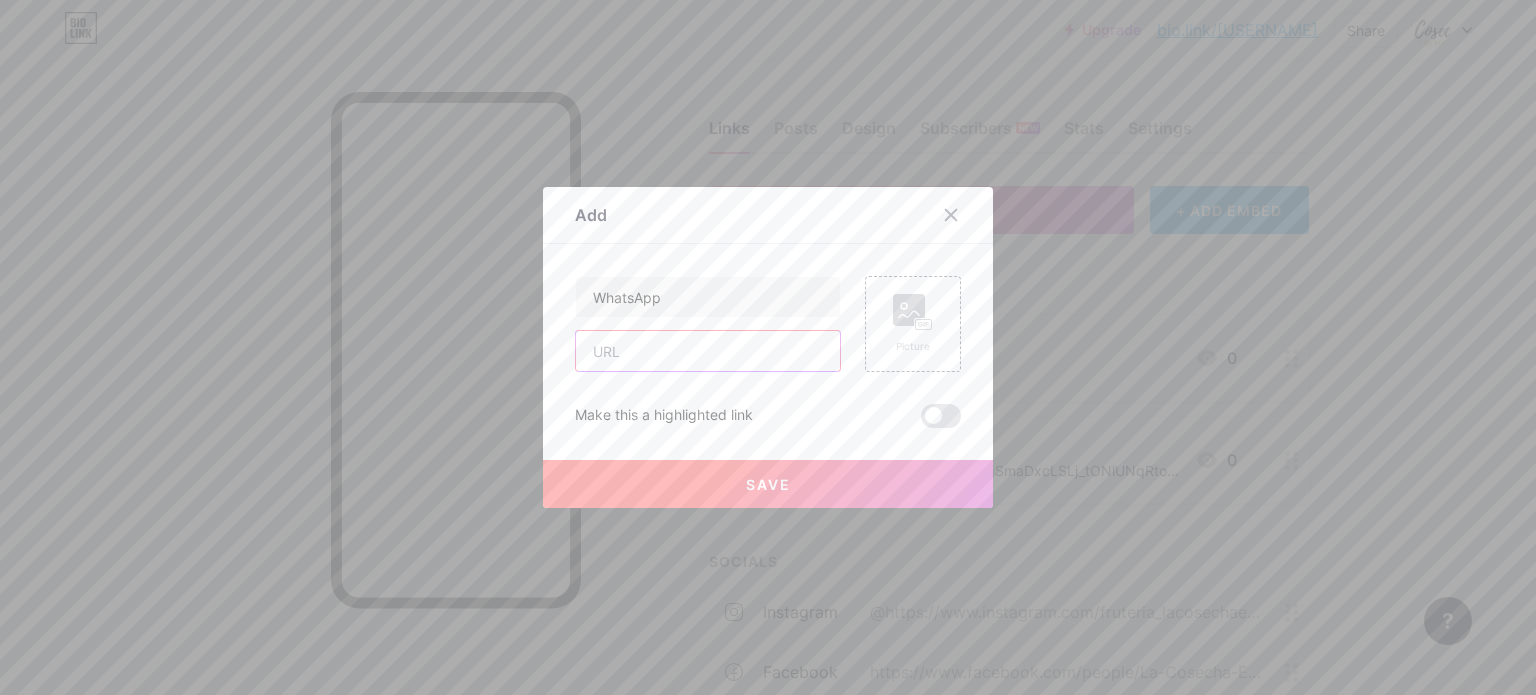 click at bounding box center [708, 351] 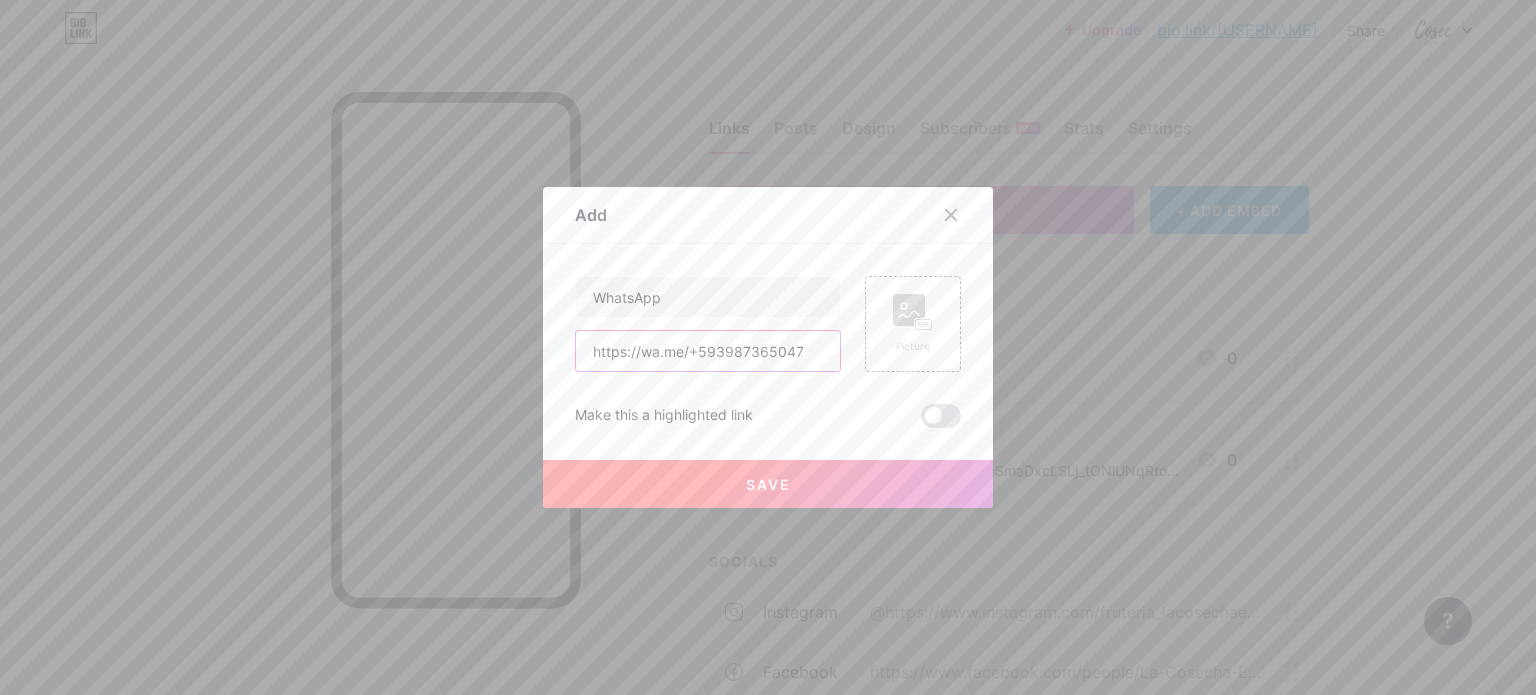 type on "https://wa.me/+593987365047" 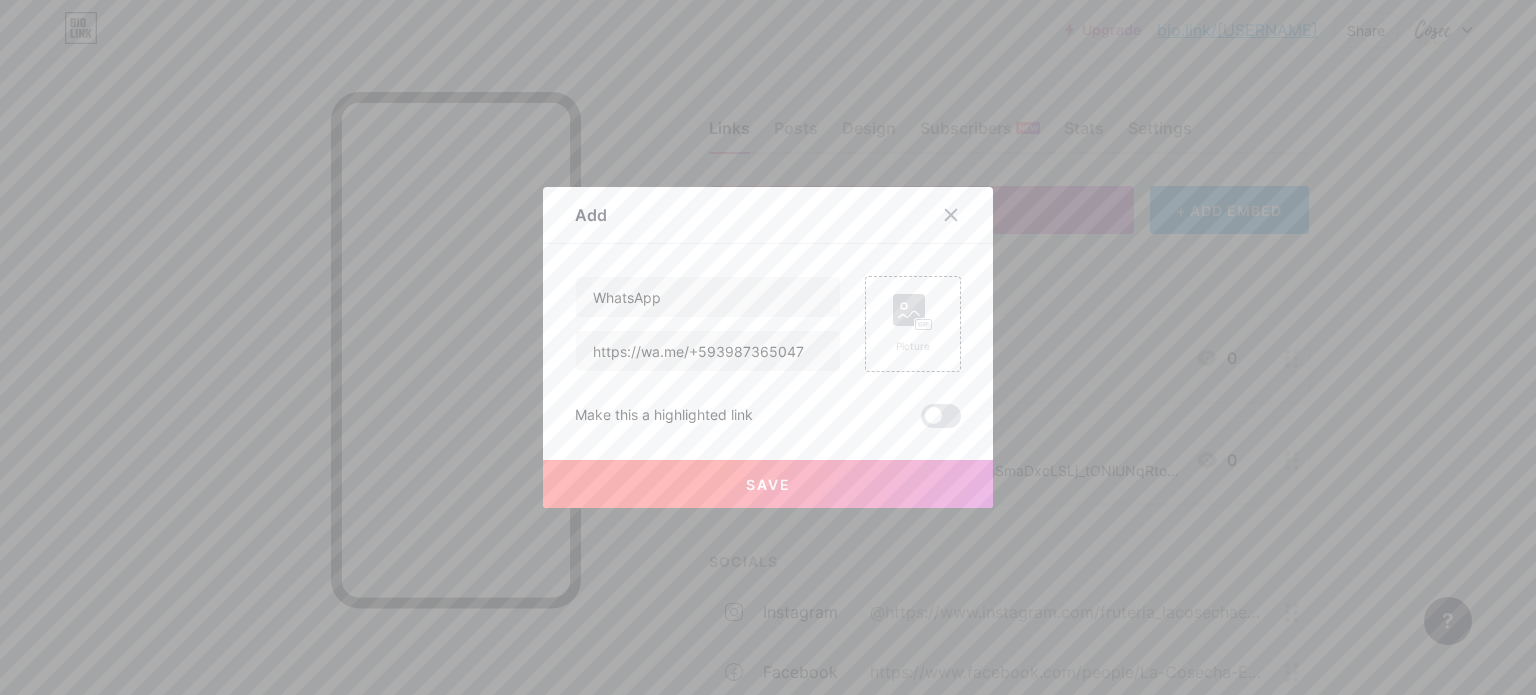 click on "Save" at bounding box center (768, 484) 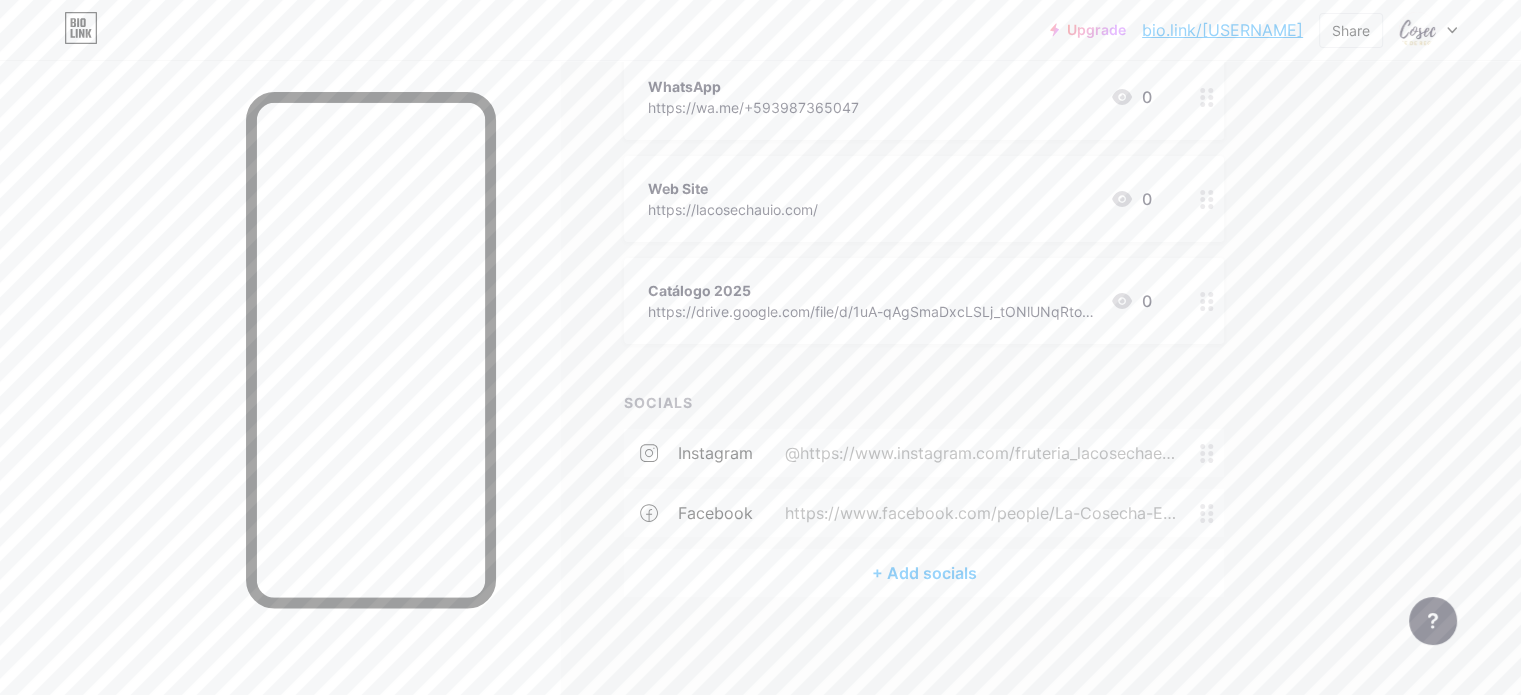 scroll, scrollTop: 0, scrollLeft: 0, axis: both 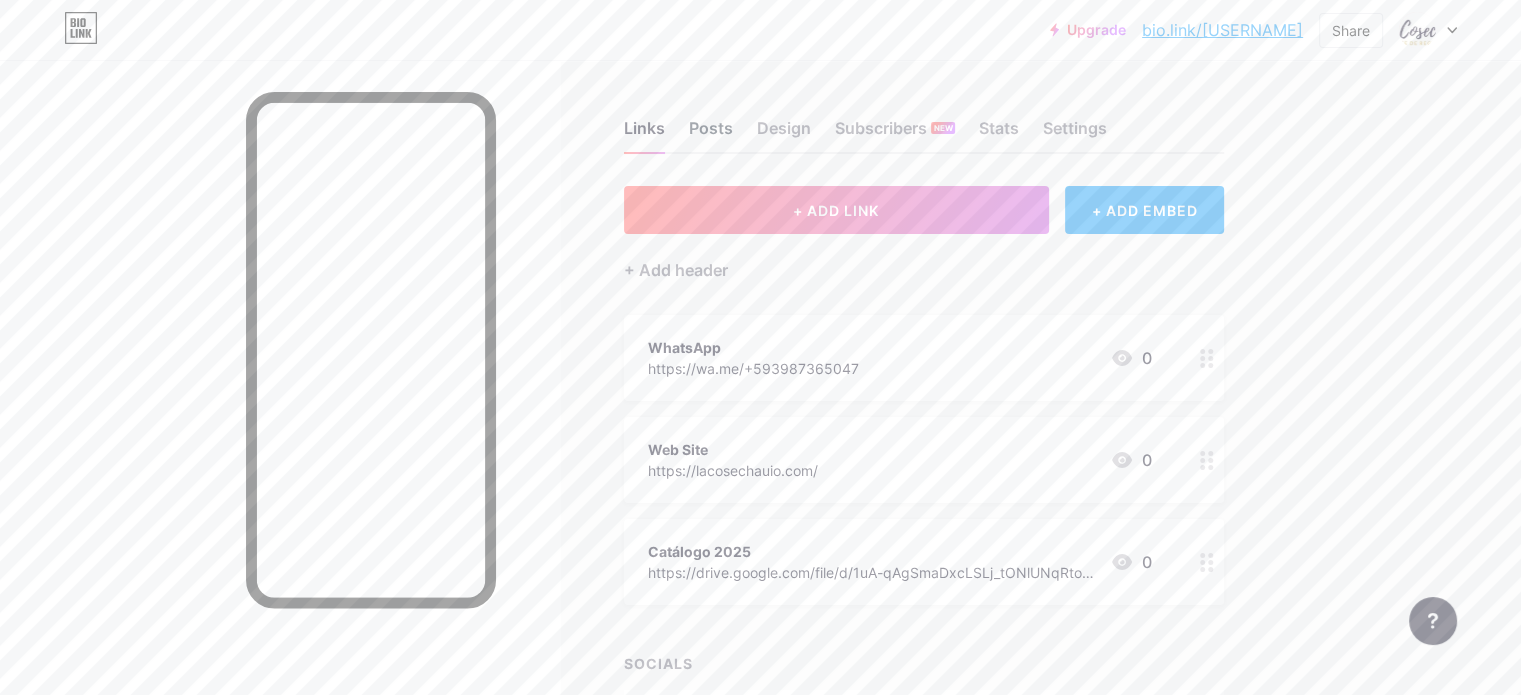 click on "Posts" at bounding box center (711, 134) 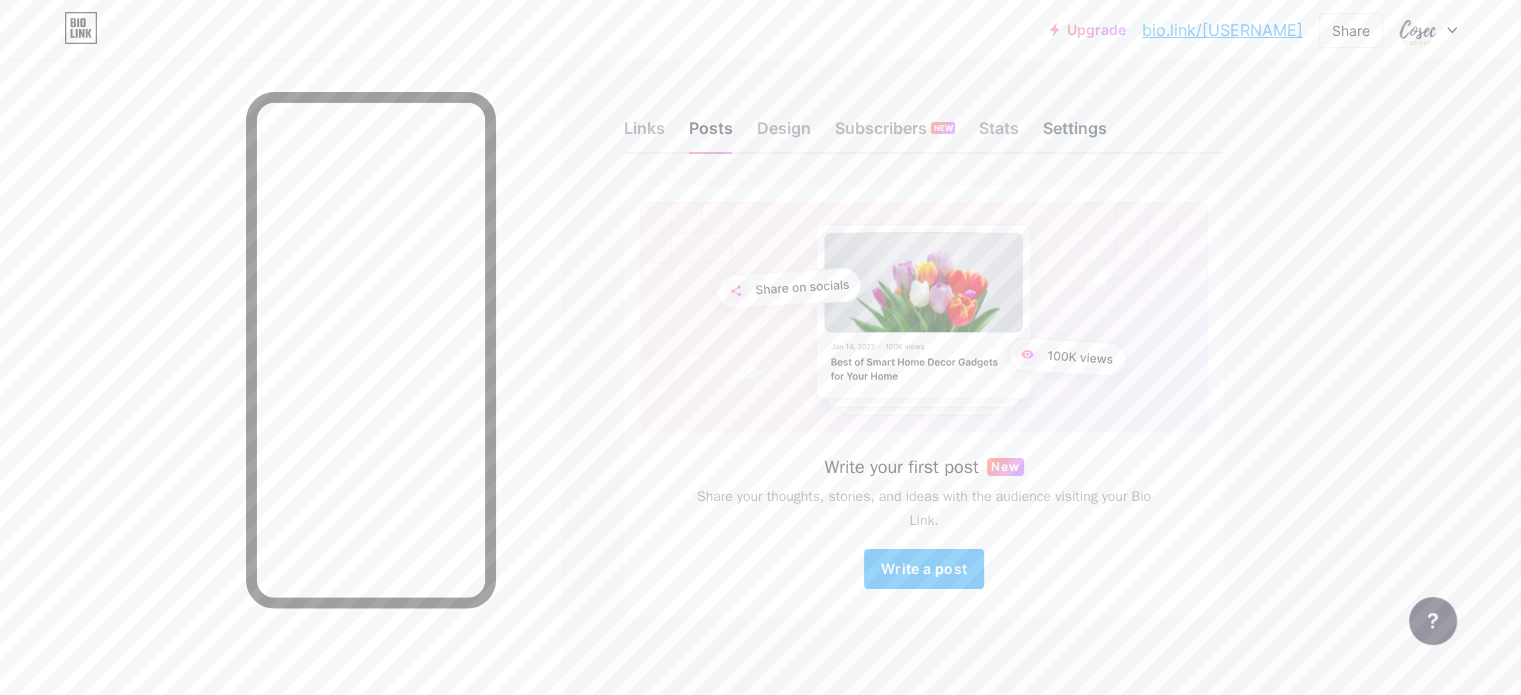 click on "Settings" at bounding box center (1075, 134) 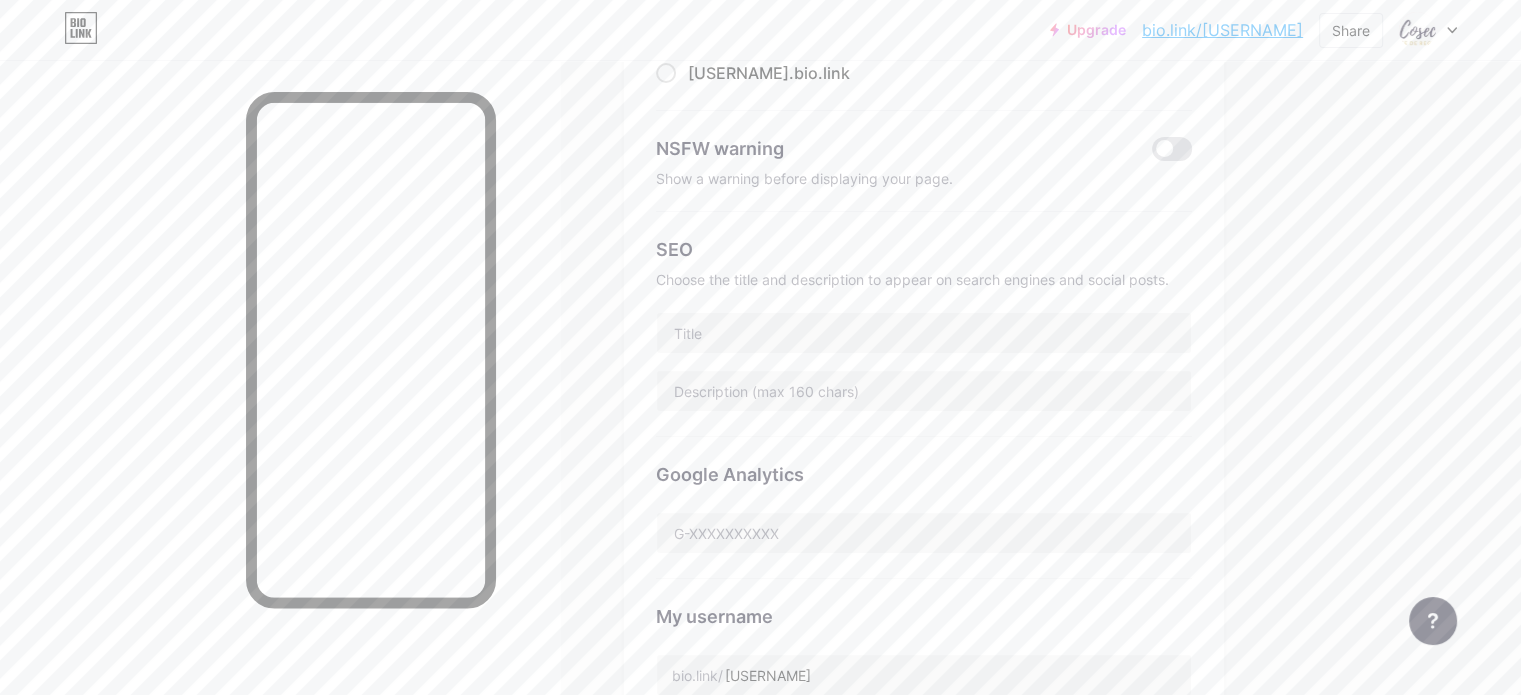 scroll, scrollTop: 0, scrollLeft: 0, axis: both 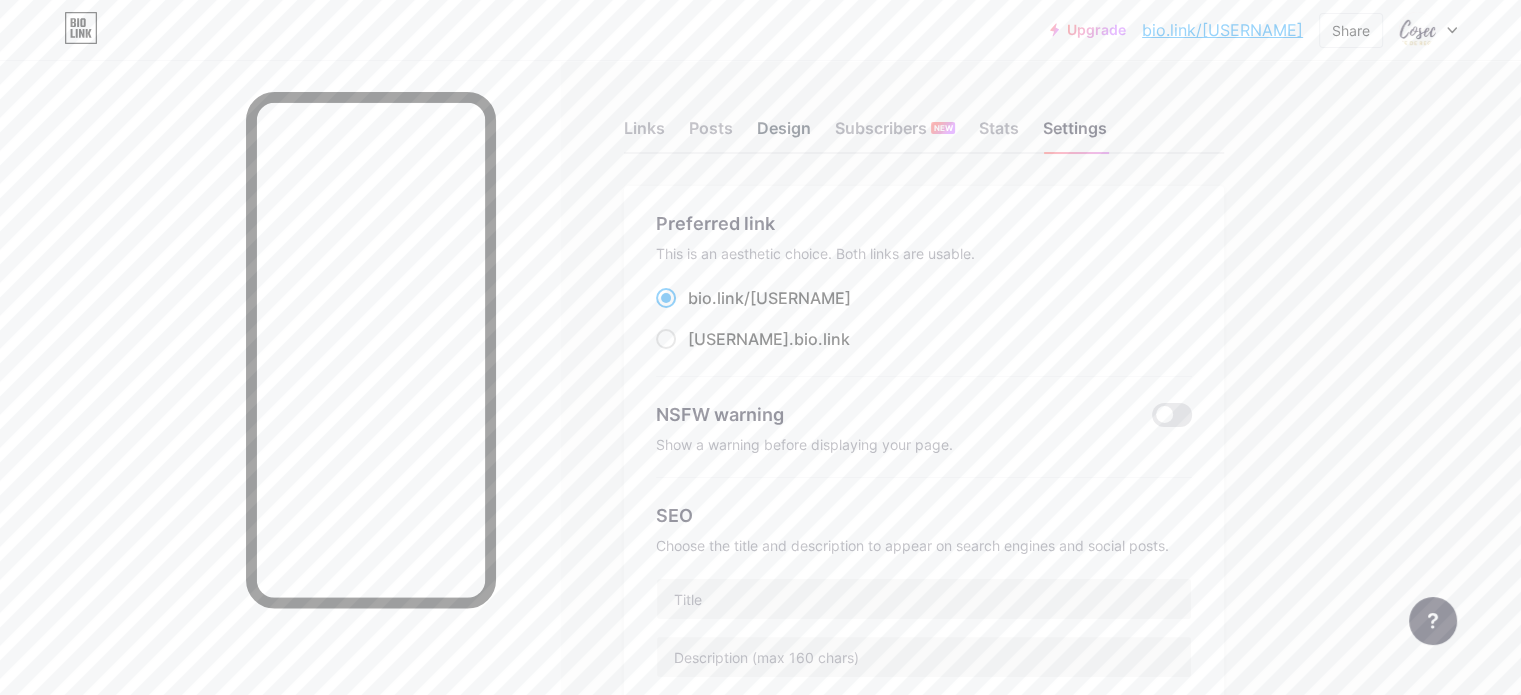 click on "Design" at bounding box center (784, 134) 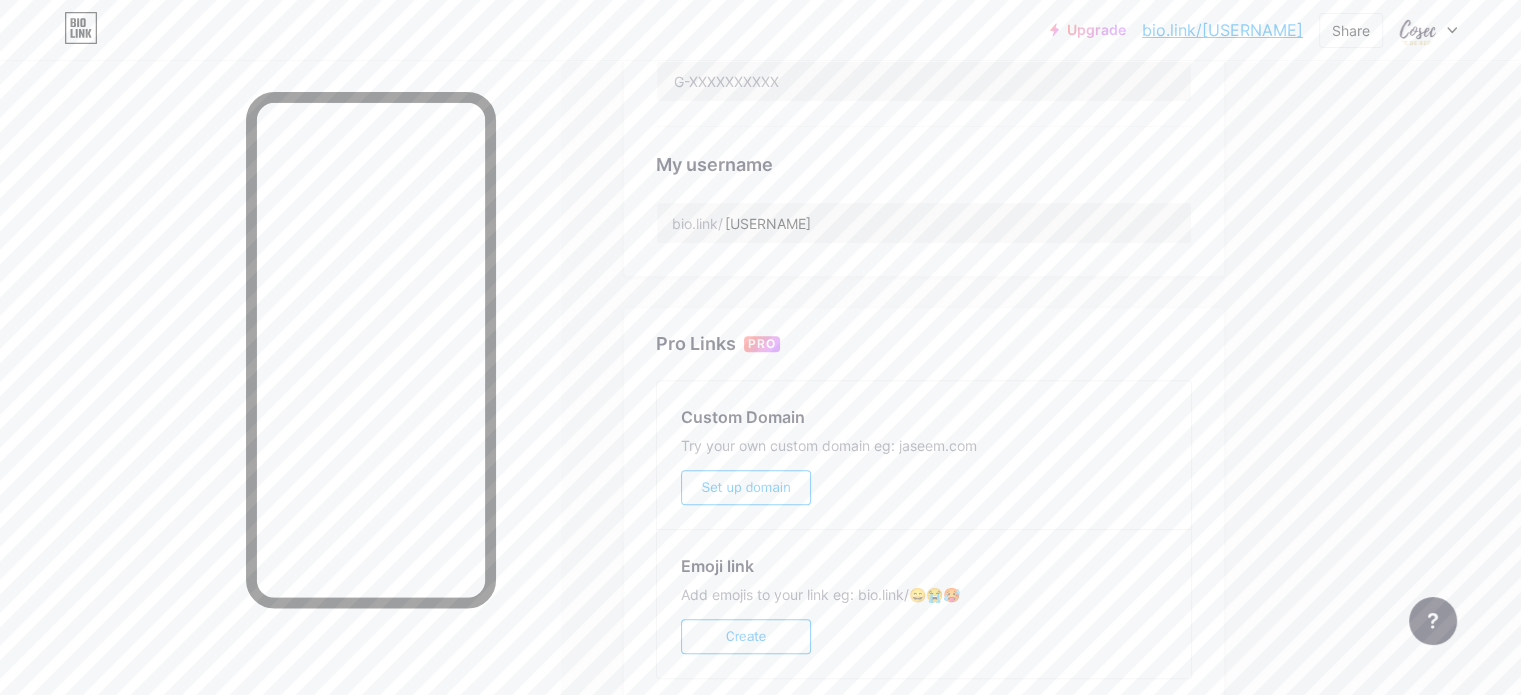 scroll, scrollTop: 866, scrollLeft: 0, axis: vertical 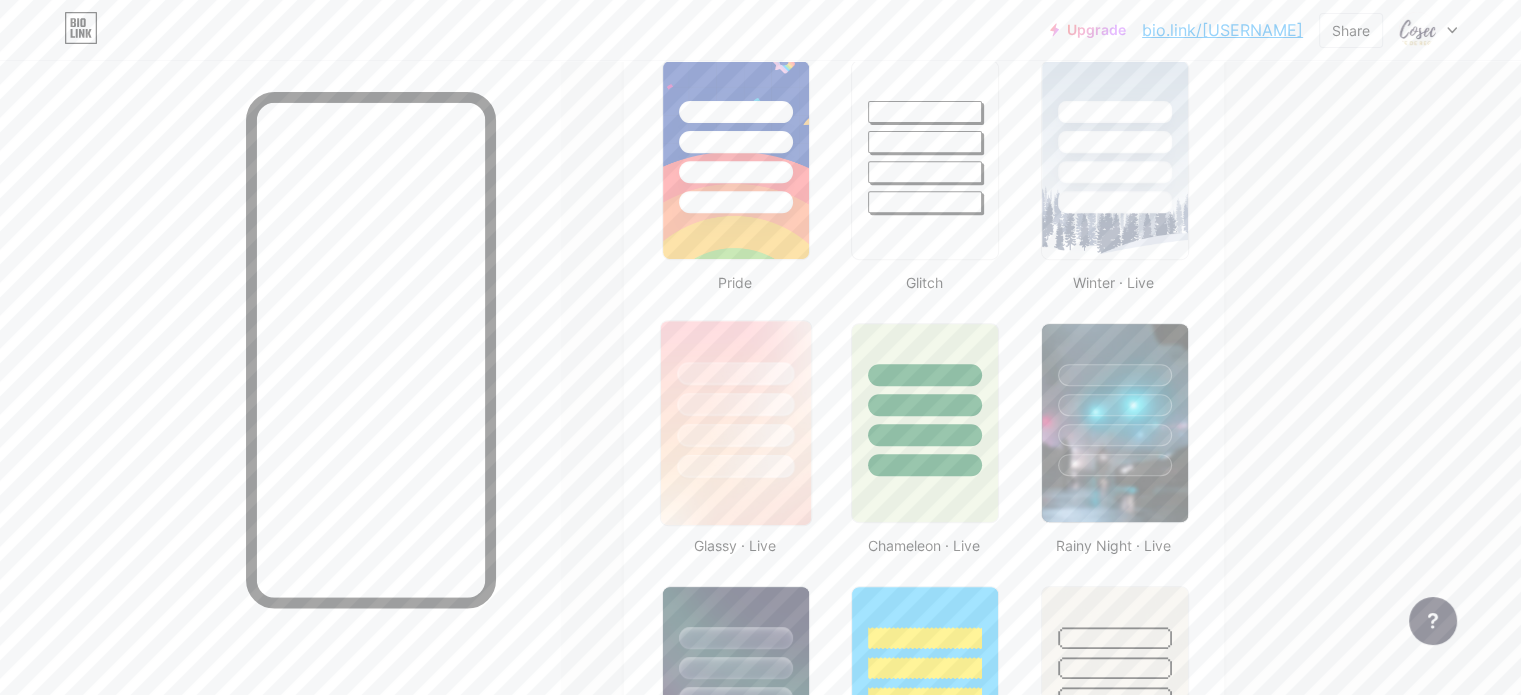 click at bounding box center [735, 435] 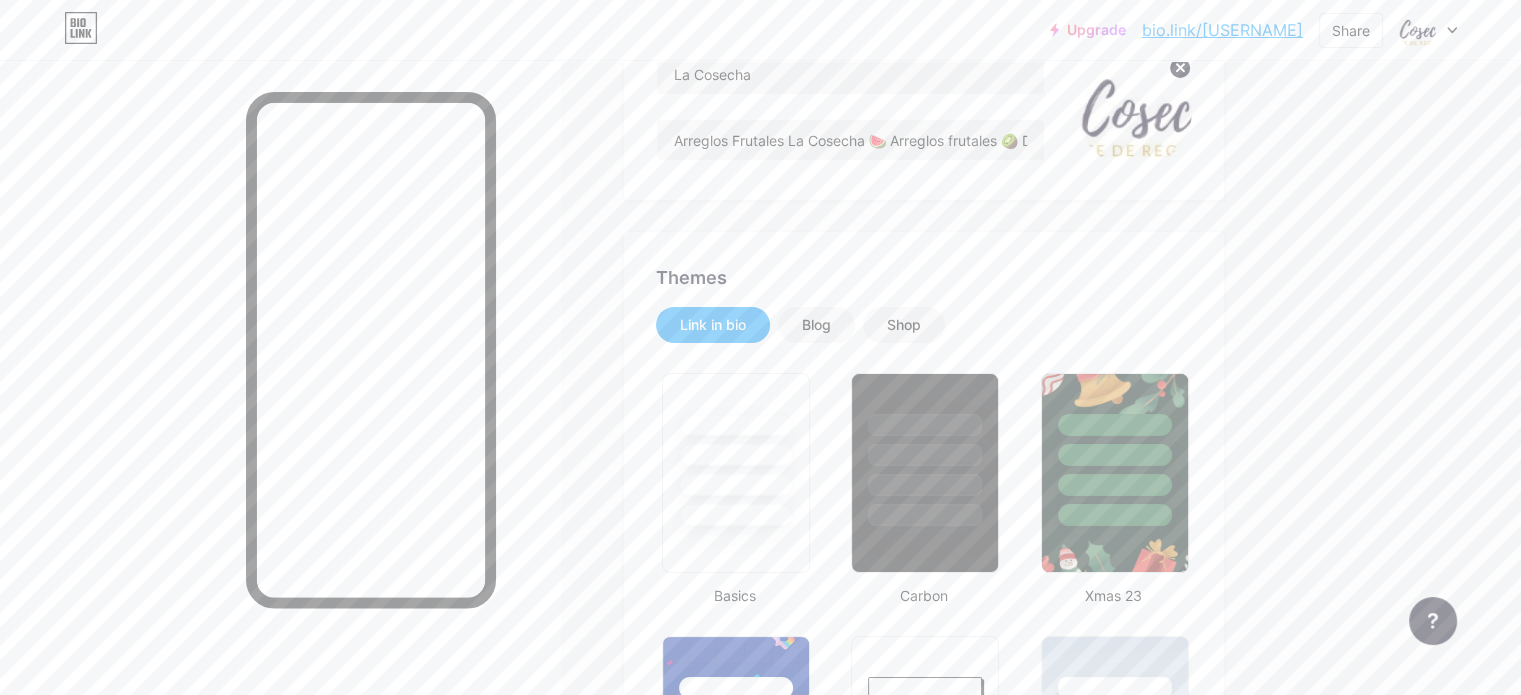 scroll, scrollTop: 300, scrollLeft: 0, axis: vertical 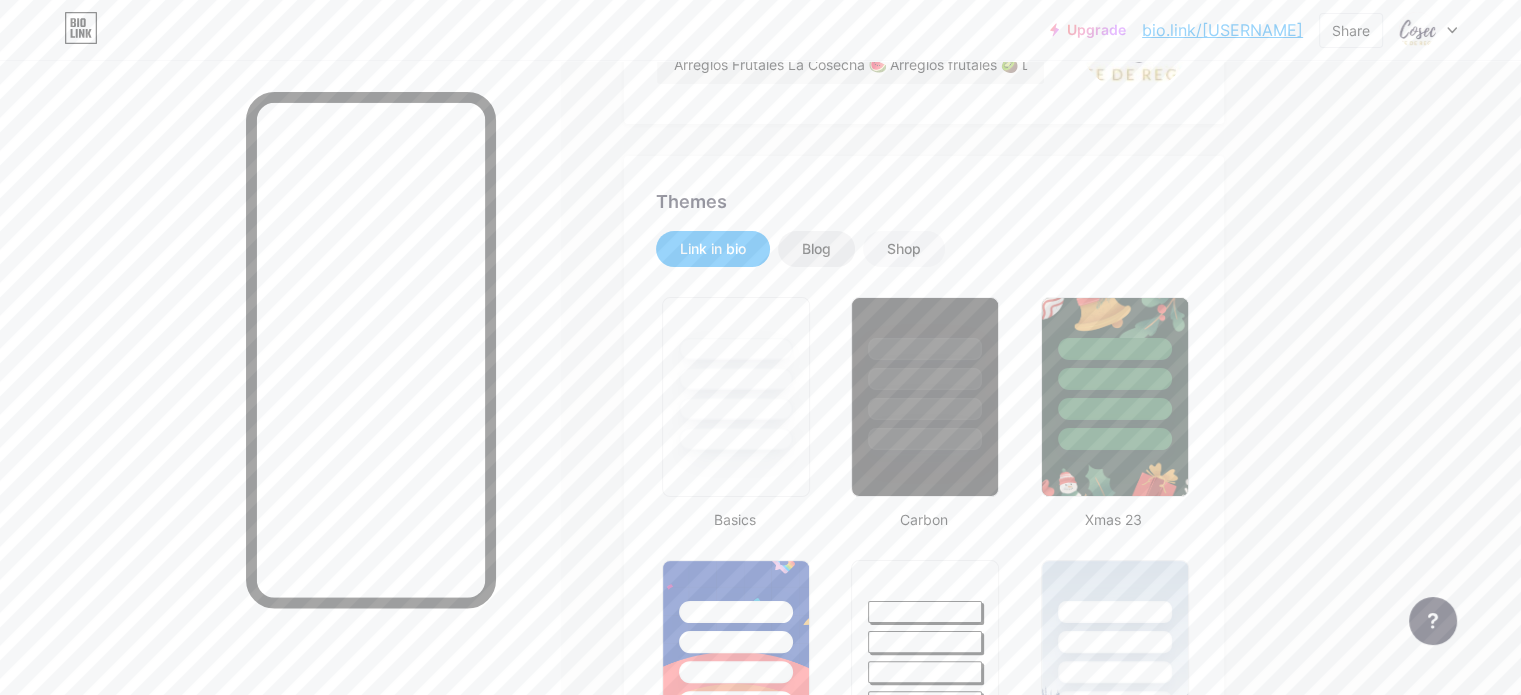 click on "Blog" at bounding box center [816, 249] 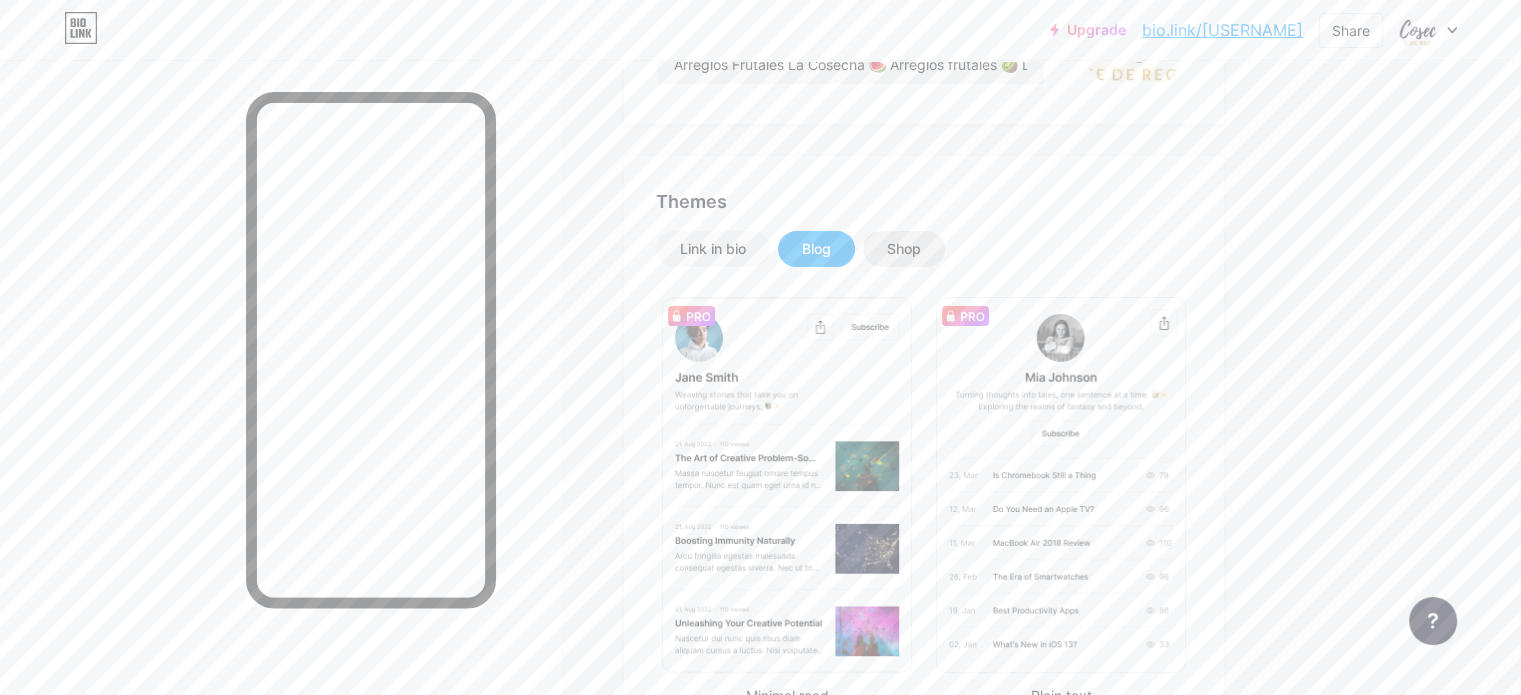 click on "Shop" at bounding box center (904, 249) 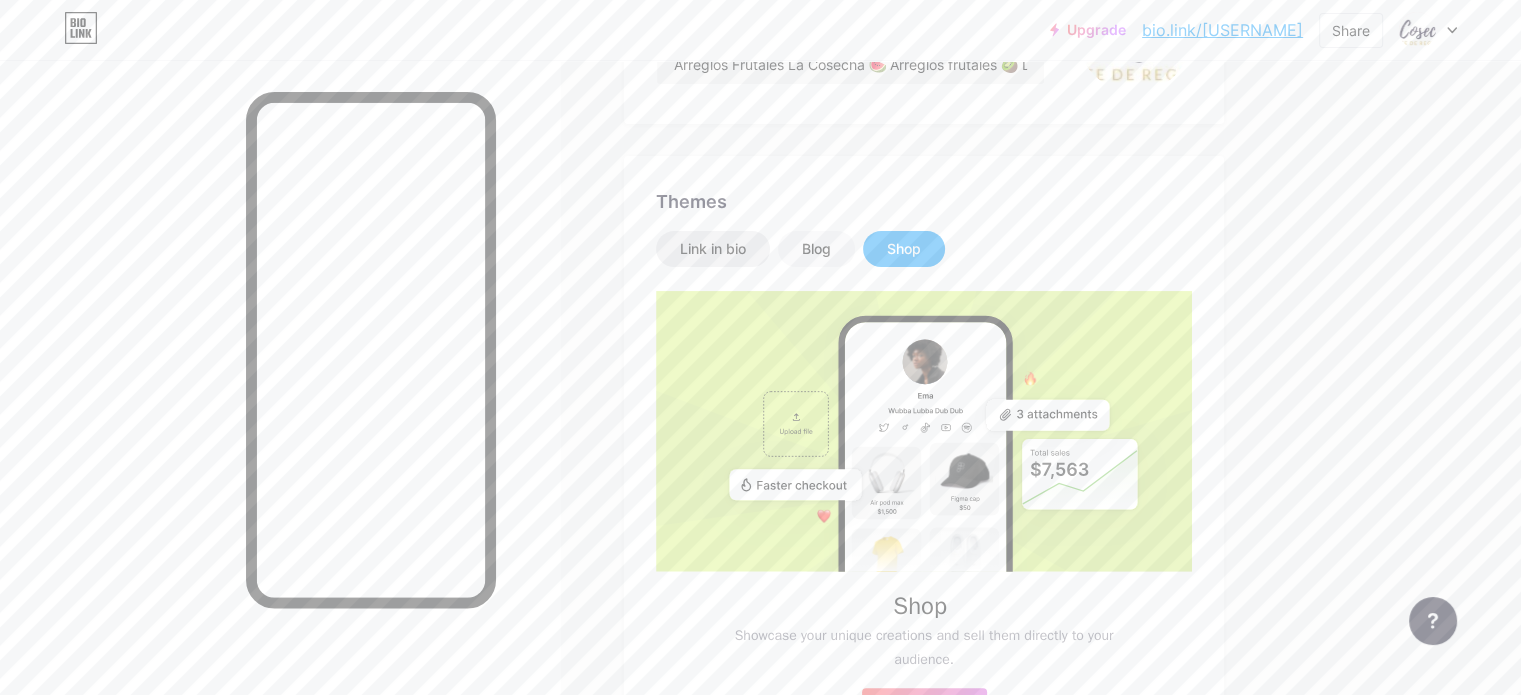 click on "Link in bio" at bounding box center [713, 249] 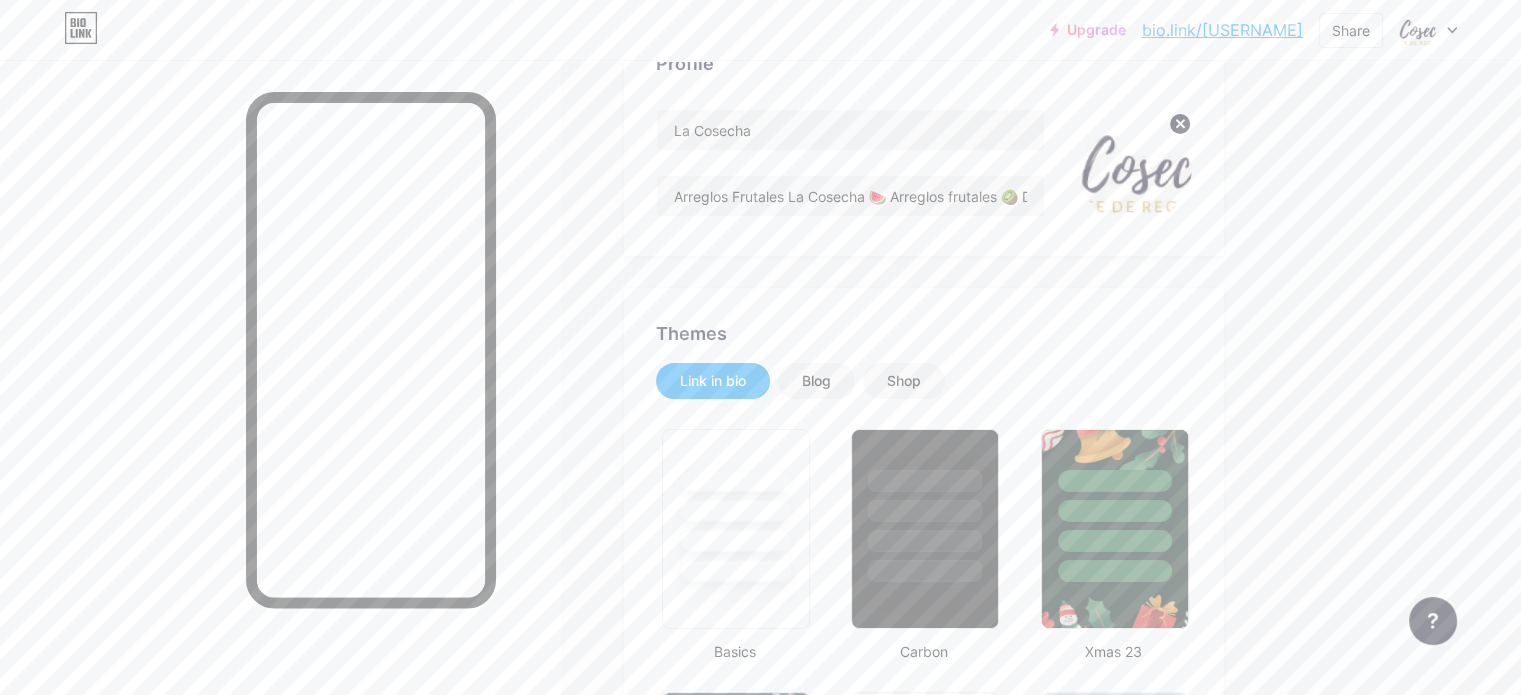 scroll, scrollTop: 0, scrollLeft: 0, axis: both 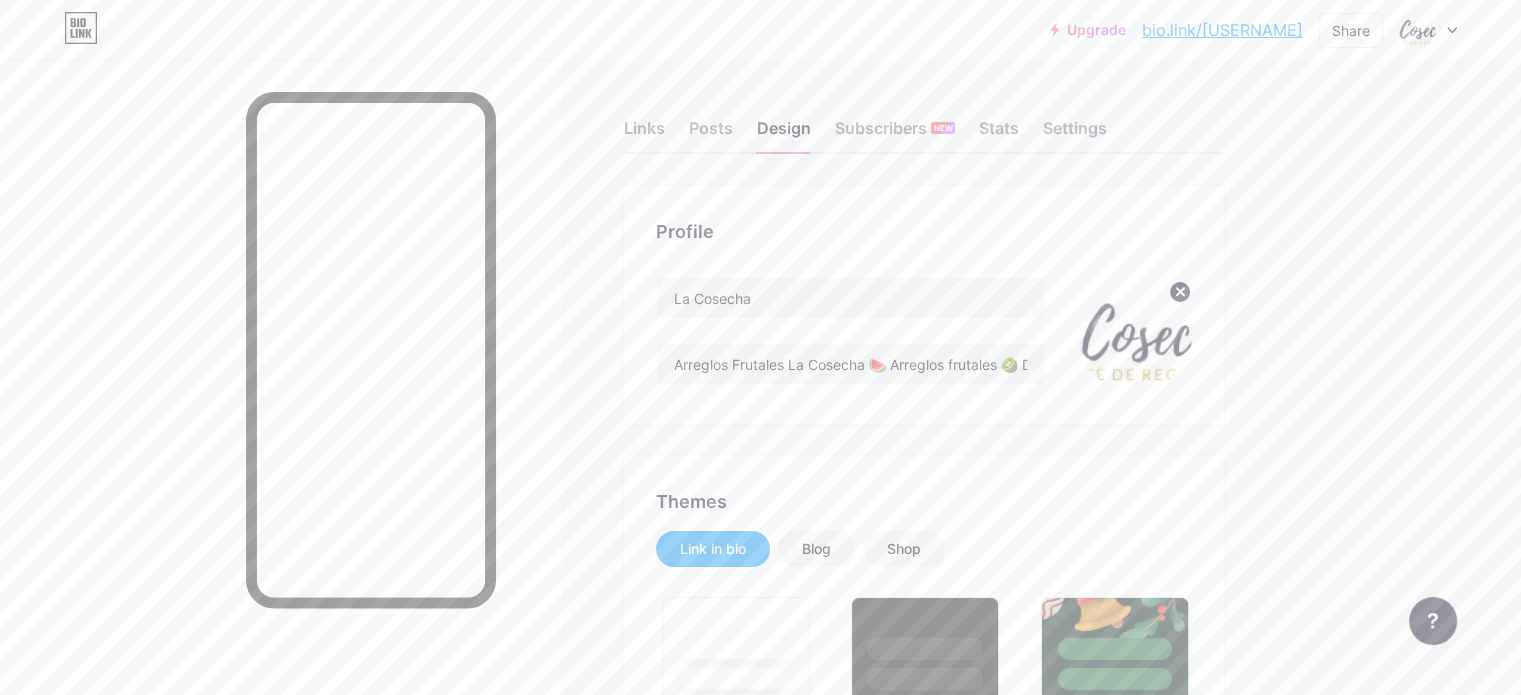 click on "Links
Posts
Design
Subscribers
NEW
Stats
Settings" at bounding box center (924, 119) 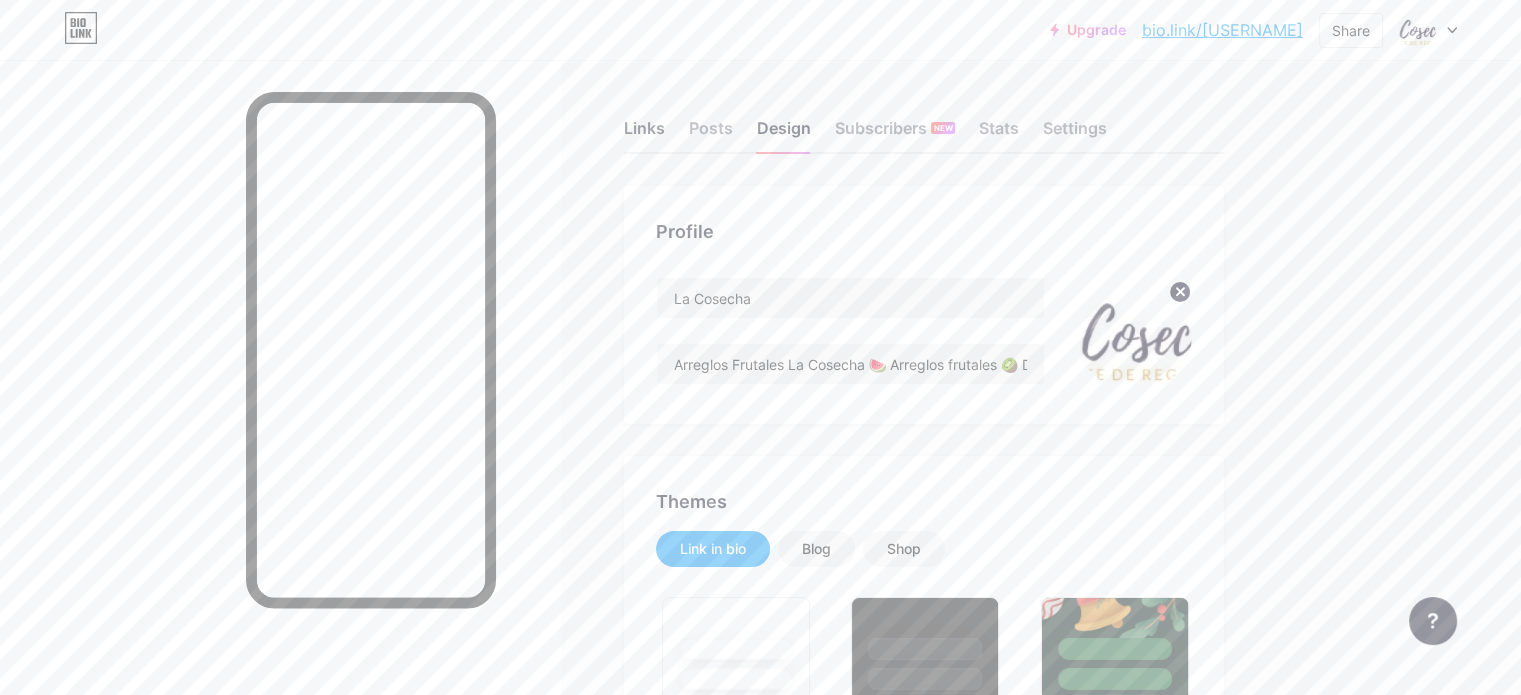 click on "Links" at bounding box center (644, 134) 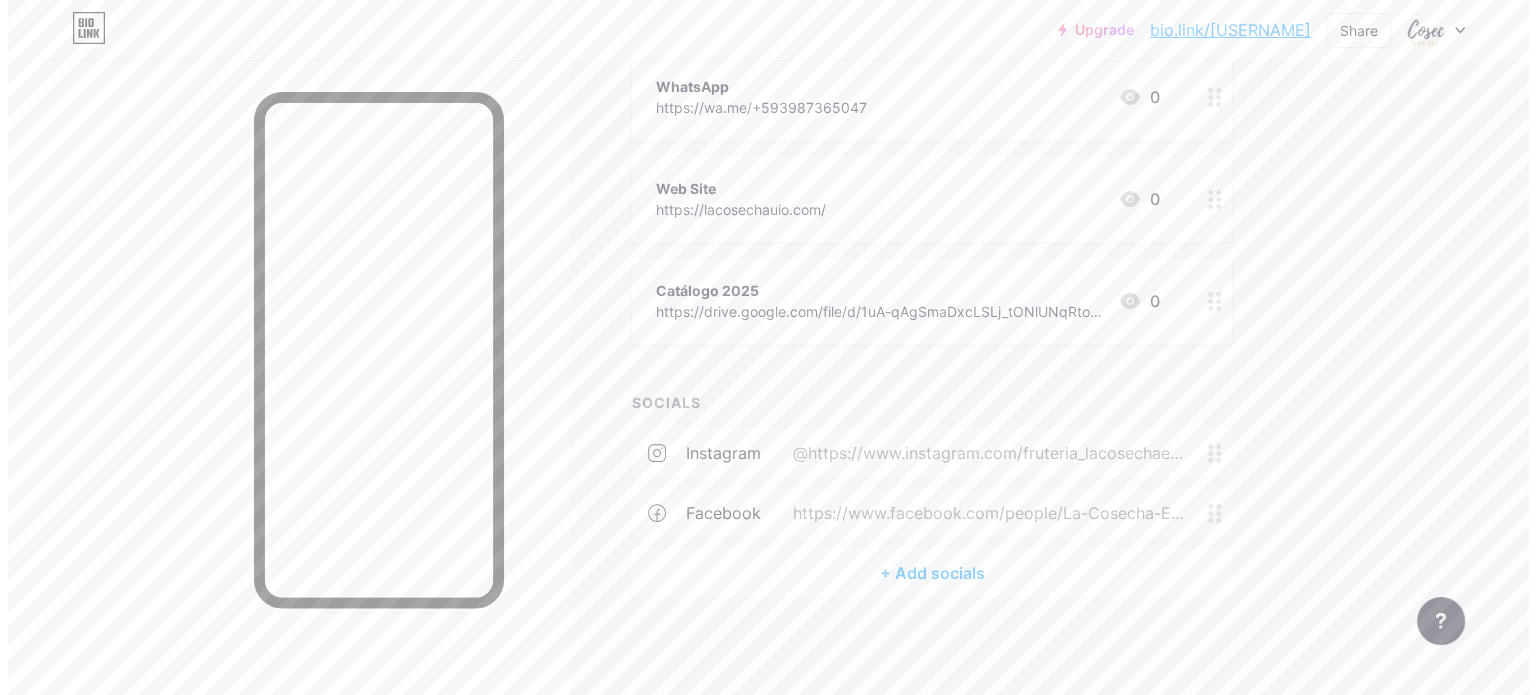 scroll, scrollTop: 0, scrollLeft: 0, axis: both 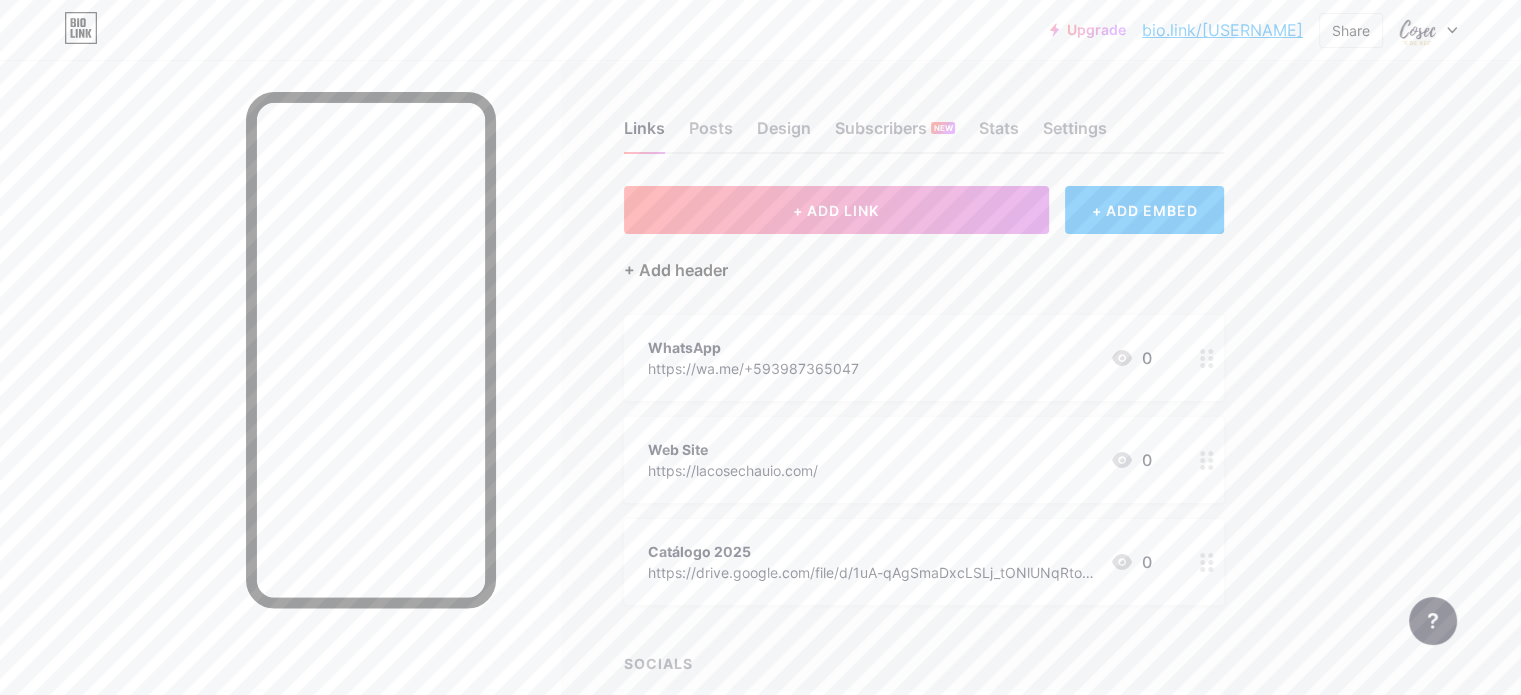 click on "+ Add header" at bounding box center (676, 270) 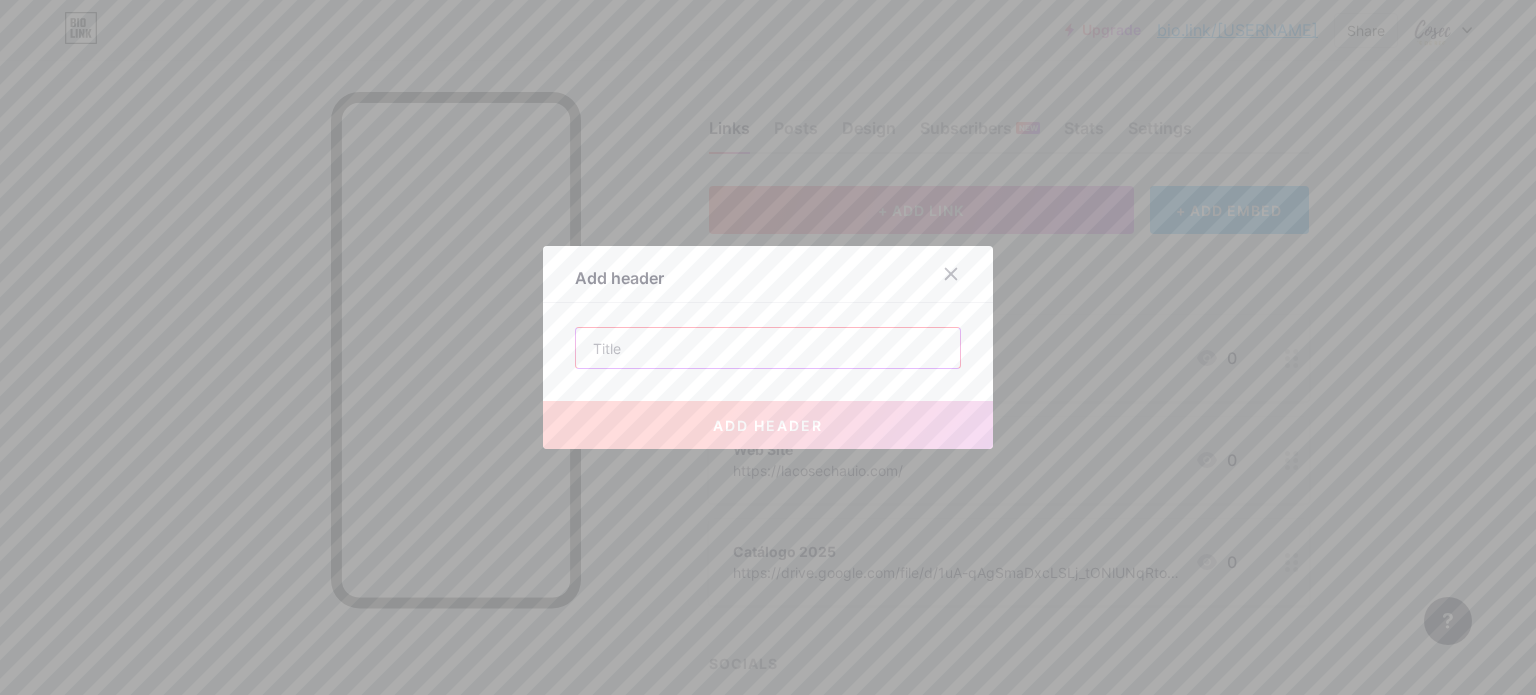 click at bounding box center (768, 348) 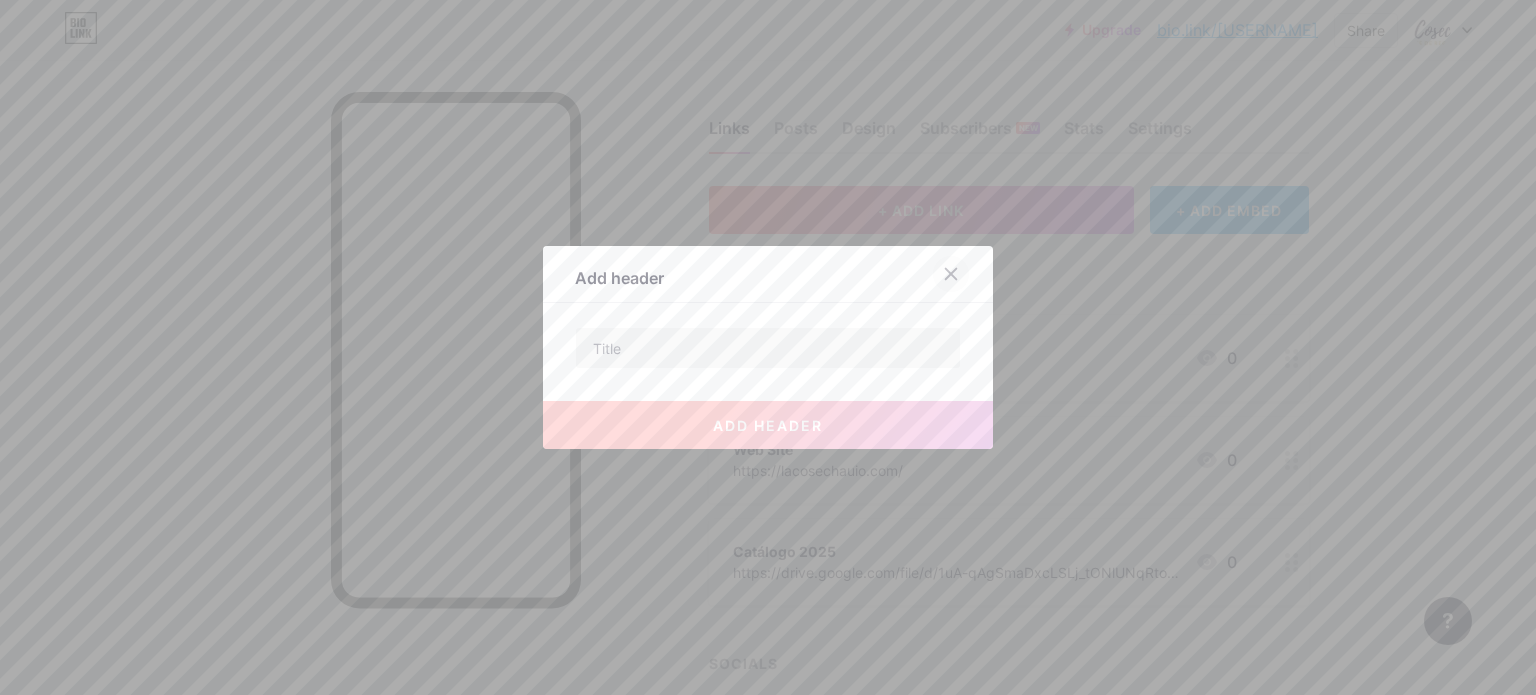 click 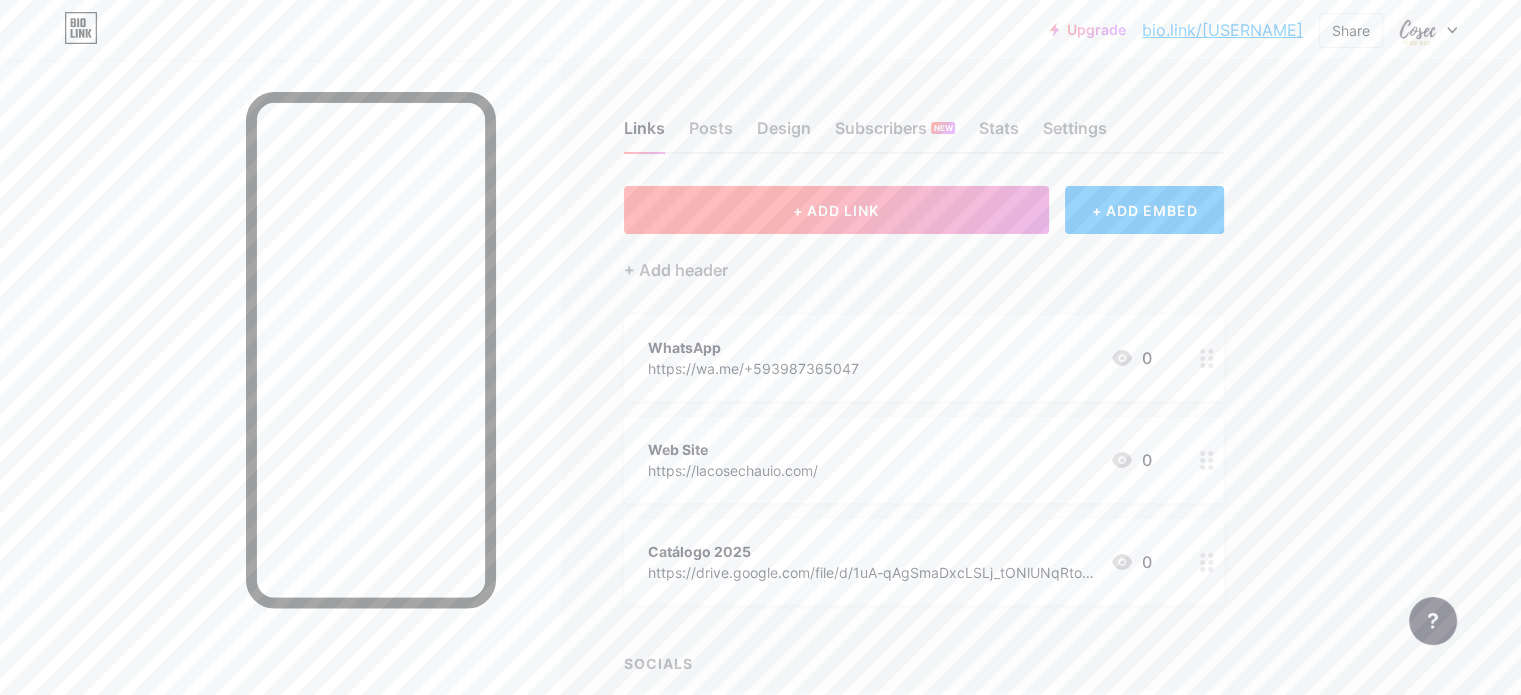 click on "+ ADD LINK" at bounding box center (836, 210) 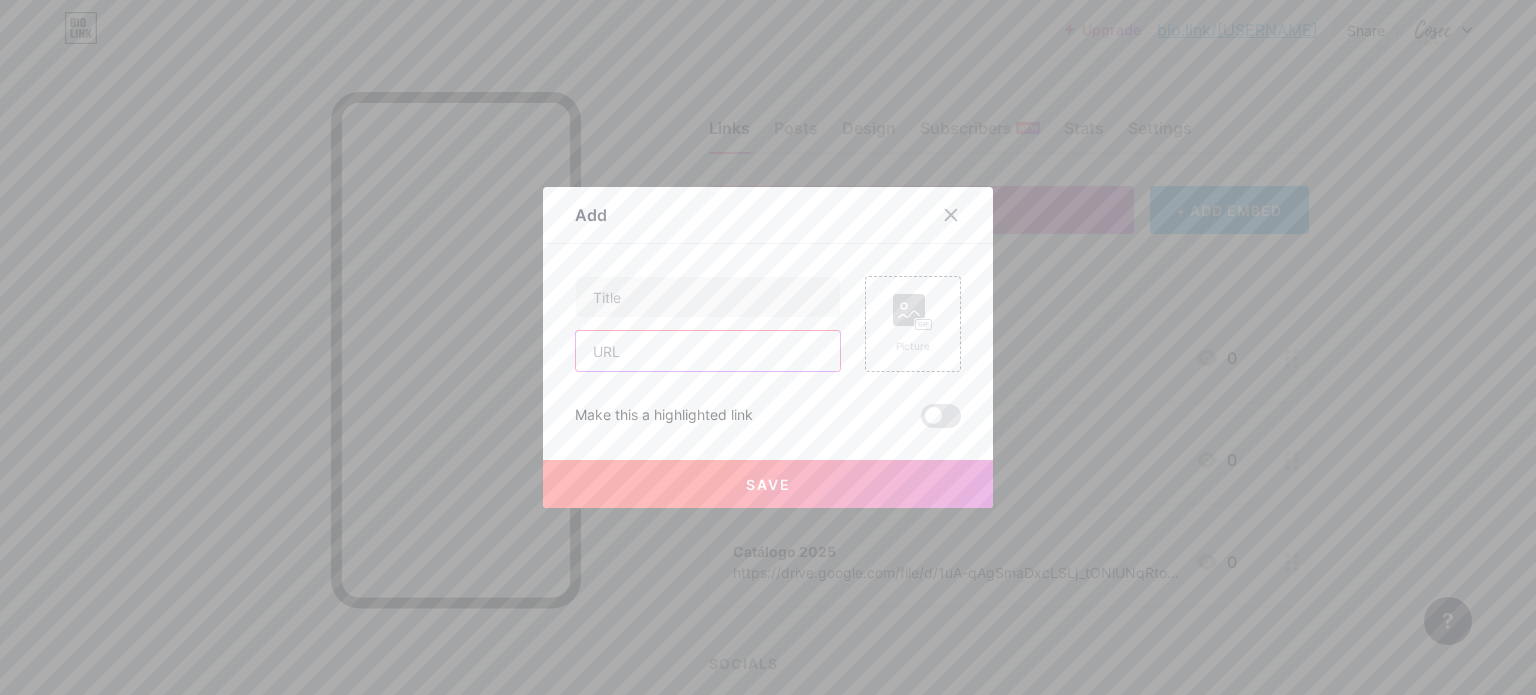 click at bounding box center [708, 351] 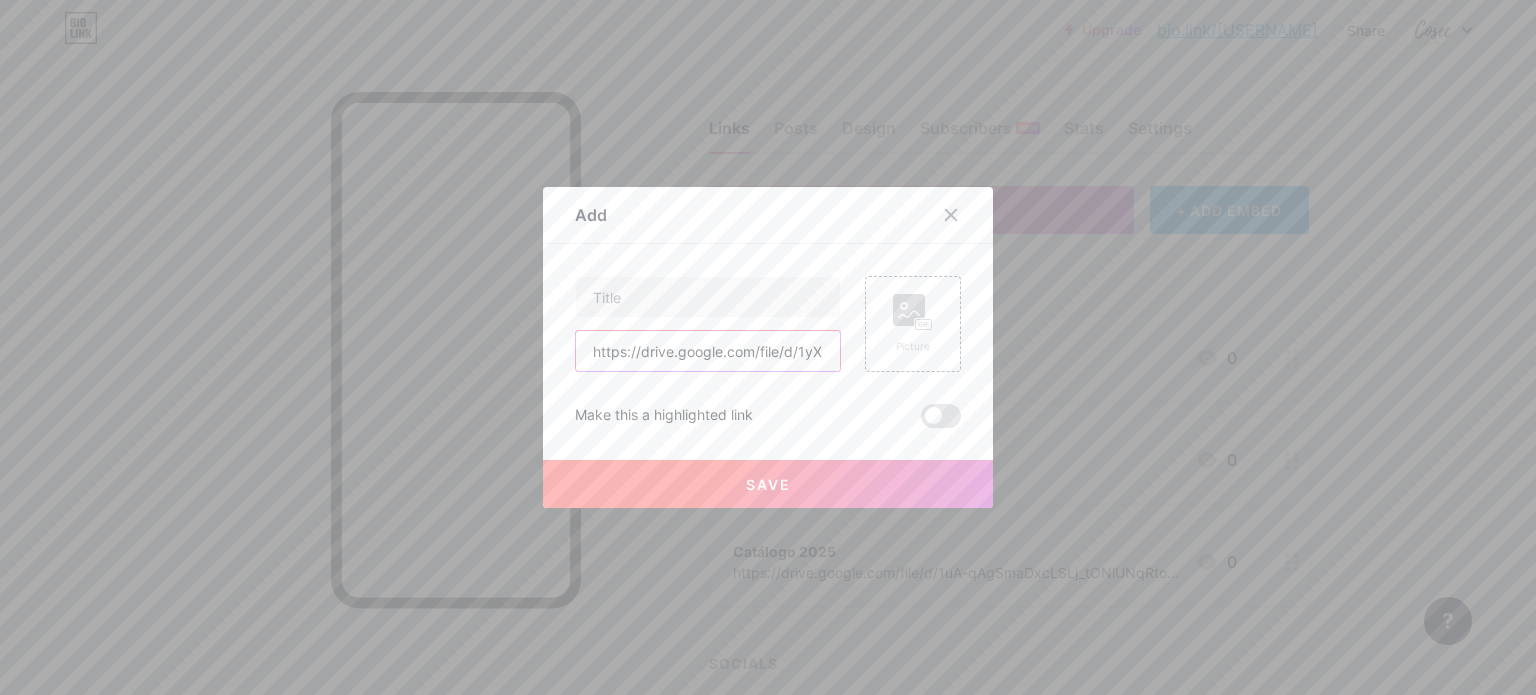 scroll, scrollTop: 0, scrollLeft: 382, axis: horizontal 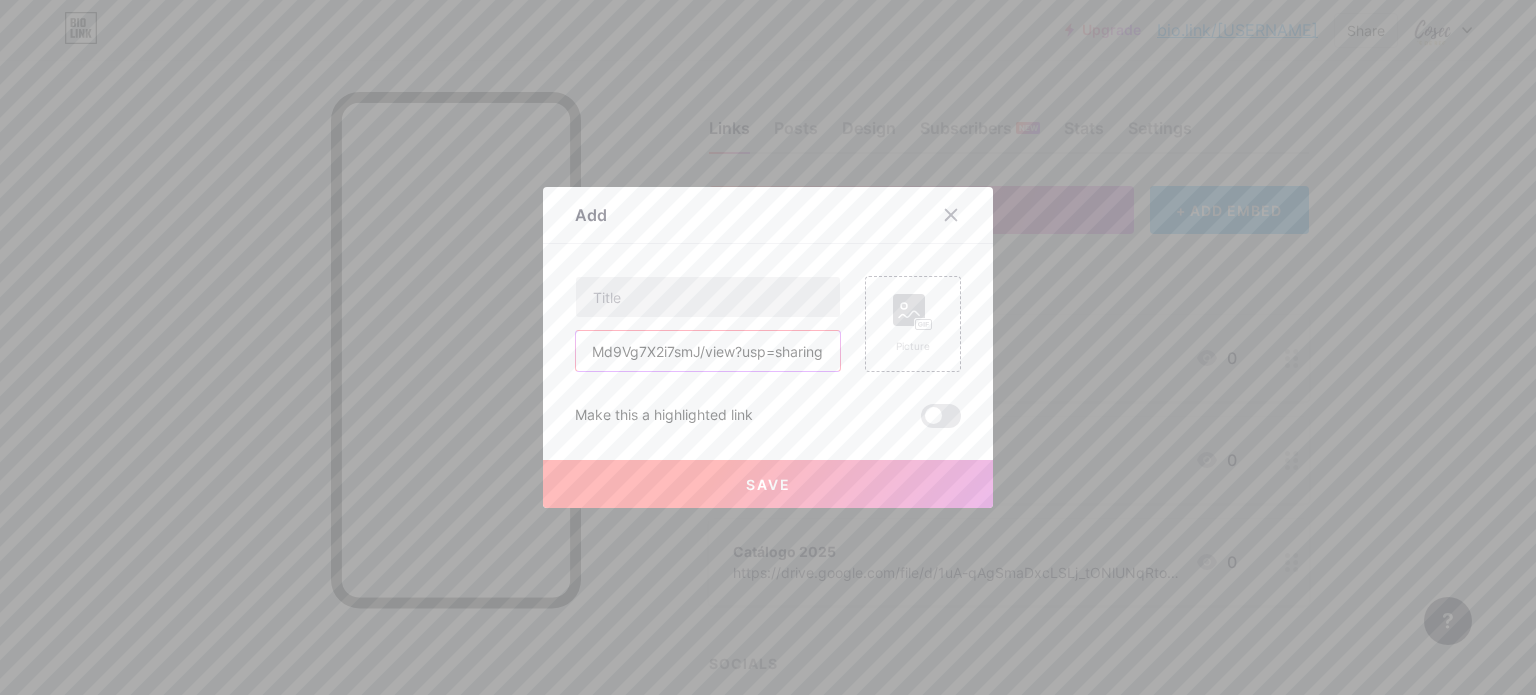 type on "https://drive.google.com/file/d/1yXU-owbKLEeFGMQbsx-Md9Vg7X2i7smJ/view?usp=sharing" 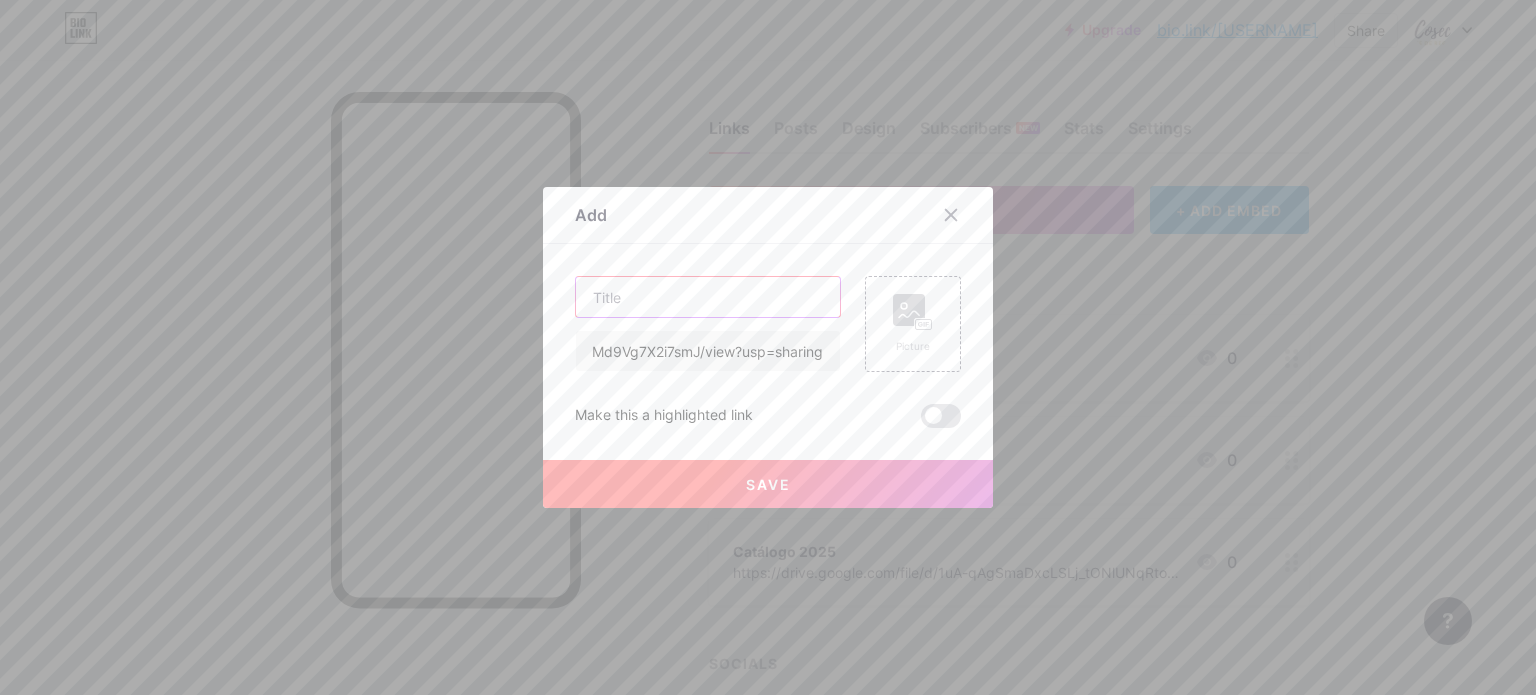 click at bounding box center [708, 297] 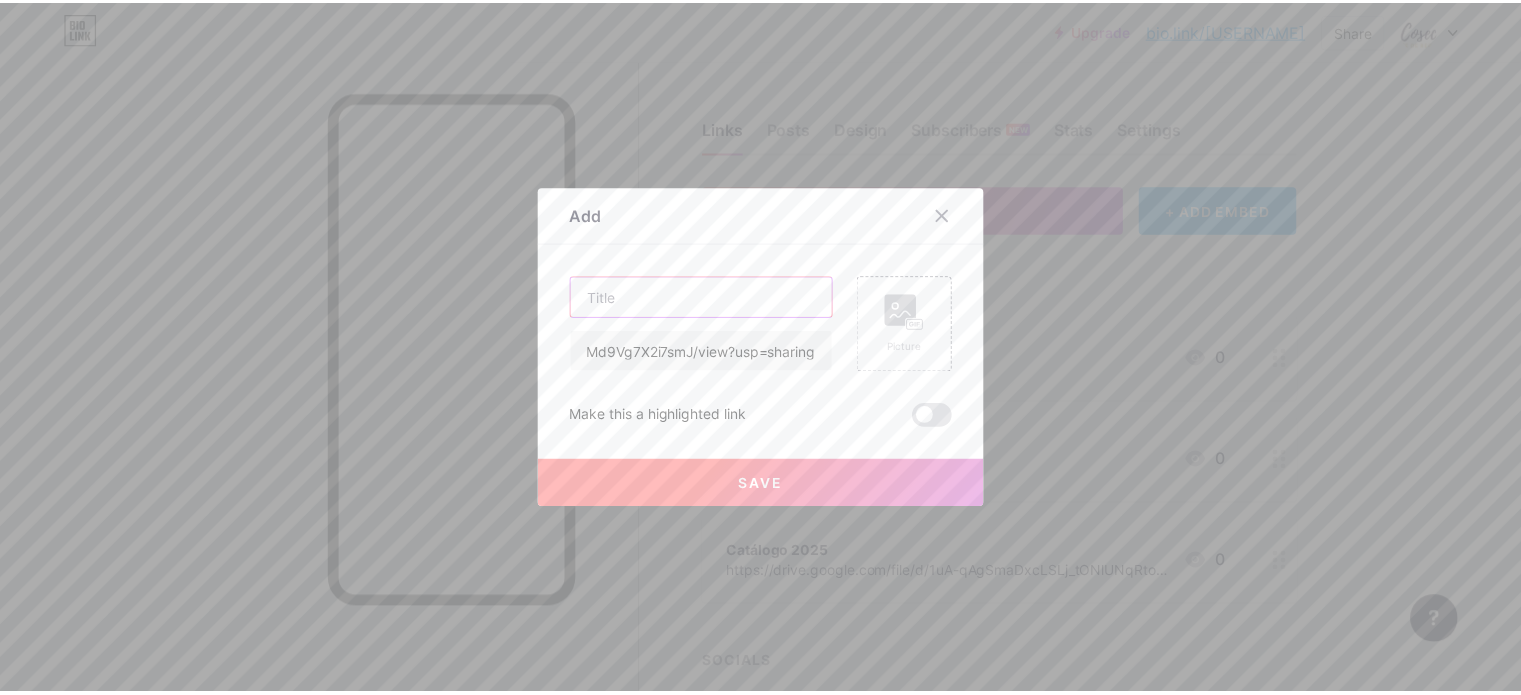 scroll, scrollTop: 0, scrollLeft: 0, axis: both 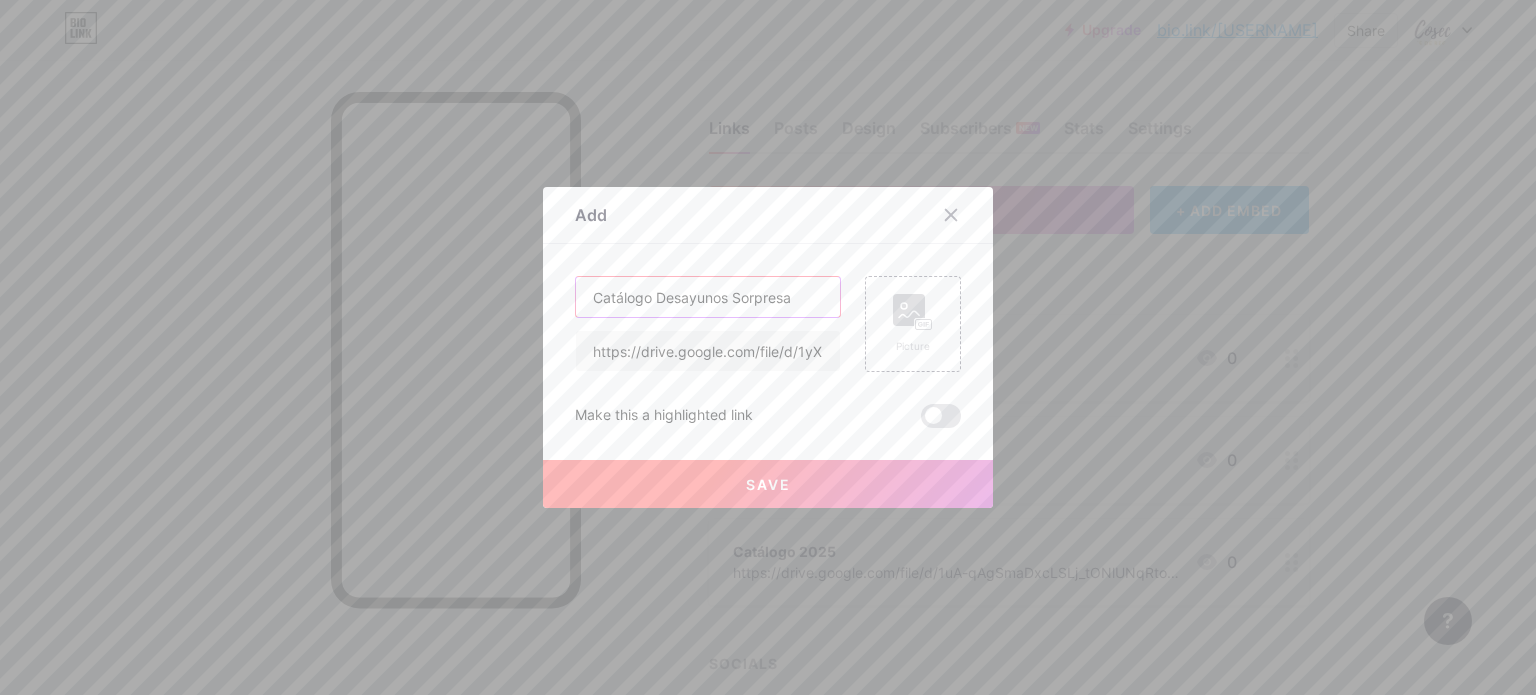 type on "Catálogo Desayunos Sorpresa" 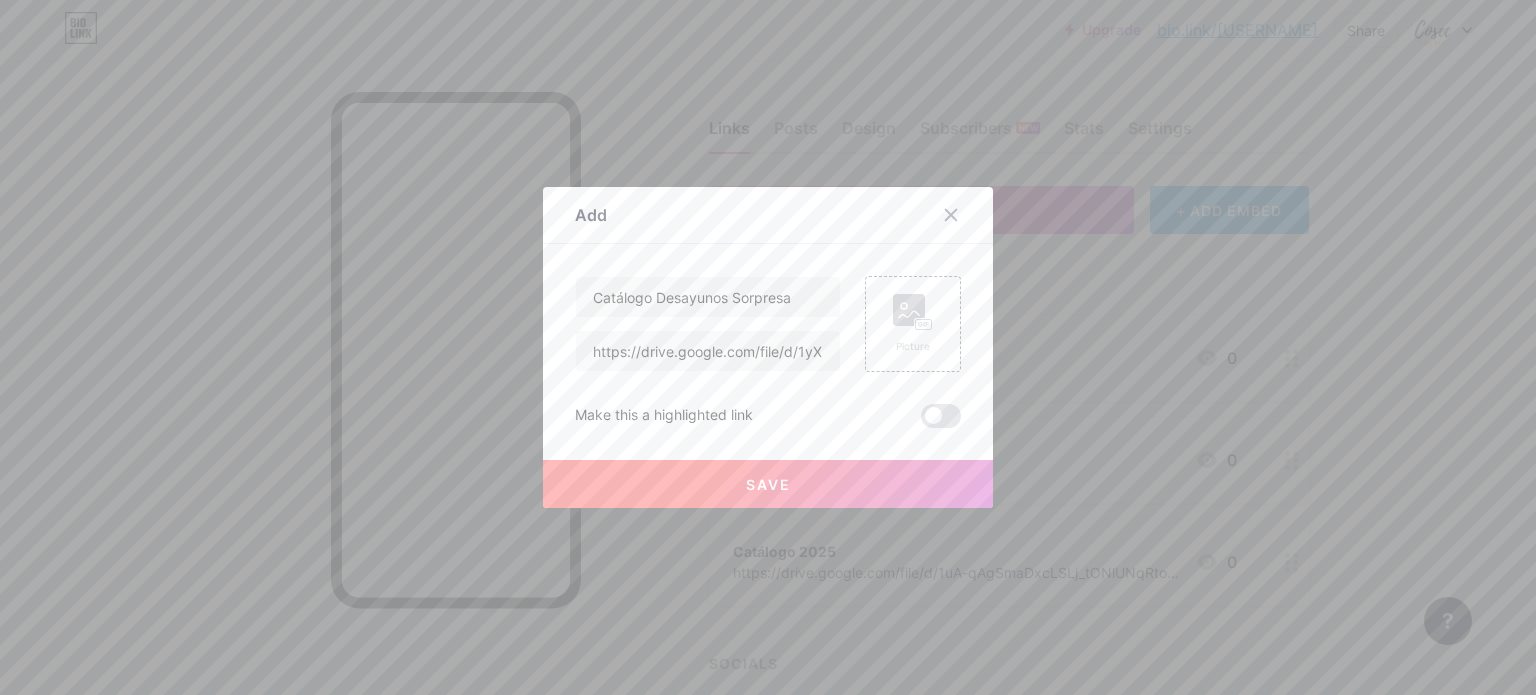 click at bounding box center [768, 347] 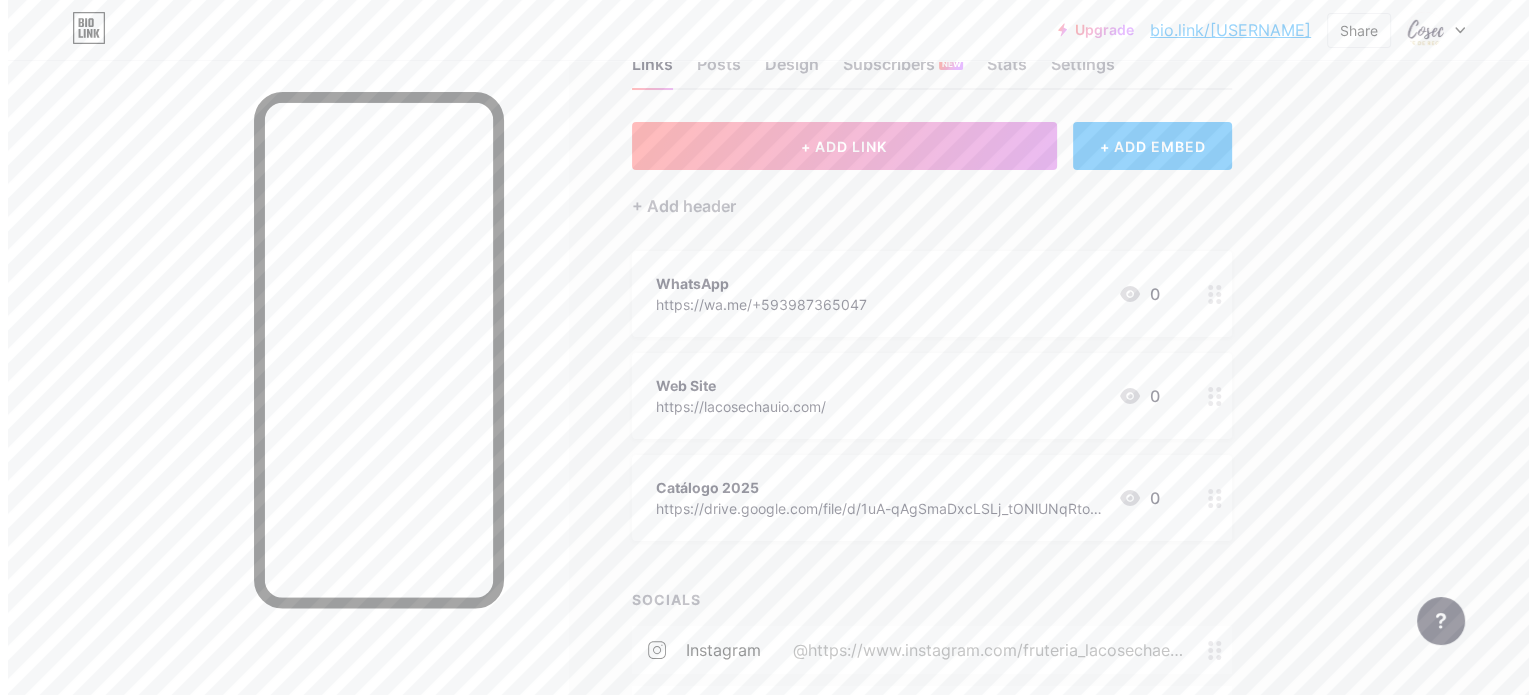 scroll, scrollTop: 100, scrollLeft: 0, axis: vertical 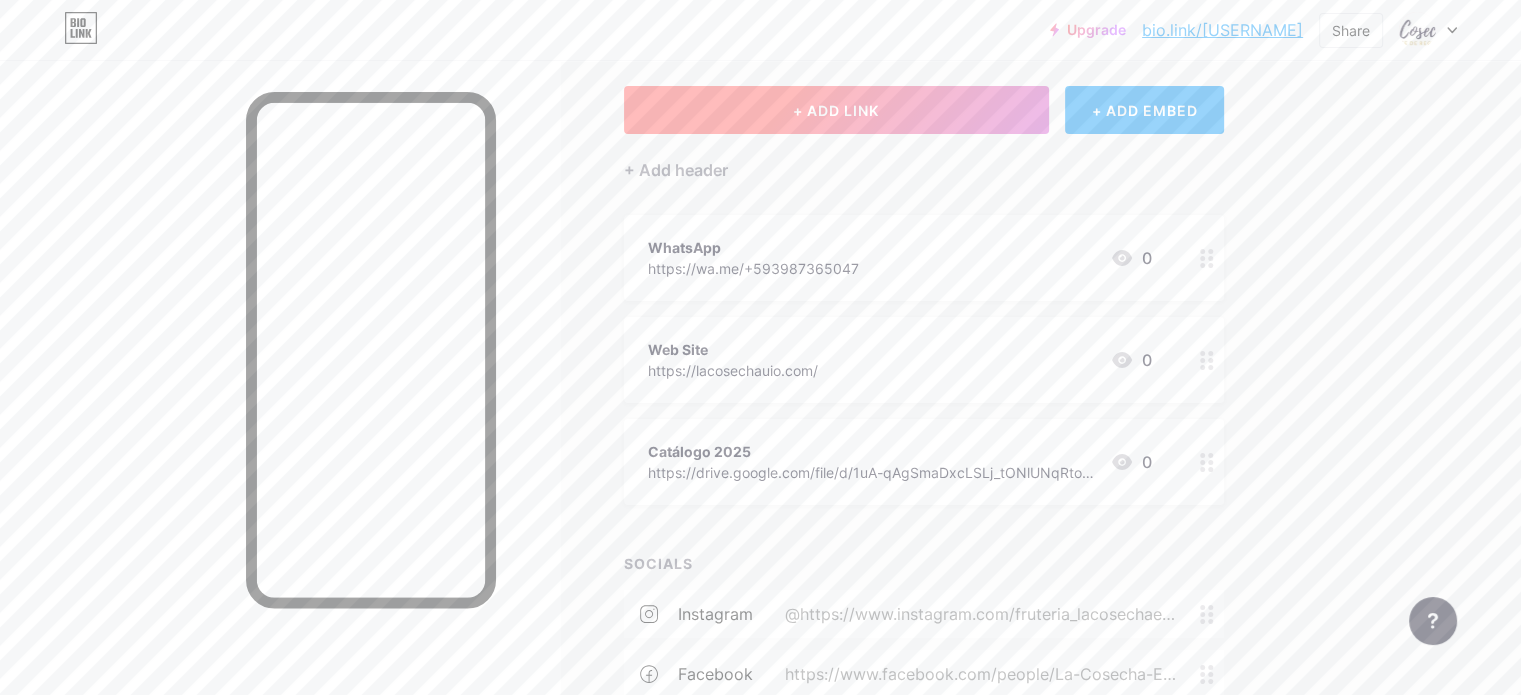 click on "+ ADD LINK" at bounding box center (836, 110) 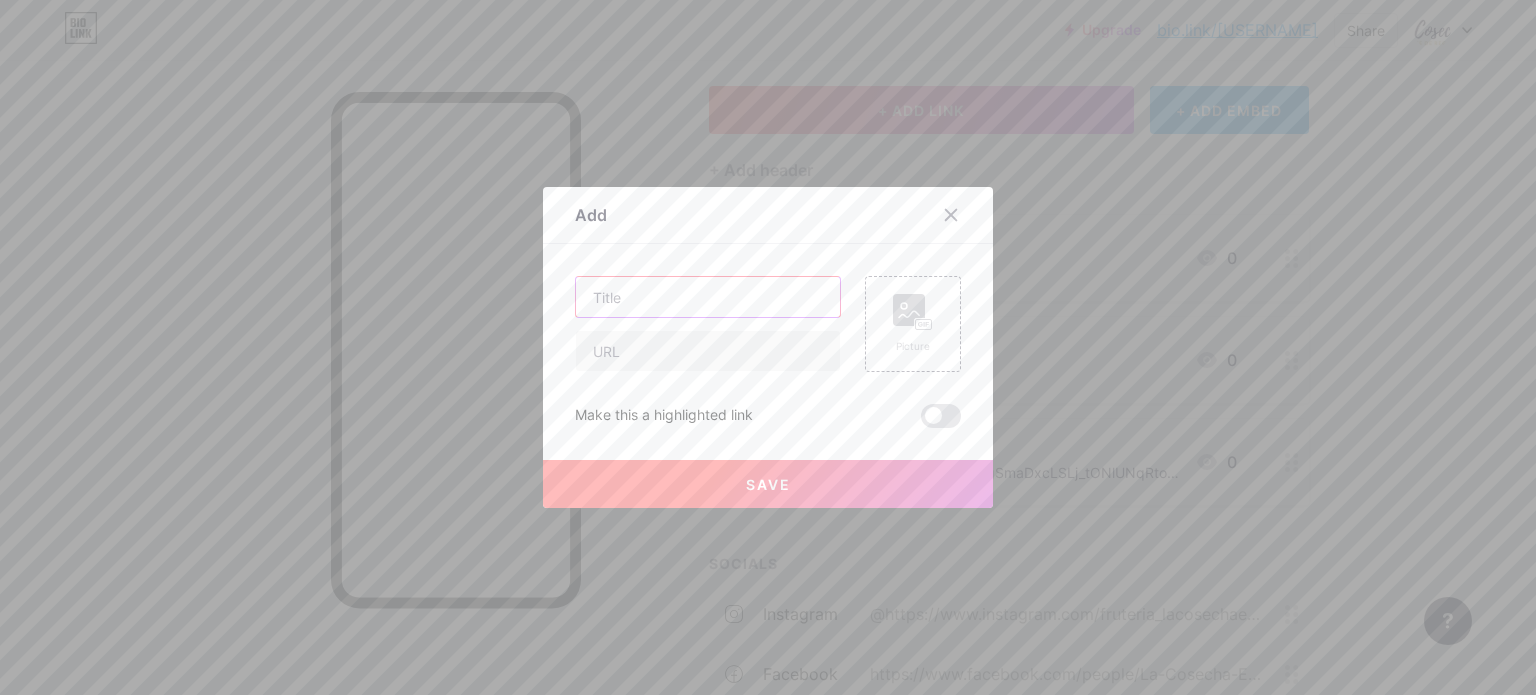 click at bounding box center [708, 297] 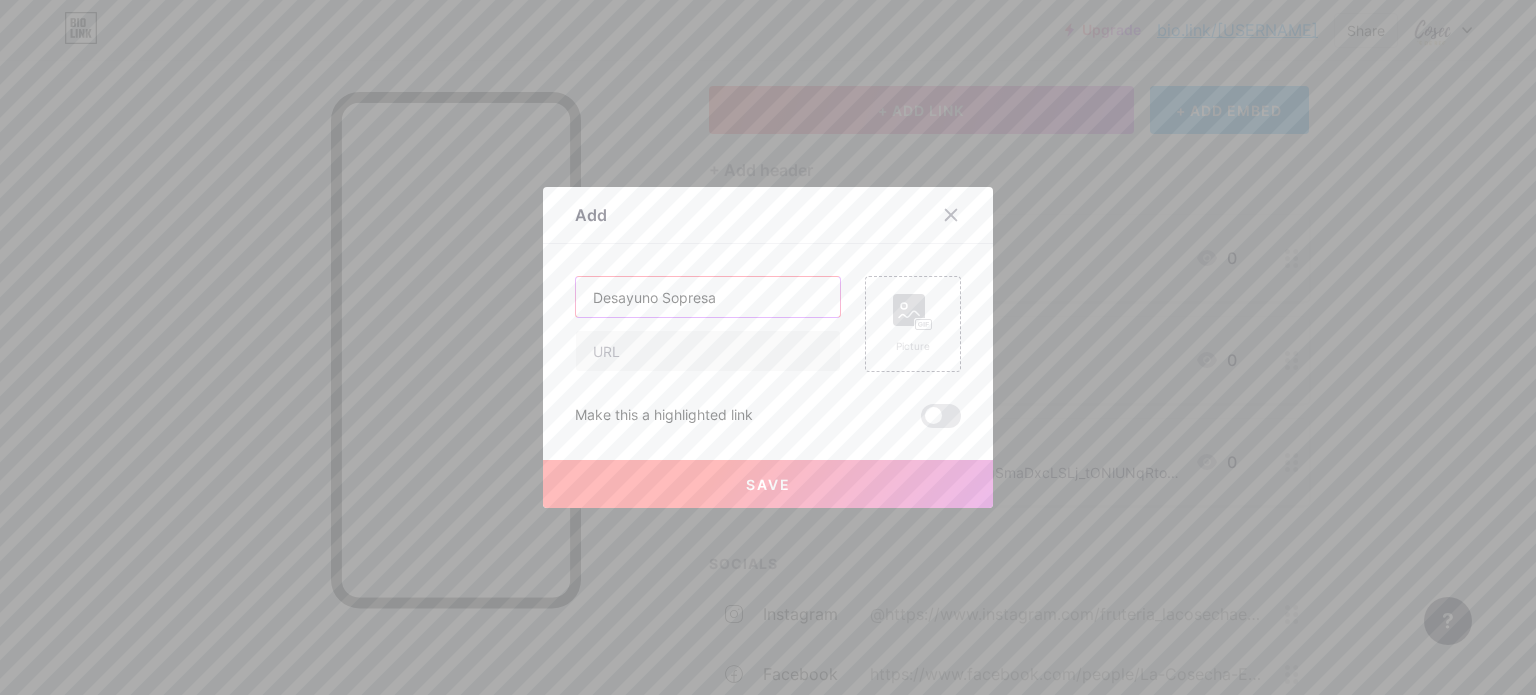 click on "Desayuno Sopresa" at bounding box center [708, 297] 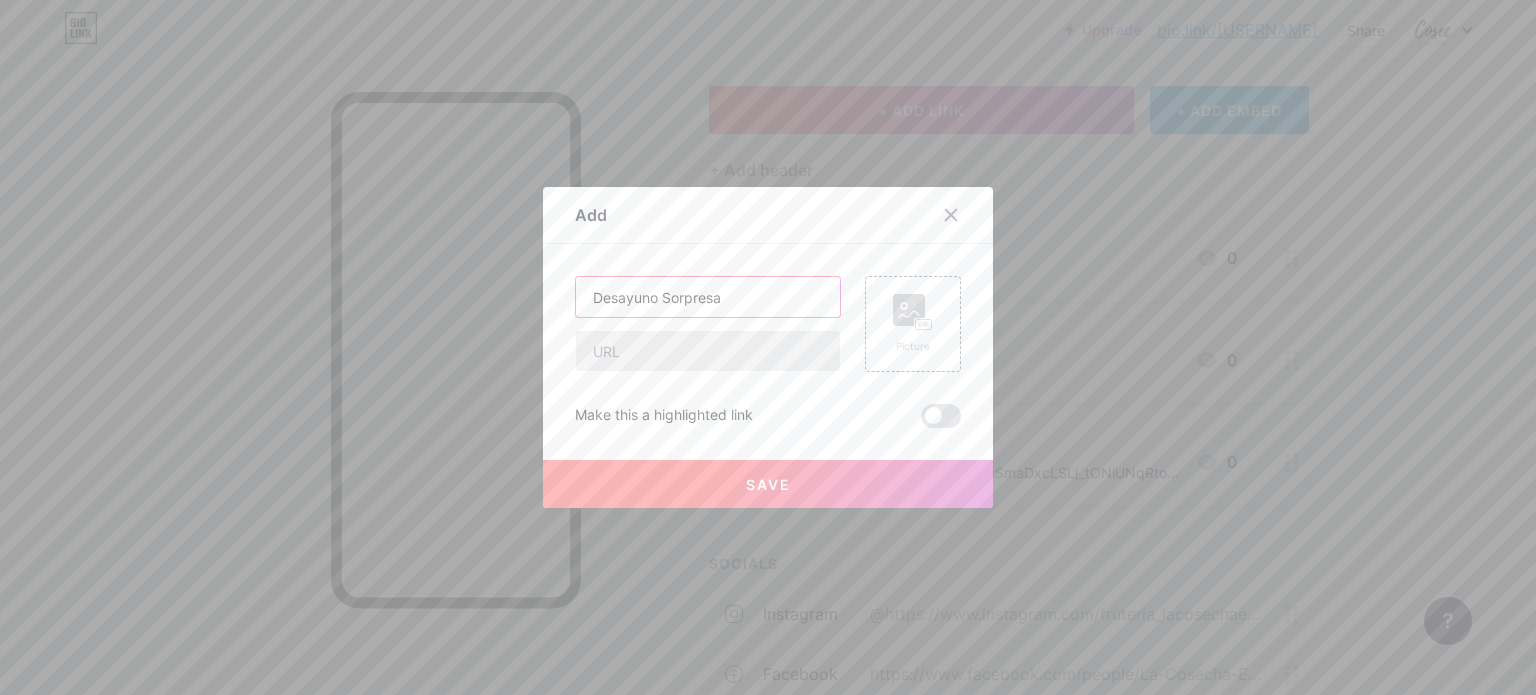 type on "Desayuno Sorpresa" 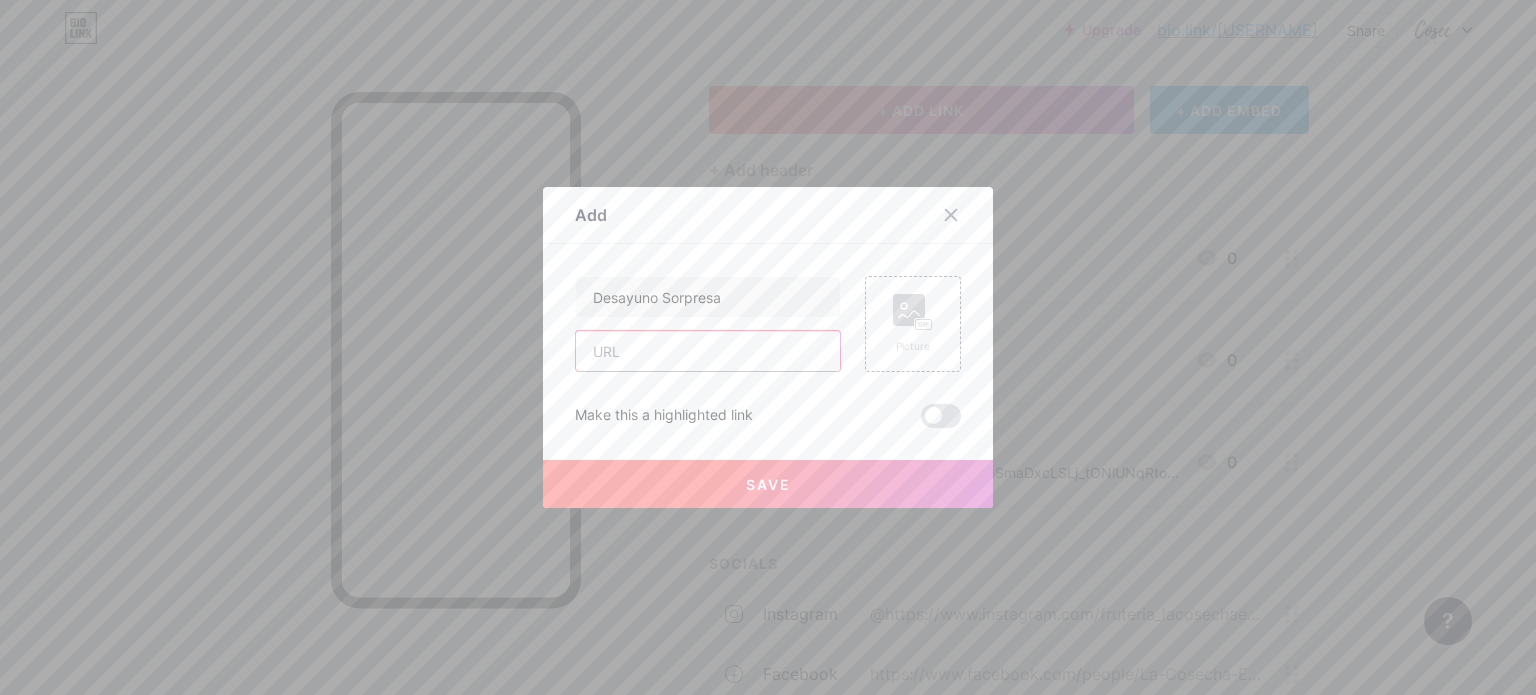 click at bounding box center [708, 351] 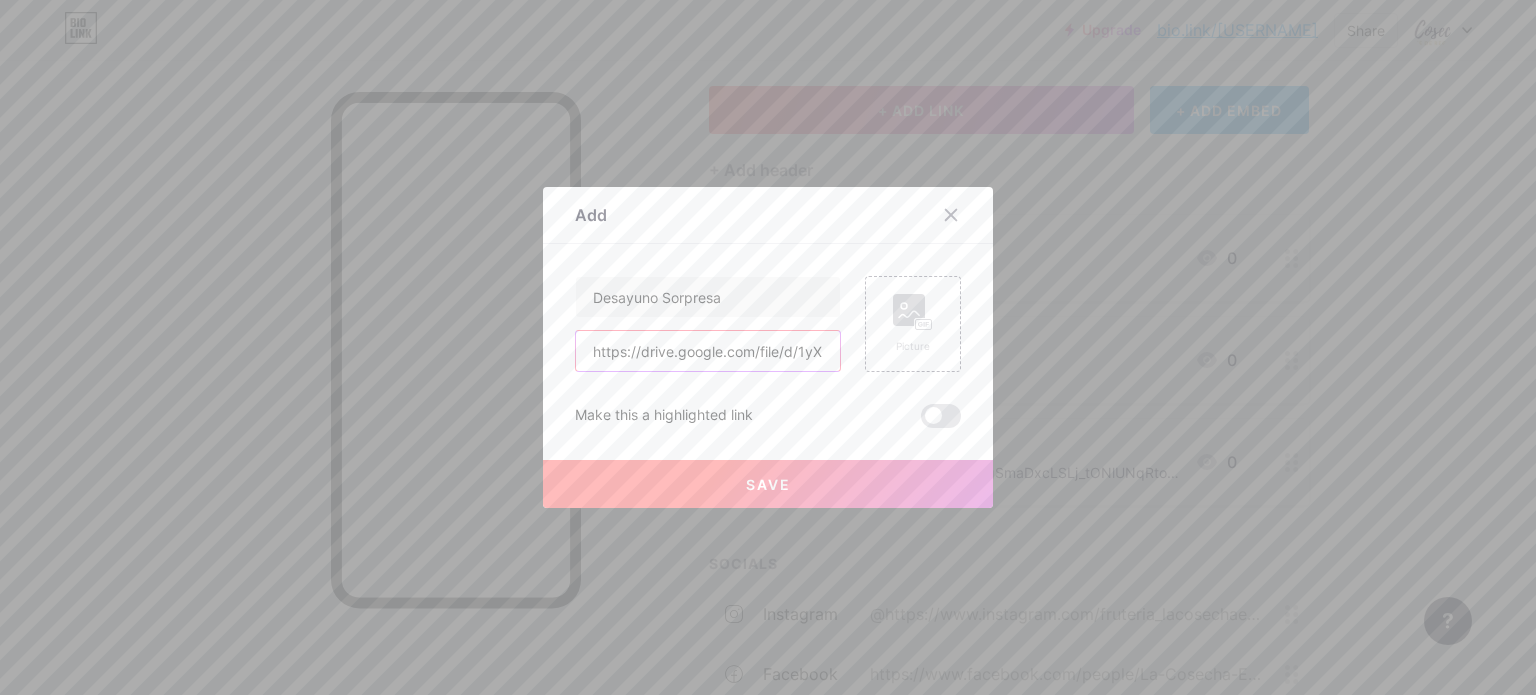 scroll, scrollTop: 0, scrollLeft: 382, axis: horizontal 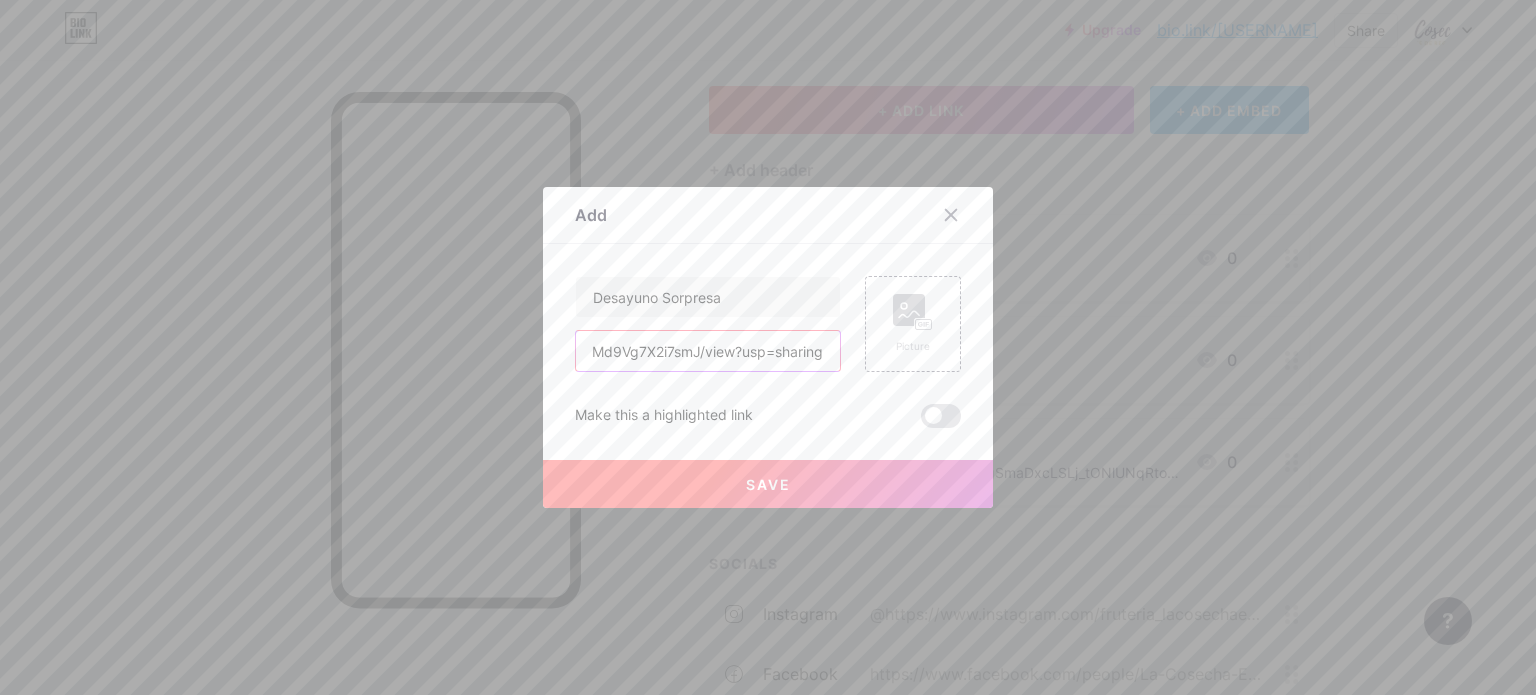 type on "https://drive.google.com/file/d/1yXU-owbKLEeFGMQbsx-Md9Vg7X2i7smJ/view?usp=sharing" 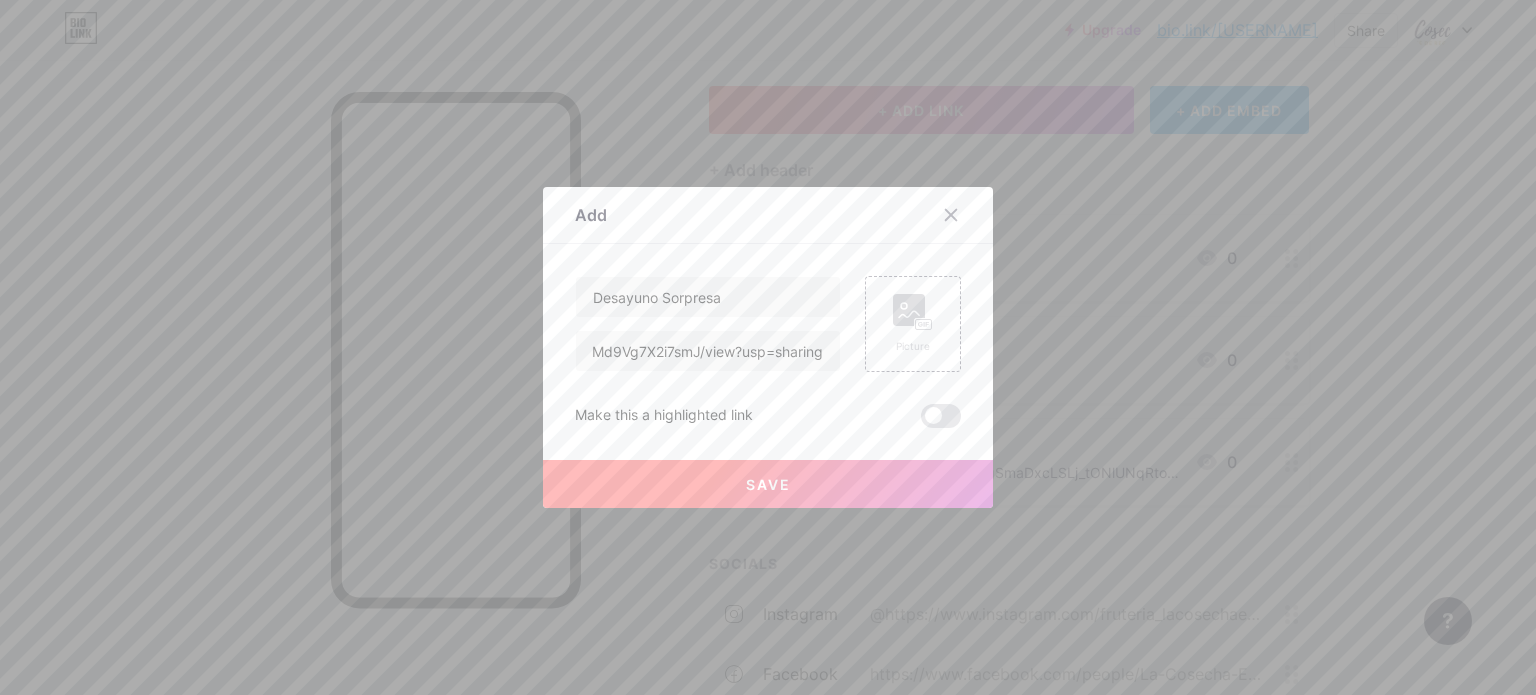 click on "Save" at bounding box center (768, 484) 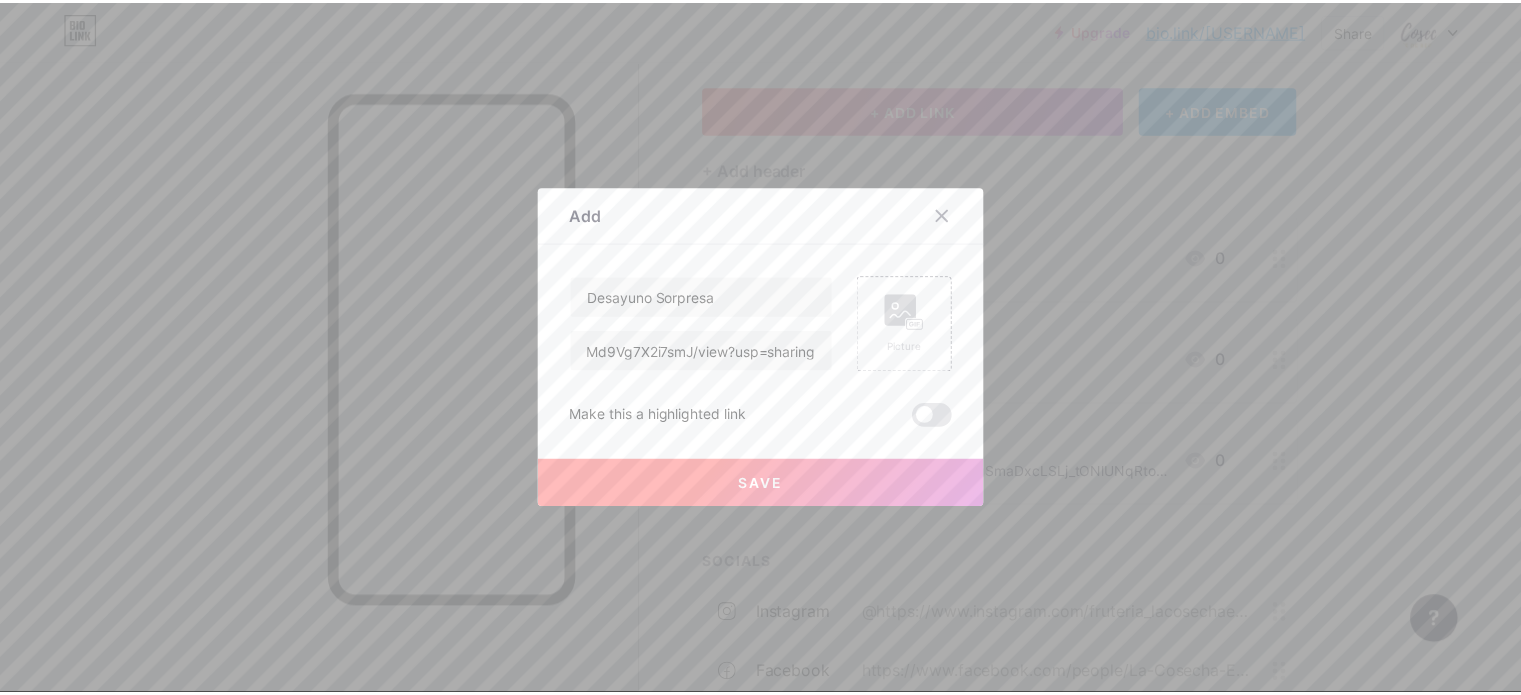 scroll, scrollTop: 0, scrollLeft: 0, axis: both 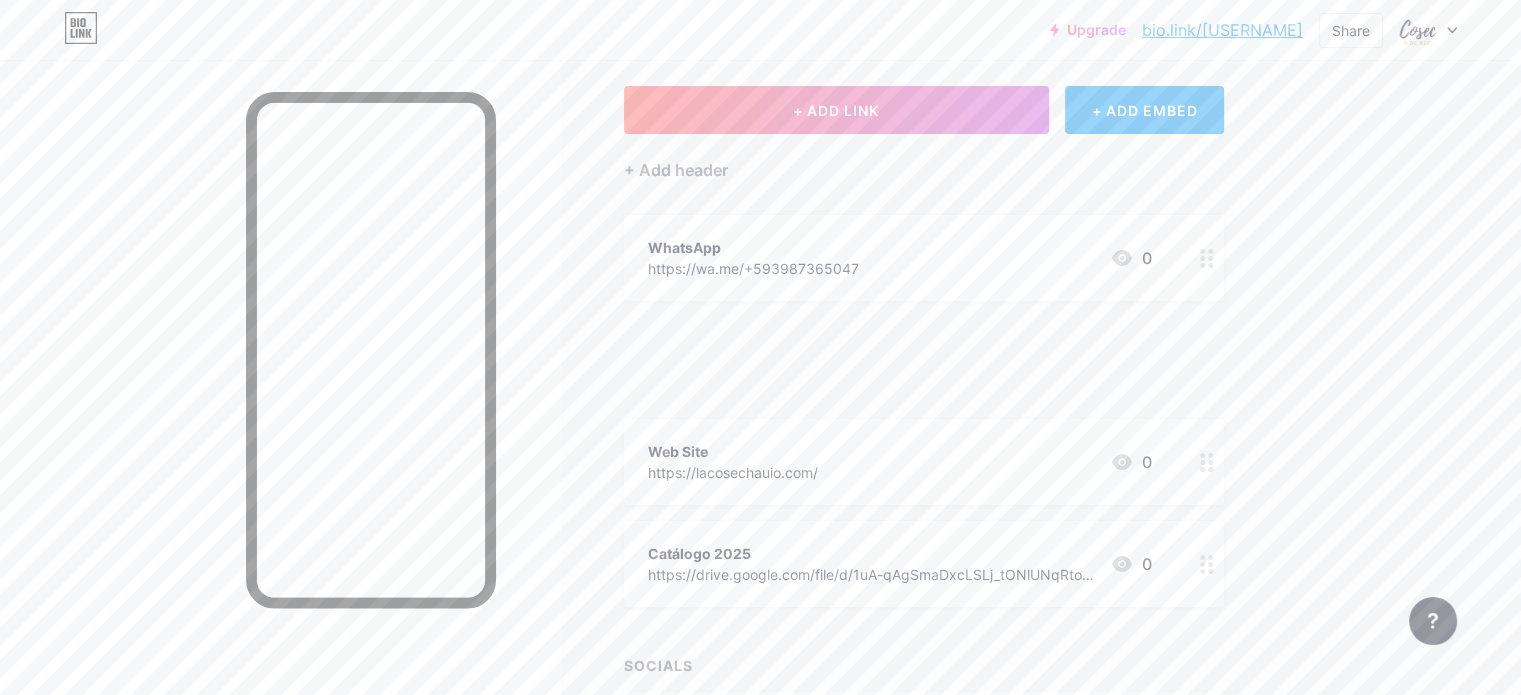 type 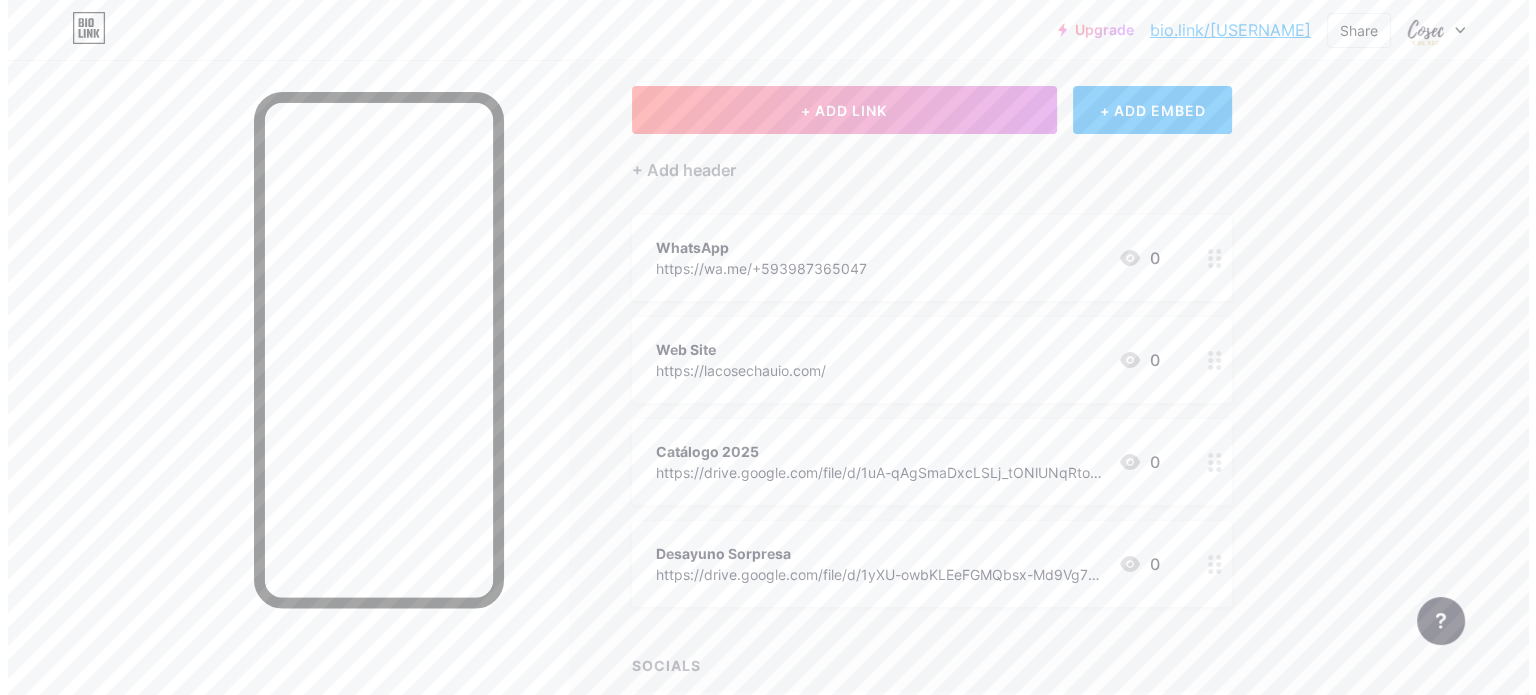 scroll, scrollTop: 0, scrollLeft: 0, axis: both 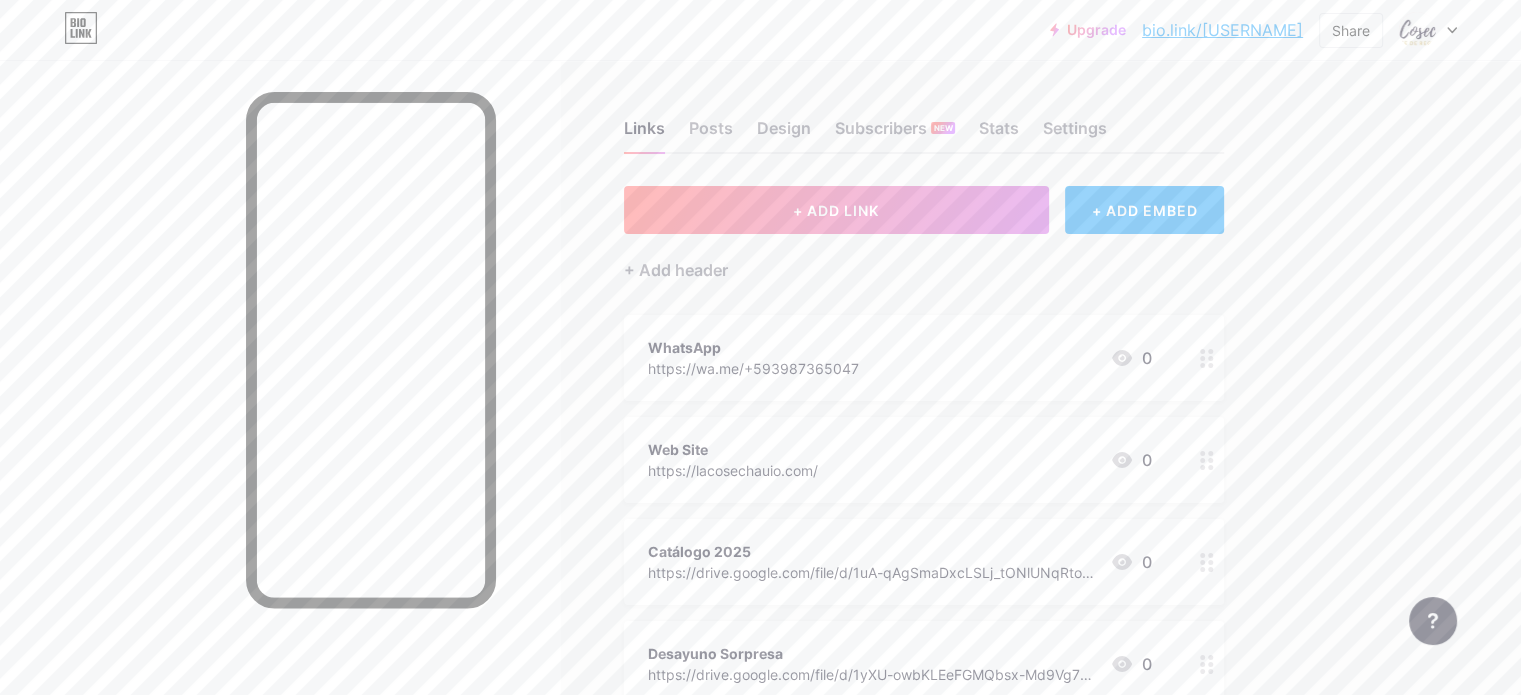 click on "+ ADD LINK" at bounding box center [836, 210] 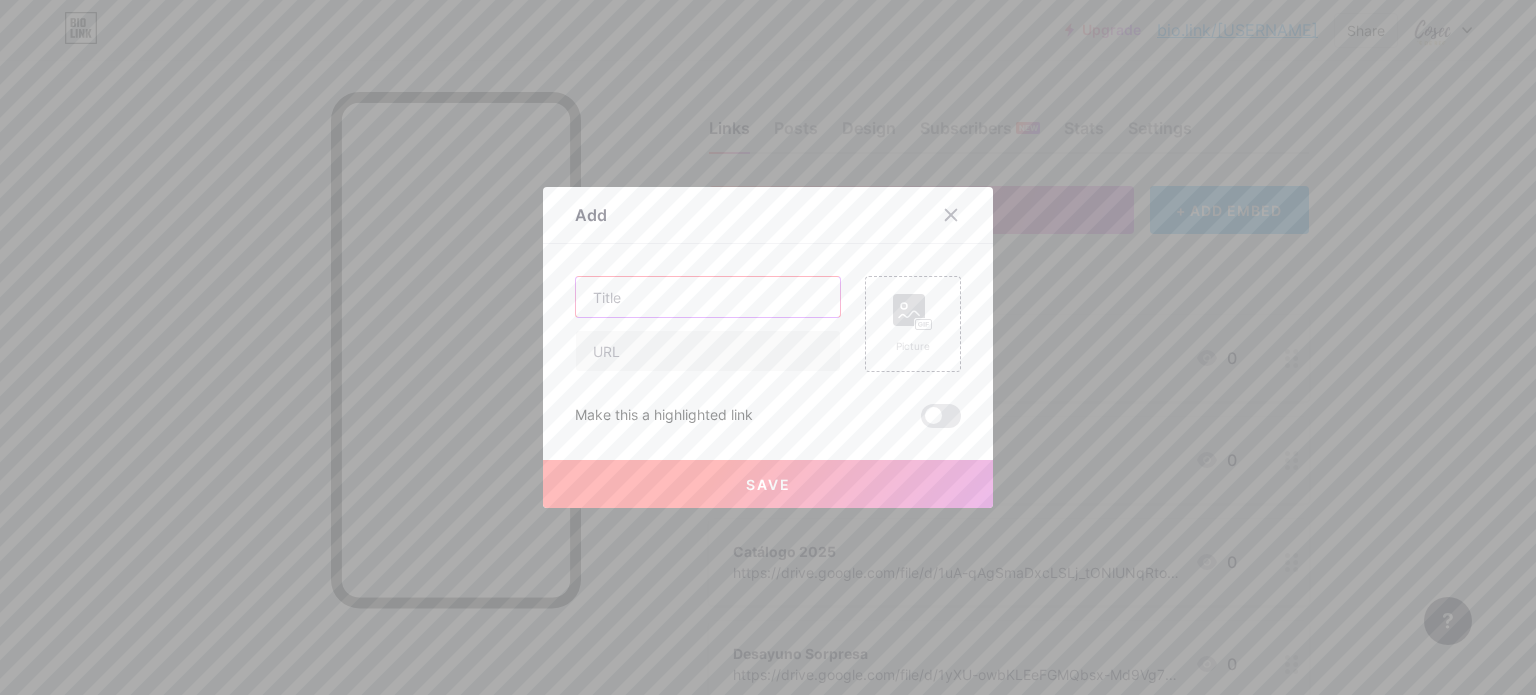 click at bounding box center (708, 297) 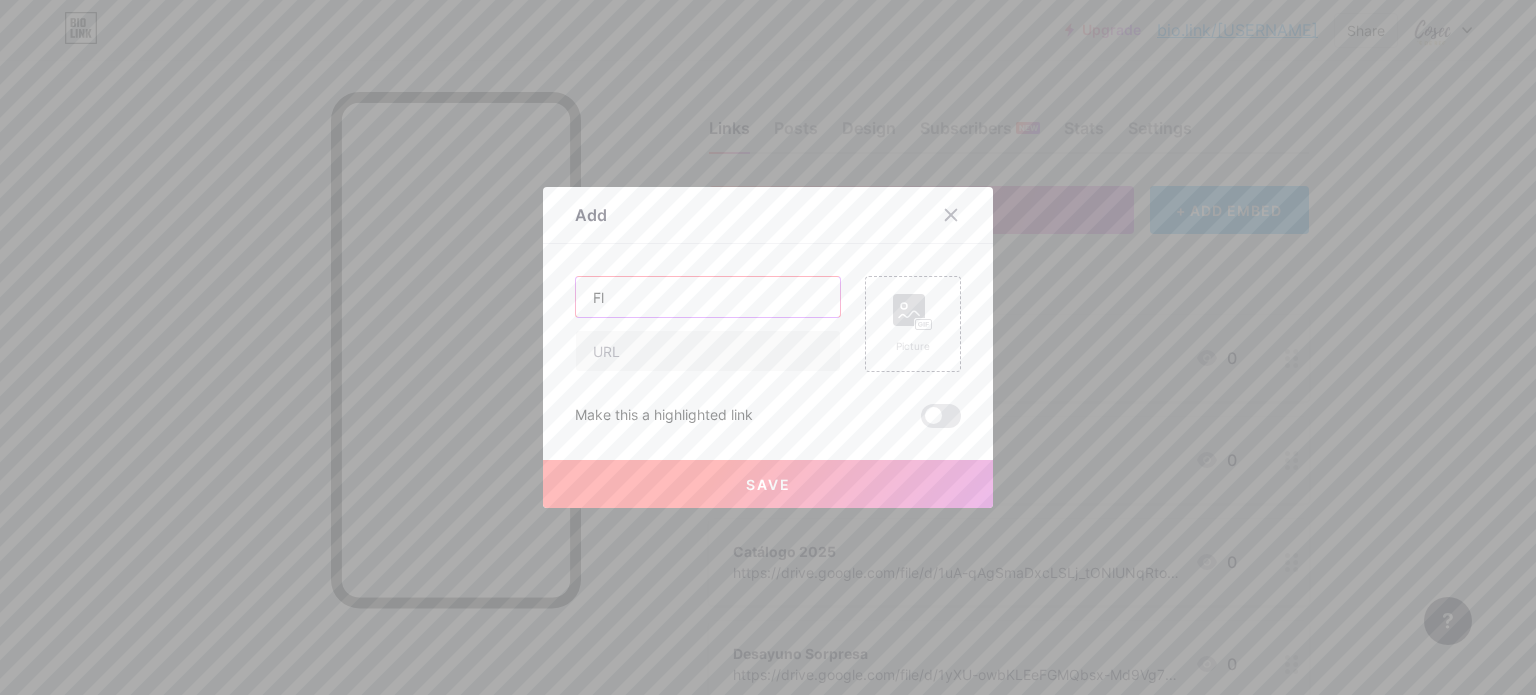 type on "F" 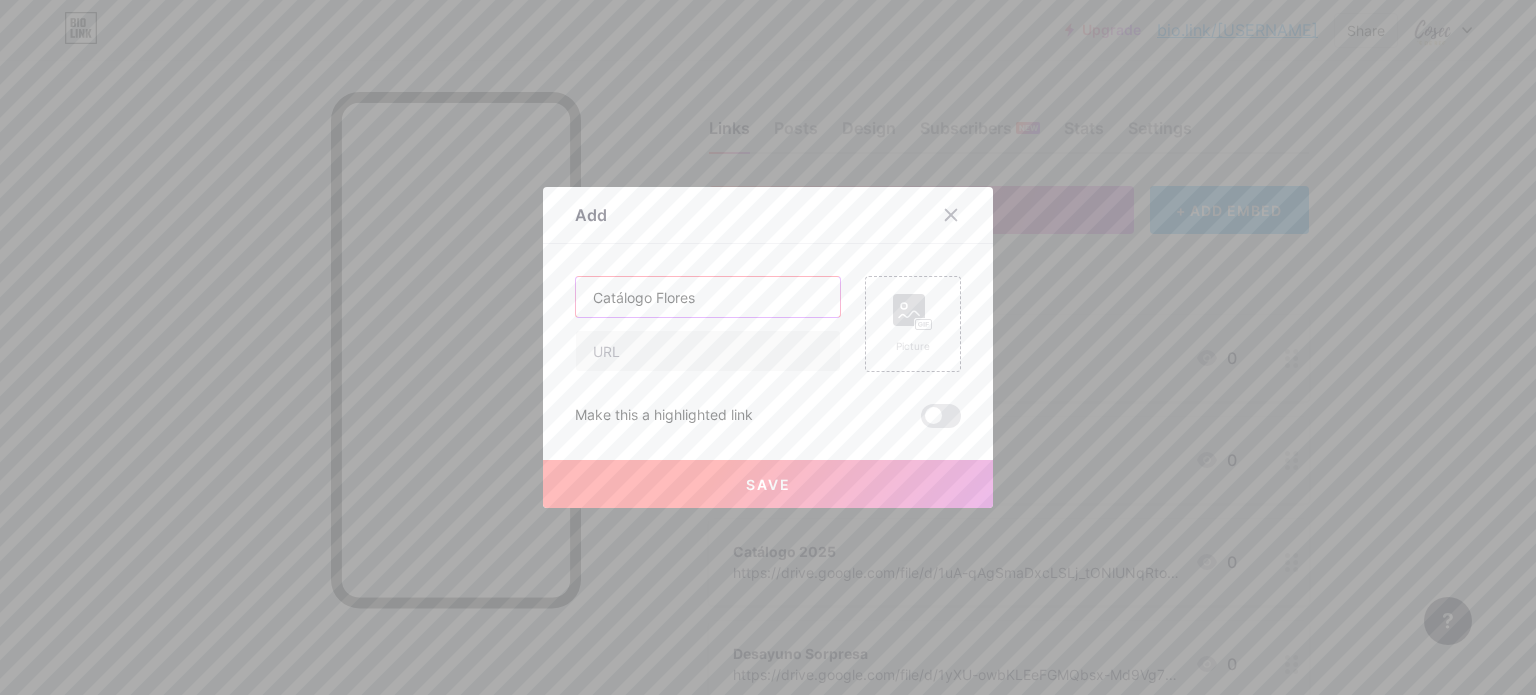 type on "Catálogo Flores" 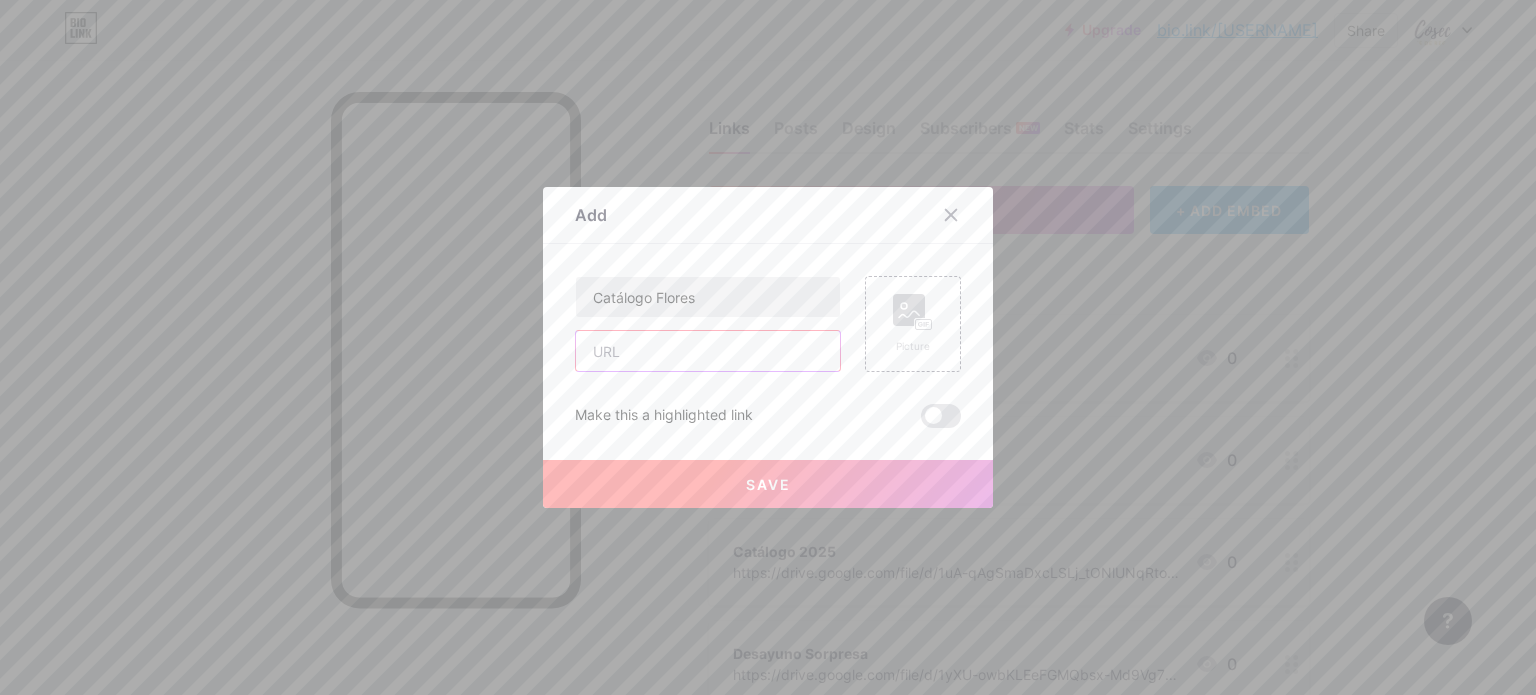paste on "https://drive.google.com/file/d/1L4QPAxPB2eig0kiBG-2srOBTPakTs5ub/view?usp=sharing" 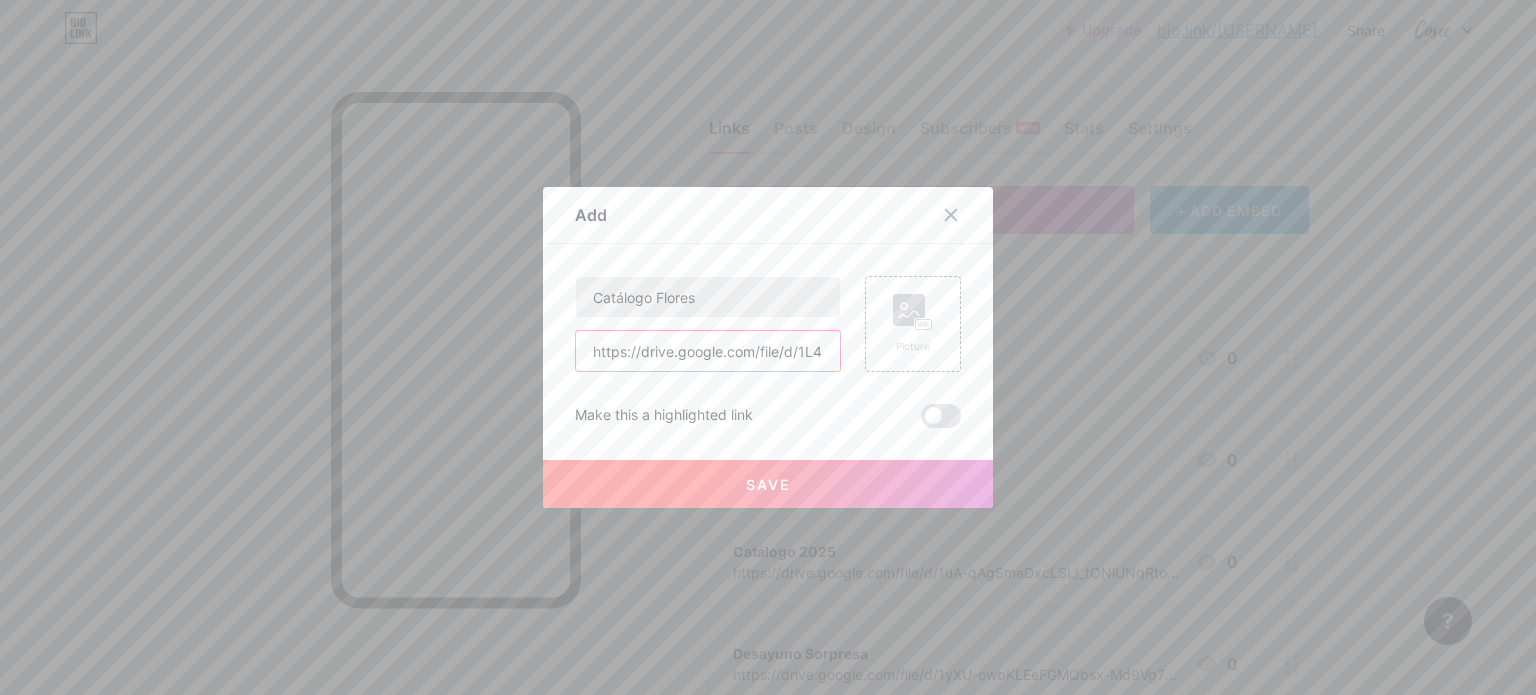 scroll, scrollTop: 0, scrollLeft: 364, axis: horizontal 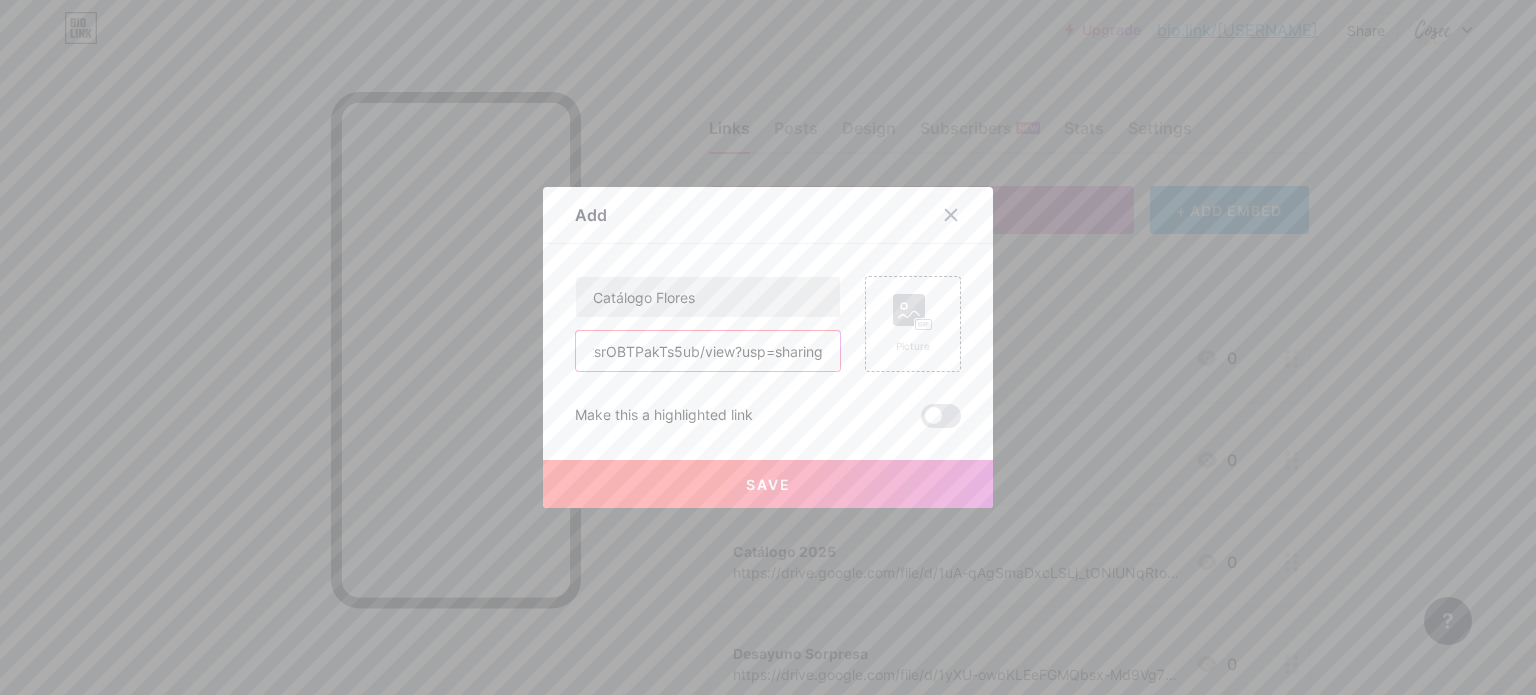 type on "https://drive.google.com/file/d/1L4QPAxPB2eig0kiBG-2srOBTPakTs5ub/view?usp=sharing" 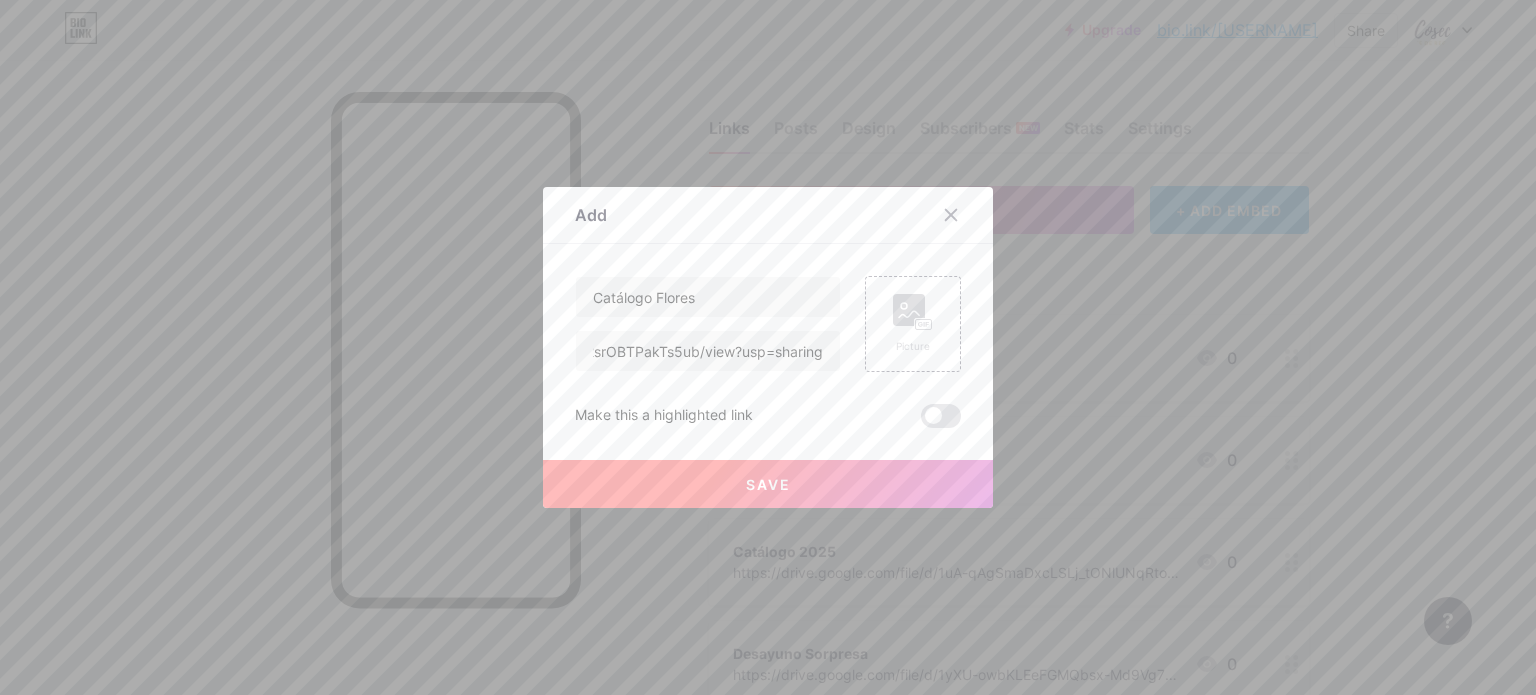 click on "Save" at bounding box center [768, 484] 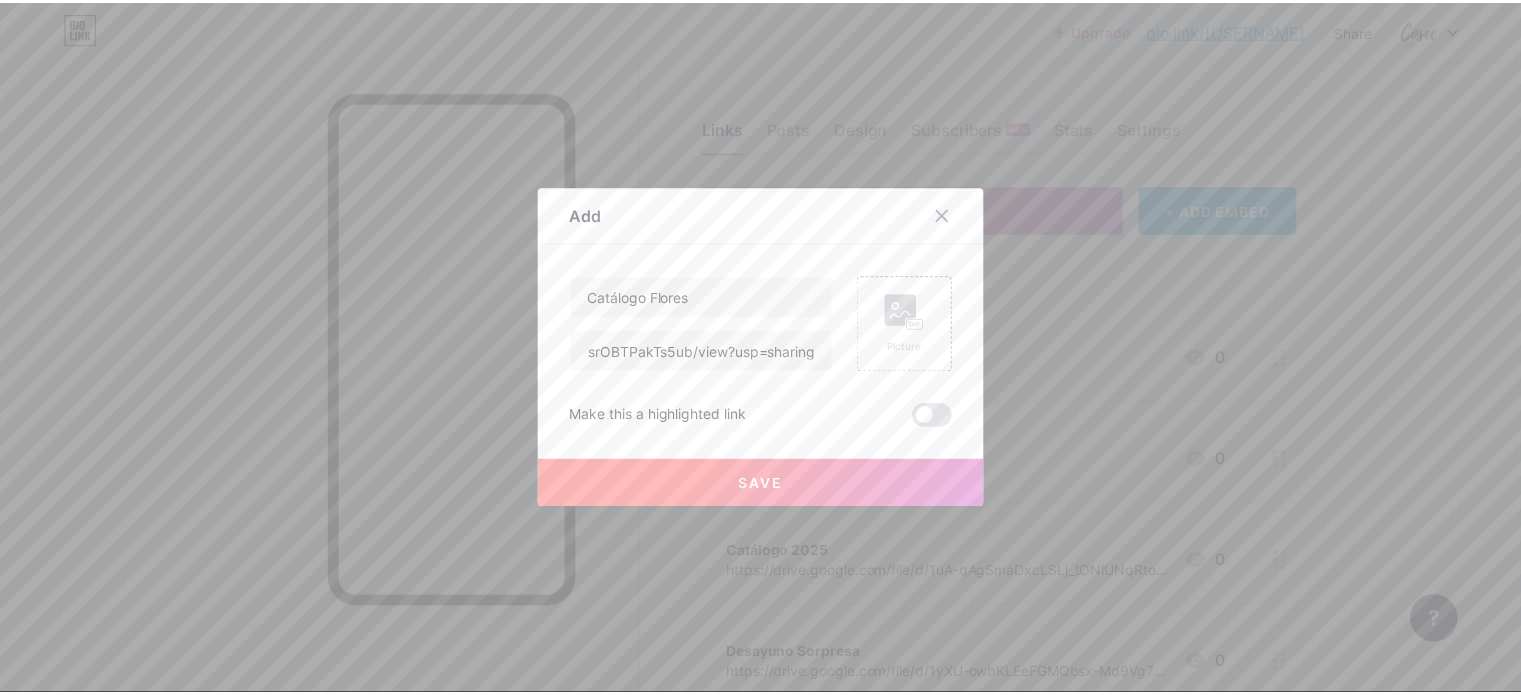 scroll, scrollTop: 0, scrollLeft: 0, axis: both 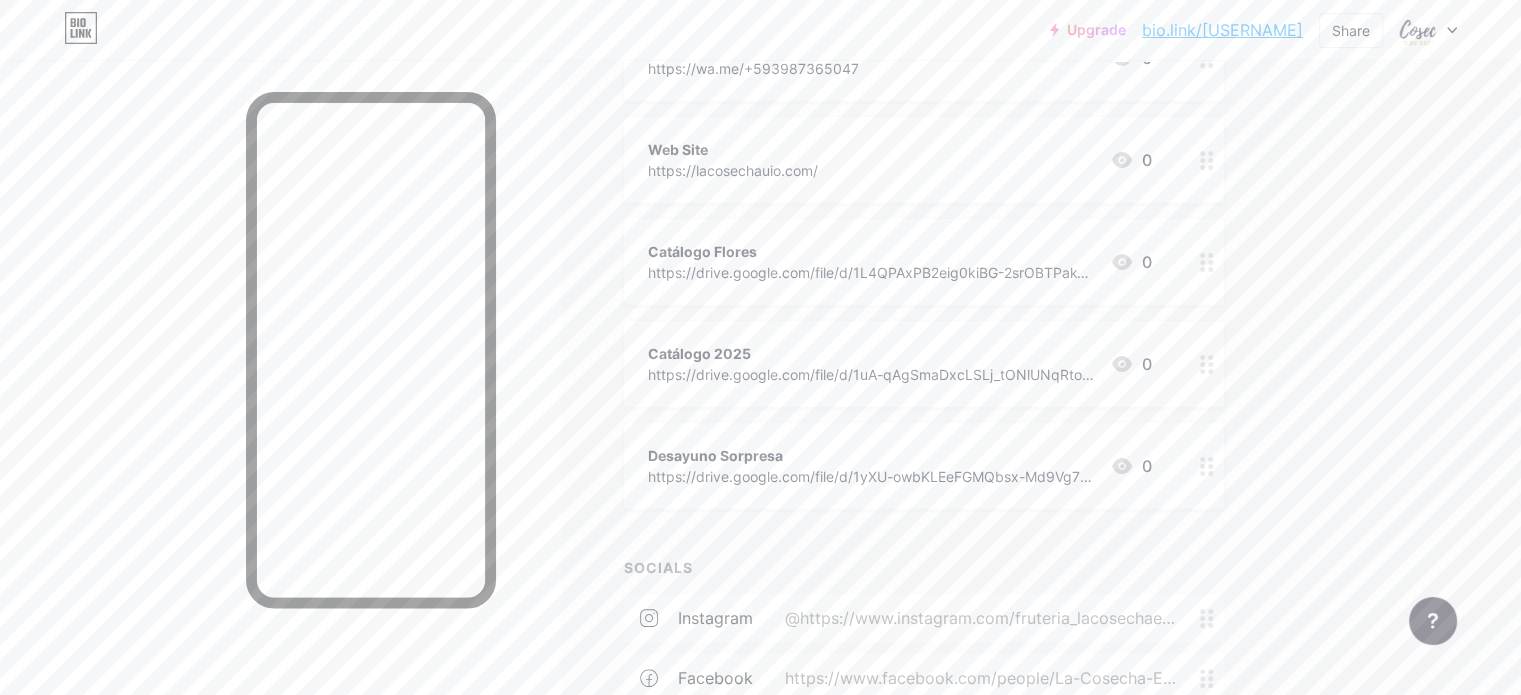 click on "https://drive.google.com/file/d/1L4QPAxPB2eig0kiBG-2srOBTPakTs5ub/view?usp=sharing" at bounding box center [871, 272] 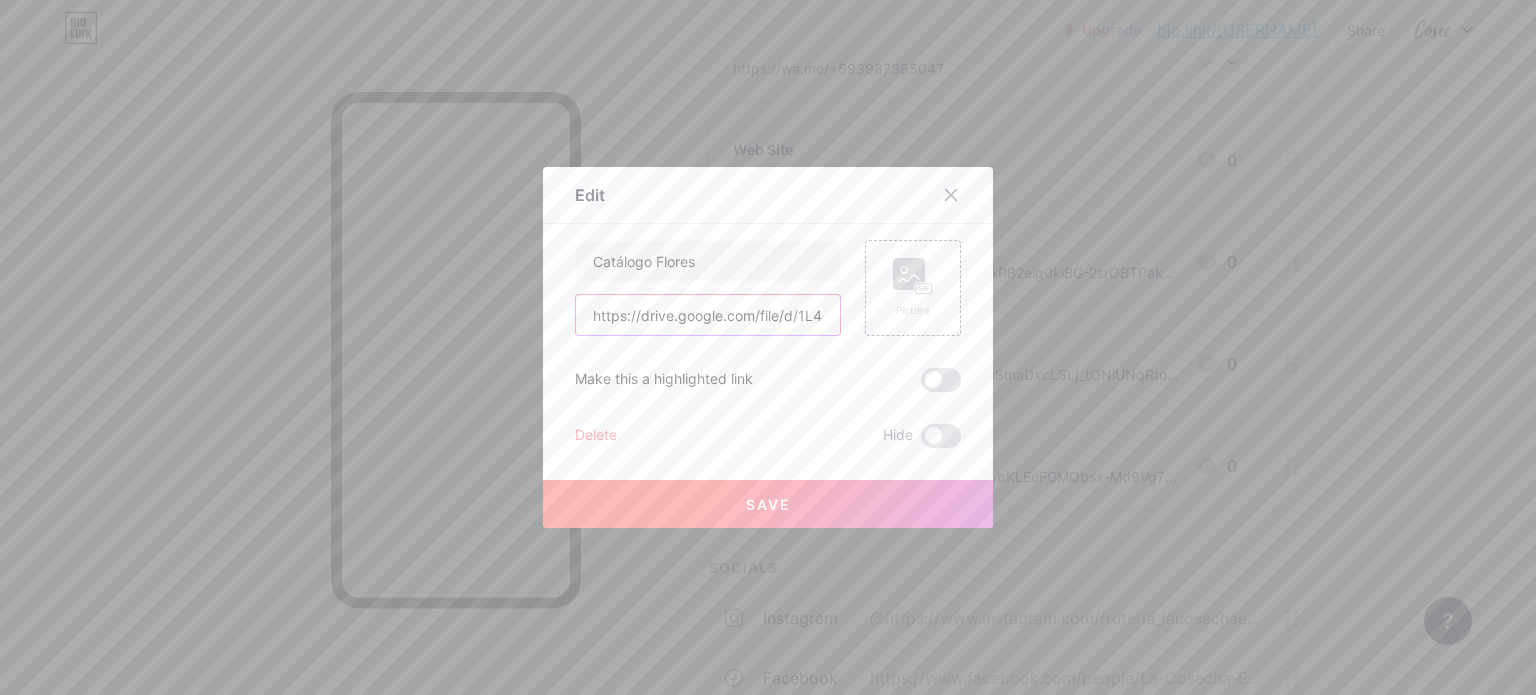 click on "https://drive.google.com/file/d/1L4QPAxPB2eig0kiBG-2srOBTPakTs5ub/view?usp=sharing" at bounding box center (708, 315) 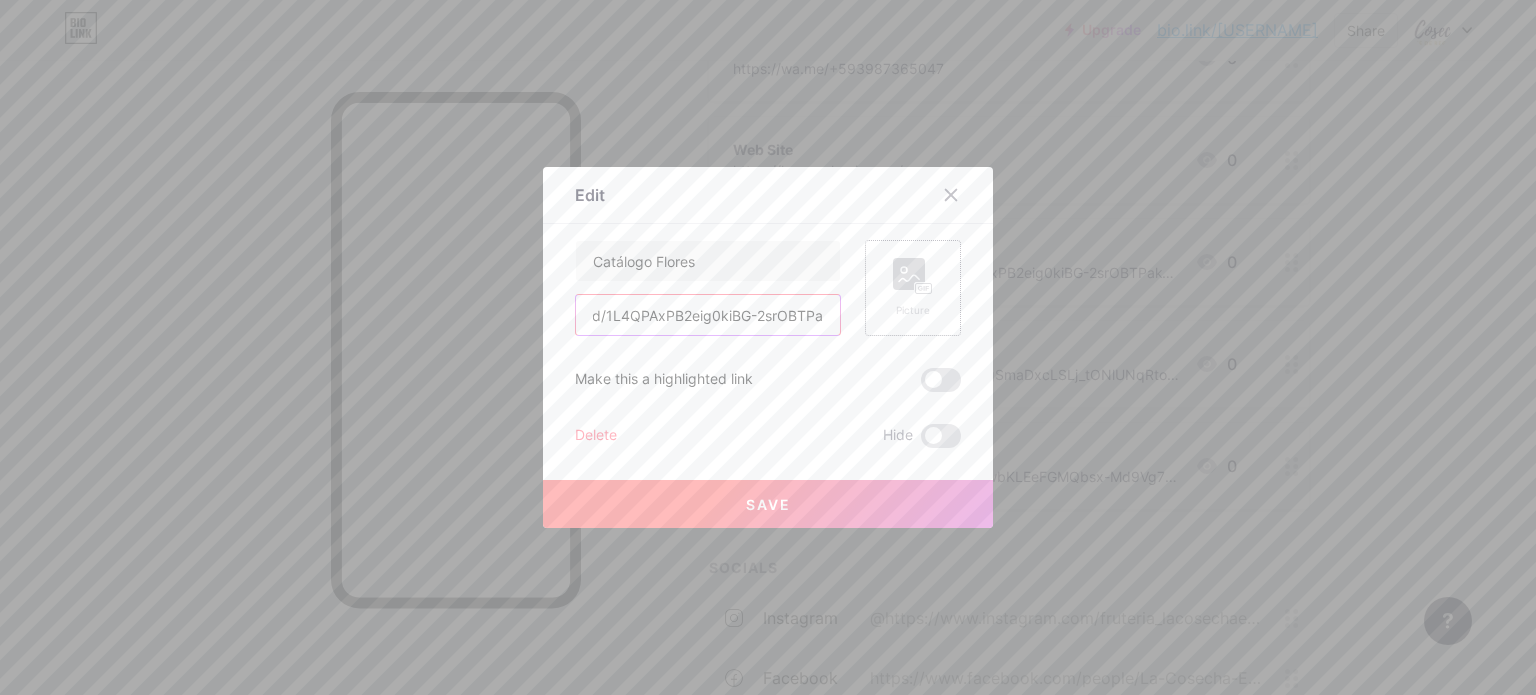 scroll, scrollTop: 0, scrollLeft: 364, axis: horizontal 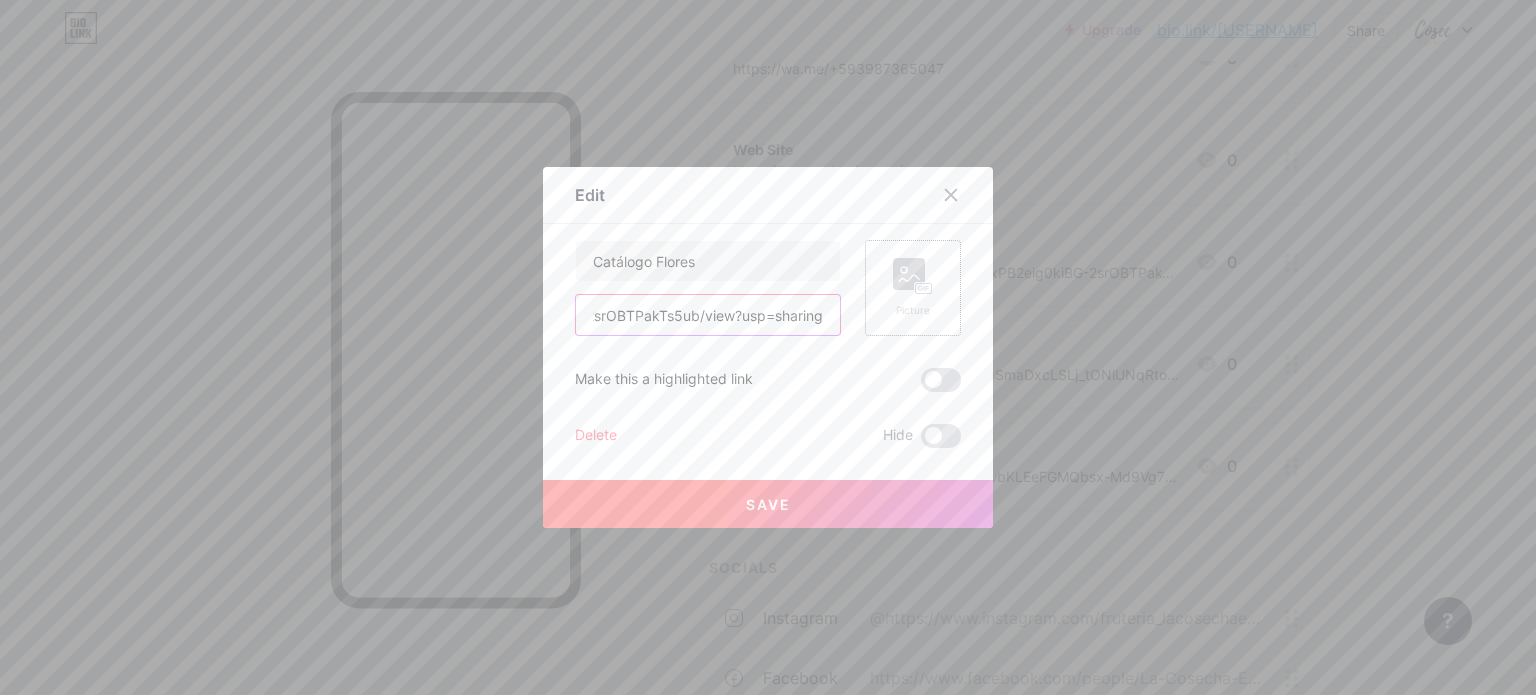 drag, startPoint x: 719, startPoint y: 315, endPoint x: 870, endPoint y: 331, distance: 151.84532 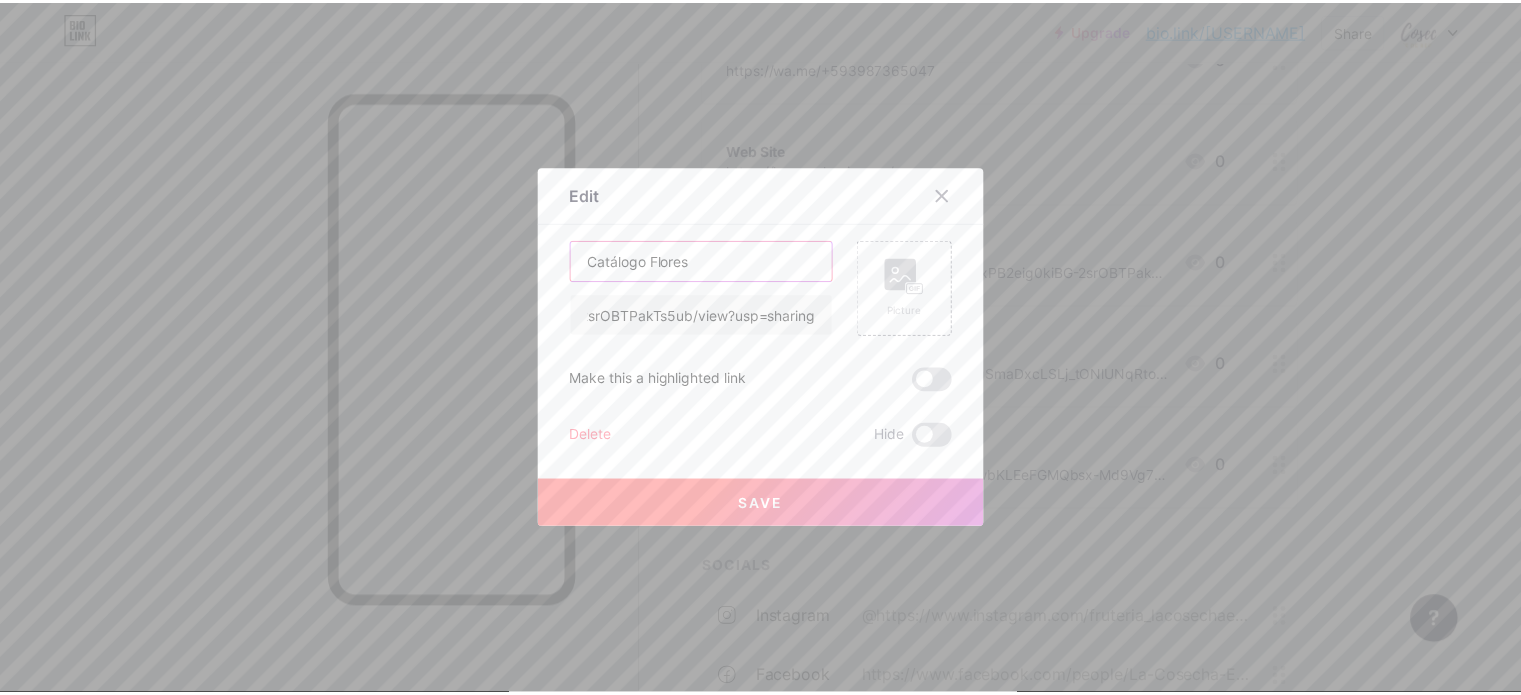 scroll, scrollTop: 0, scrollLeft: 0, axis: both 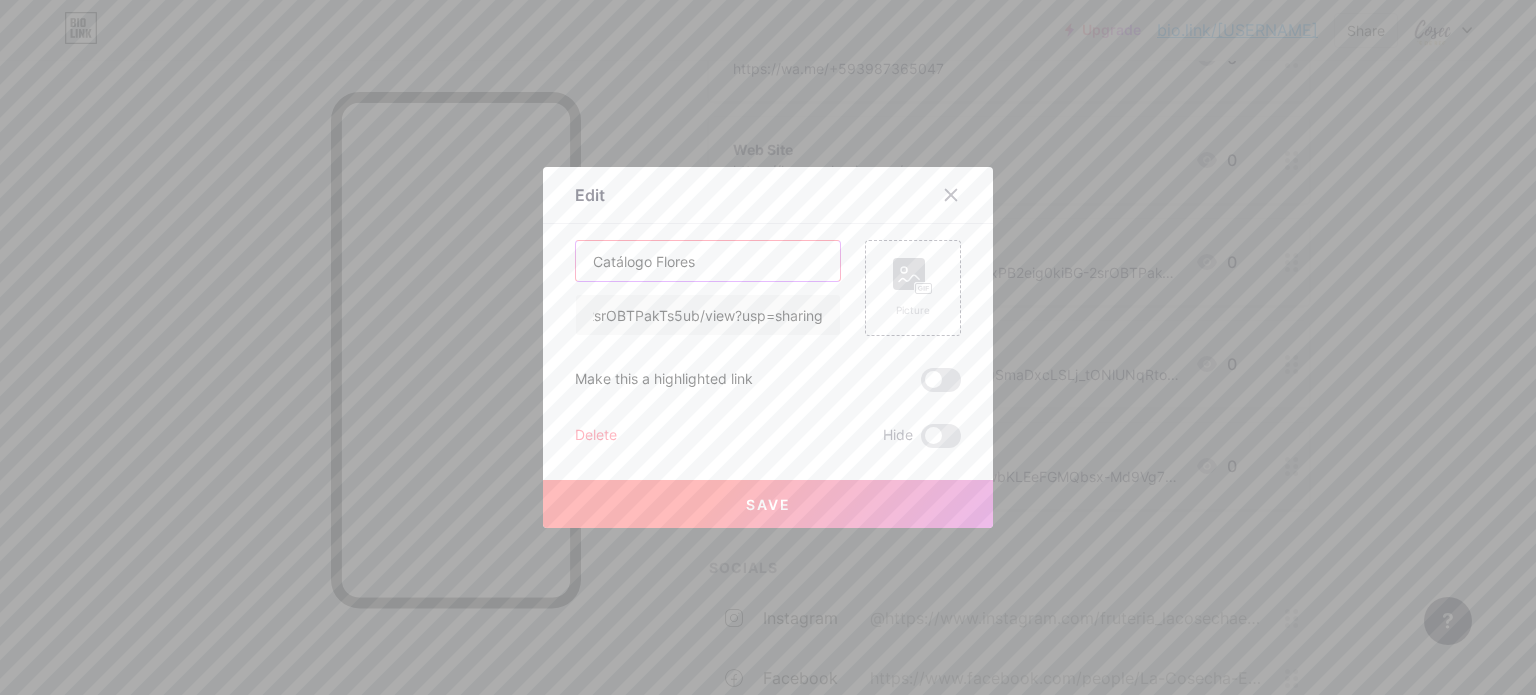 click on "Catálogo Flores" at bounding box center (708, 261) 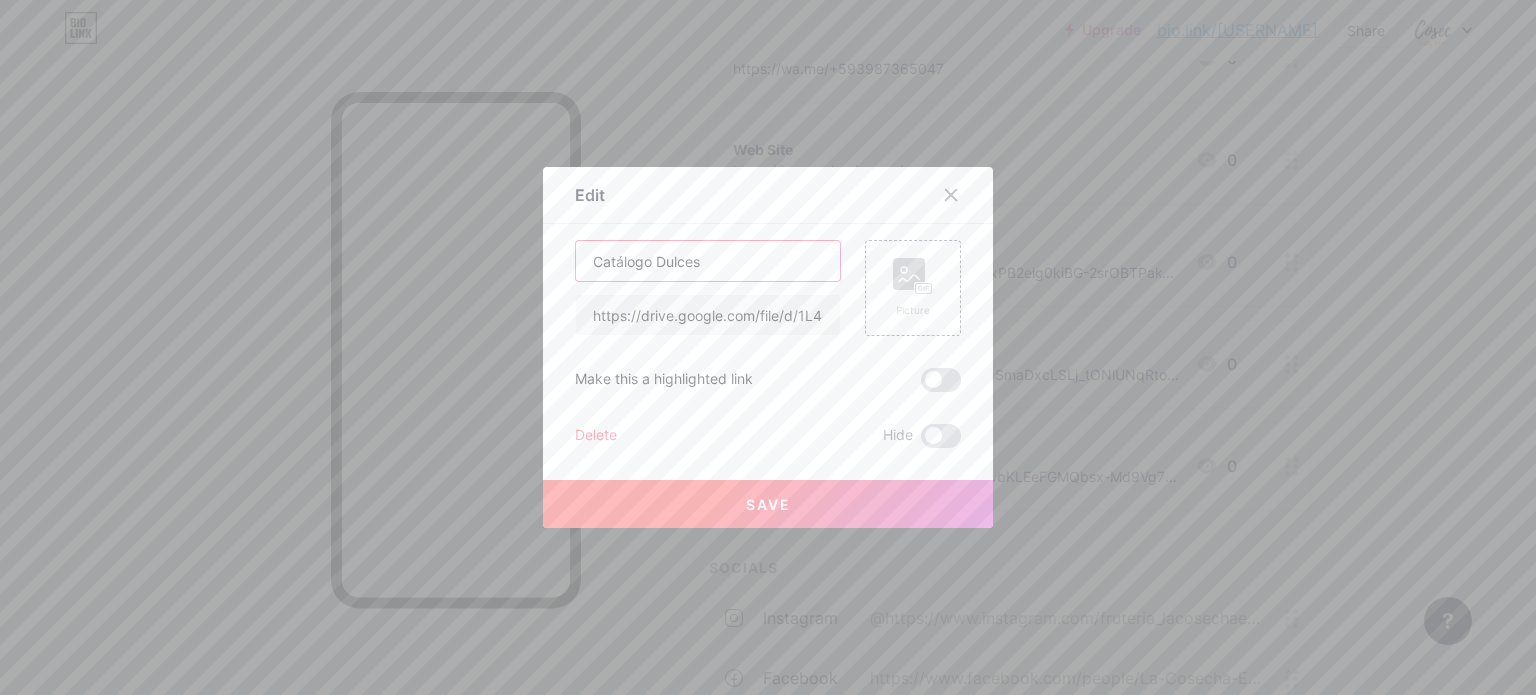 type on "Catálogo Dulces" 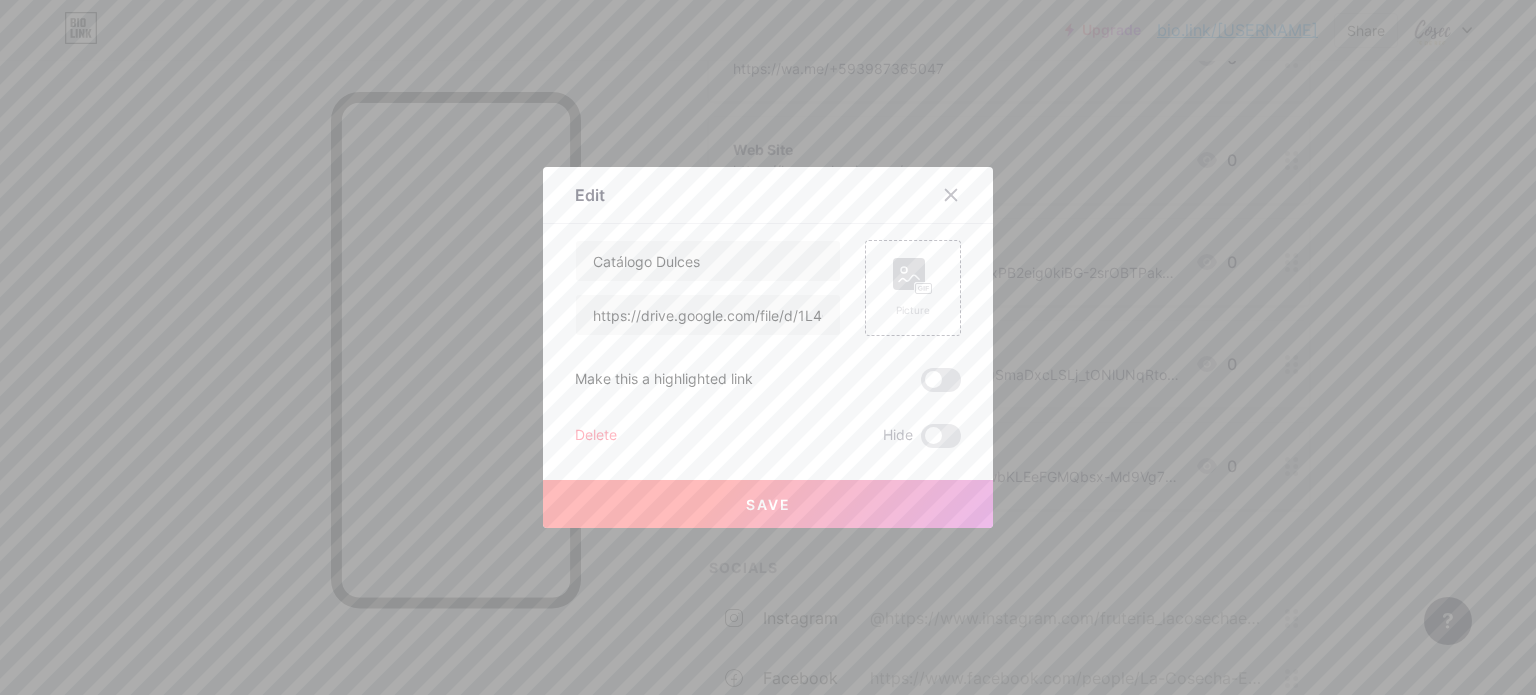 click on "Save" at bounding box center [768, 488] 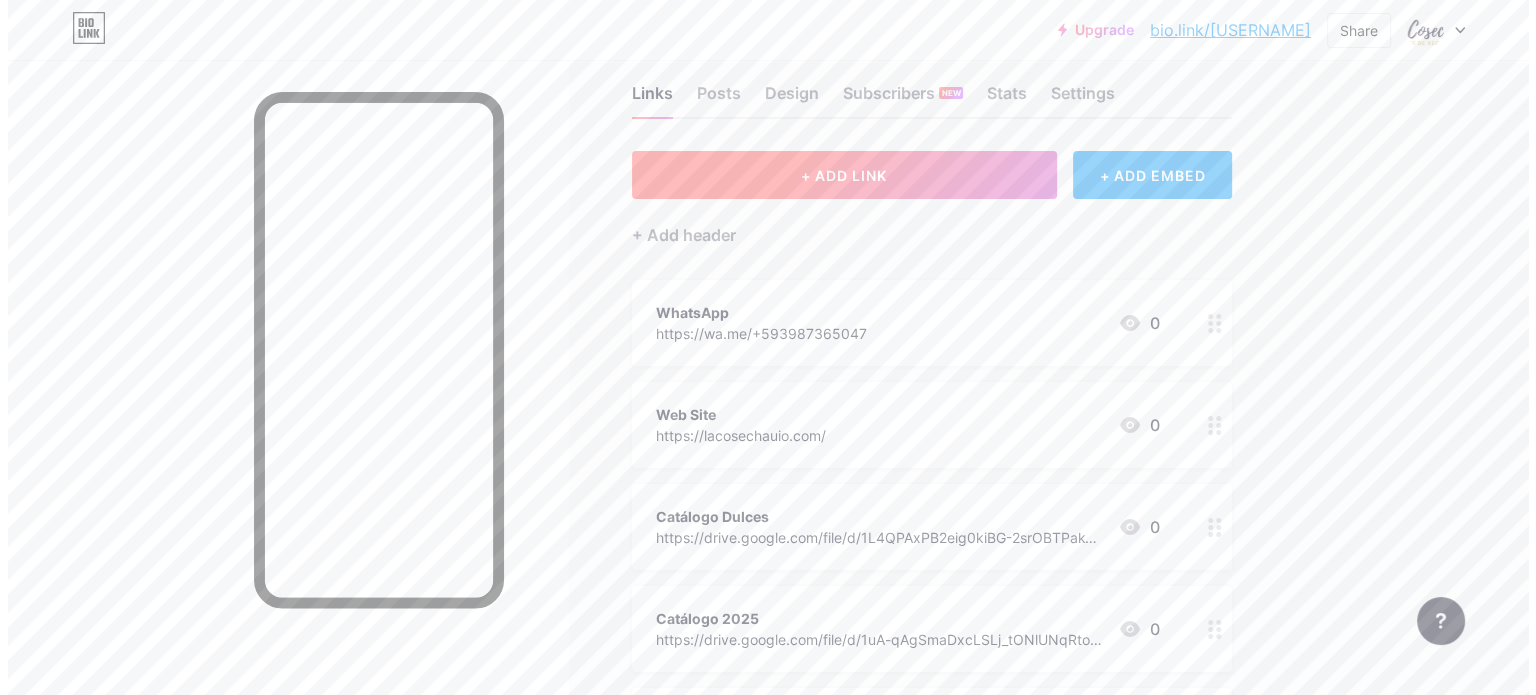scroll, scrollTop: 0, scrollLeft: 0, axis: both 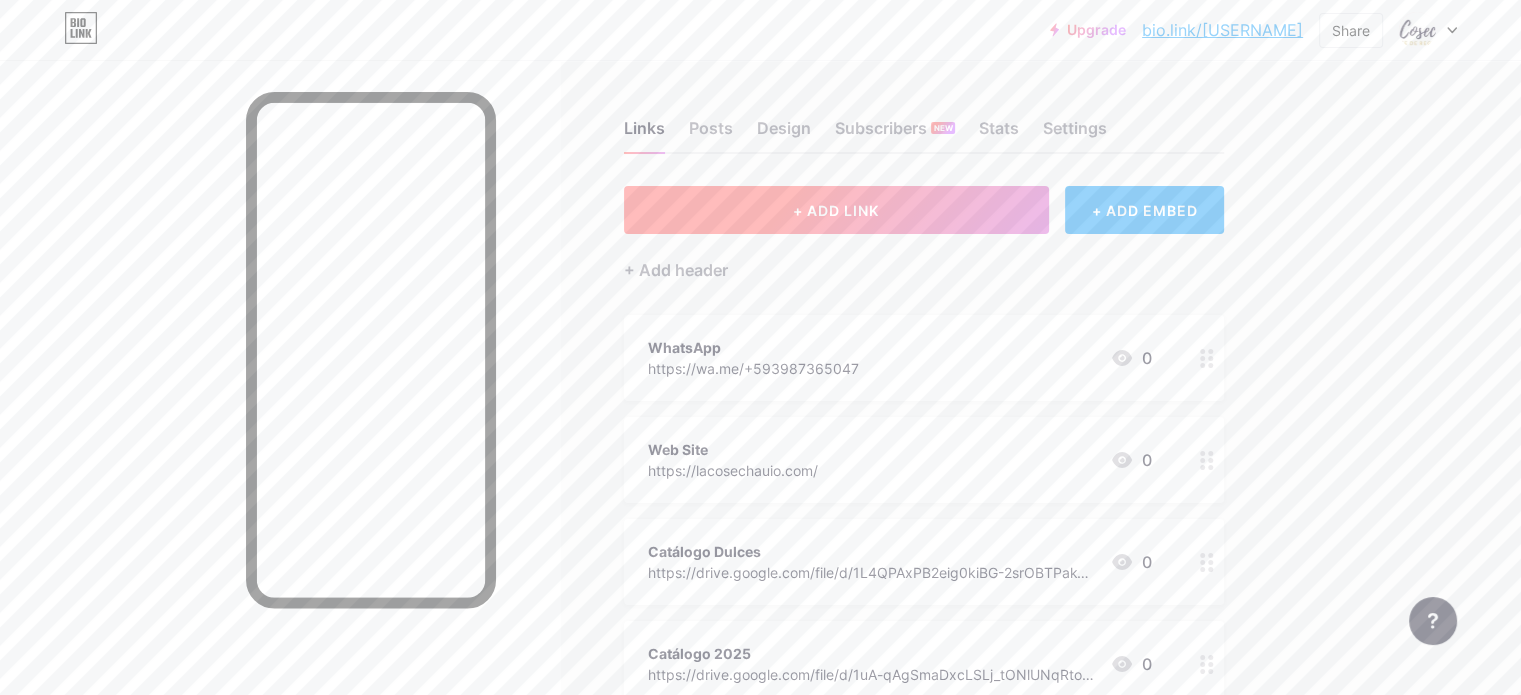 click on "+ ADD LINK" at bounding box center [836, 210] 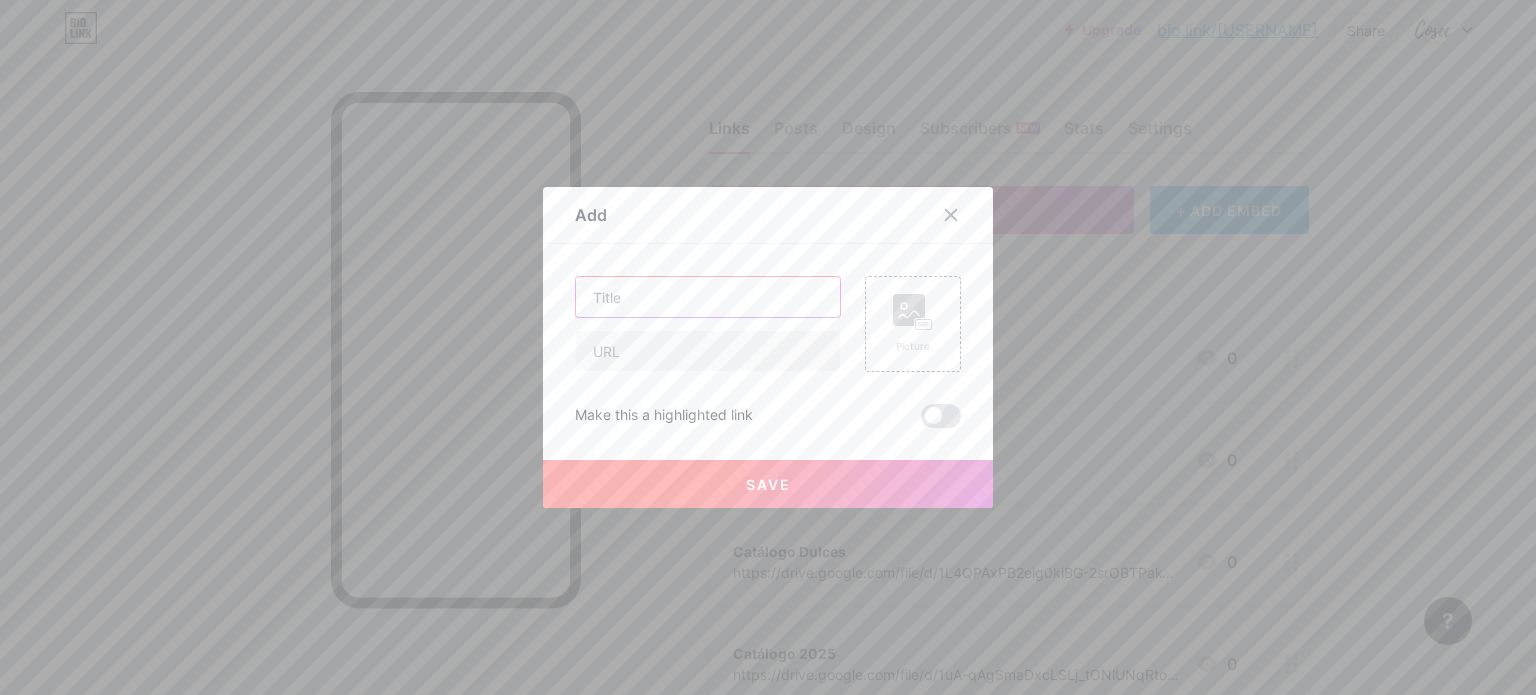 click at bounding box center [708, 297] 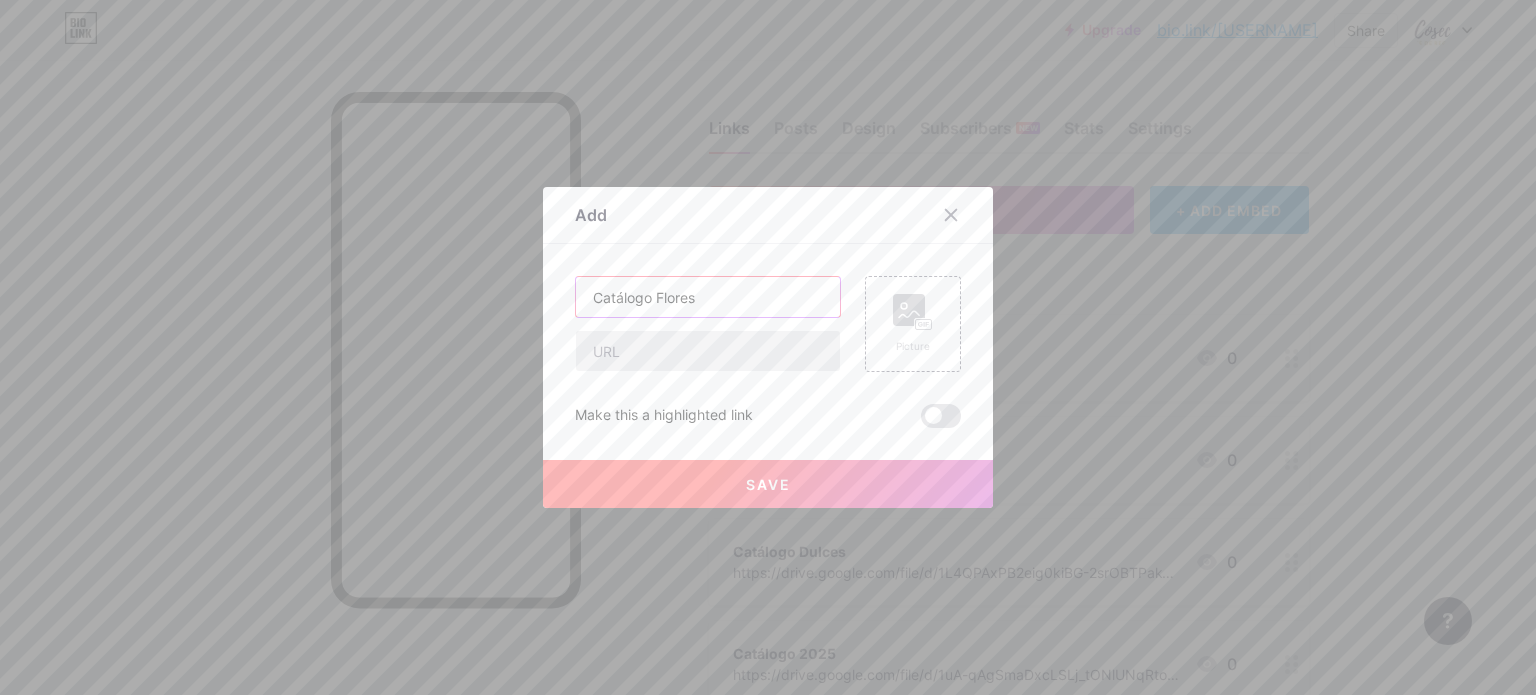 type on "Catálogo Flores" 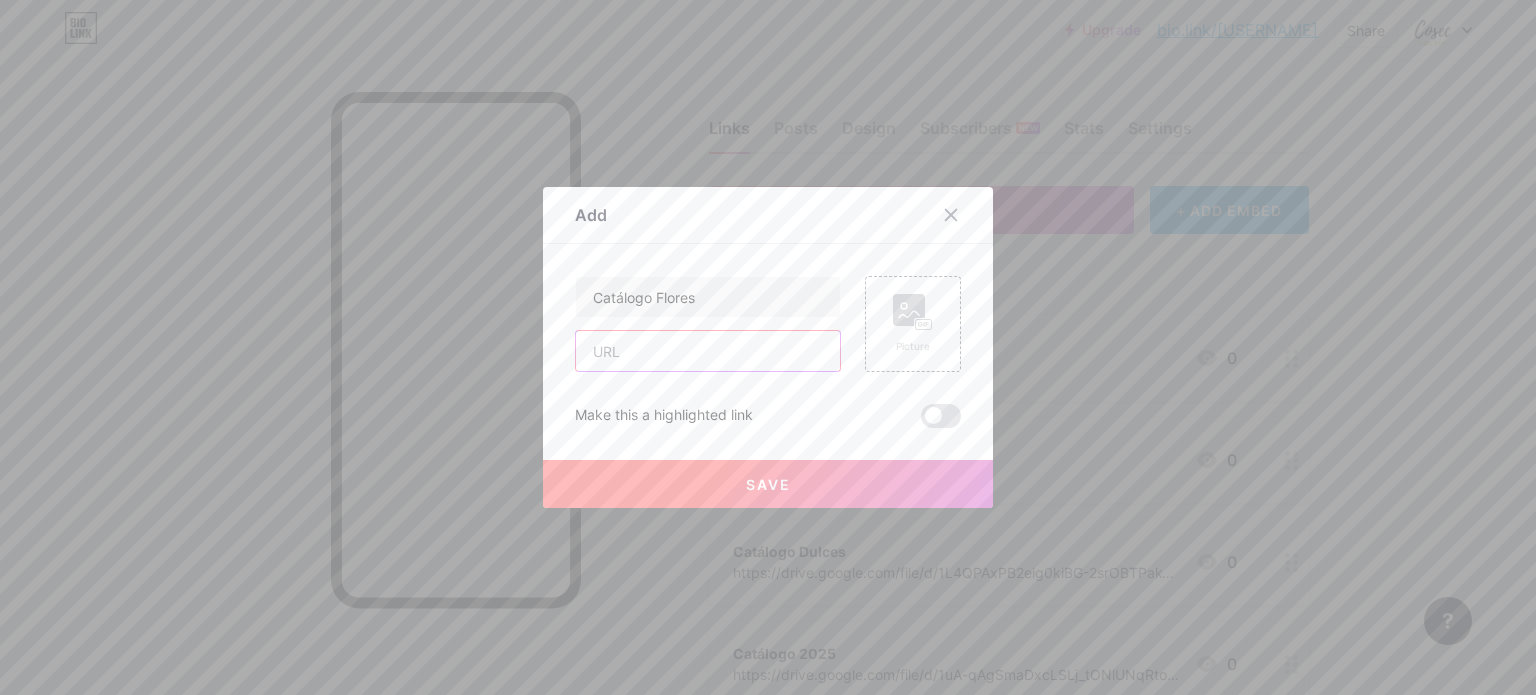 click at bounding box center [708, 351] 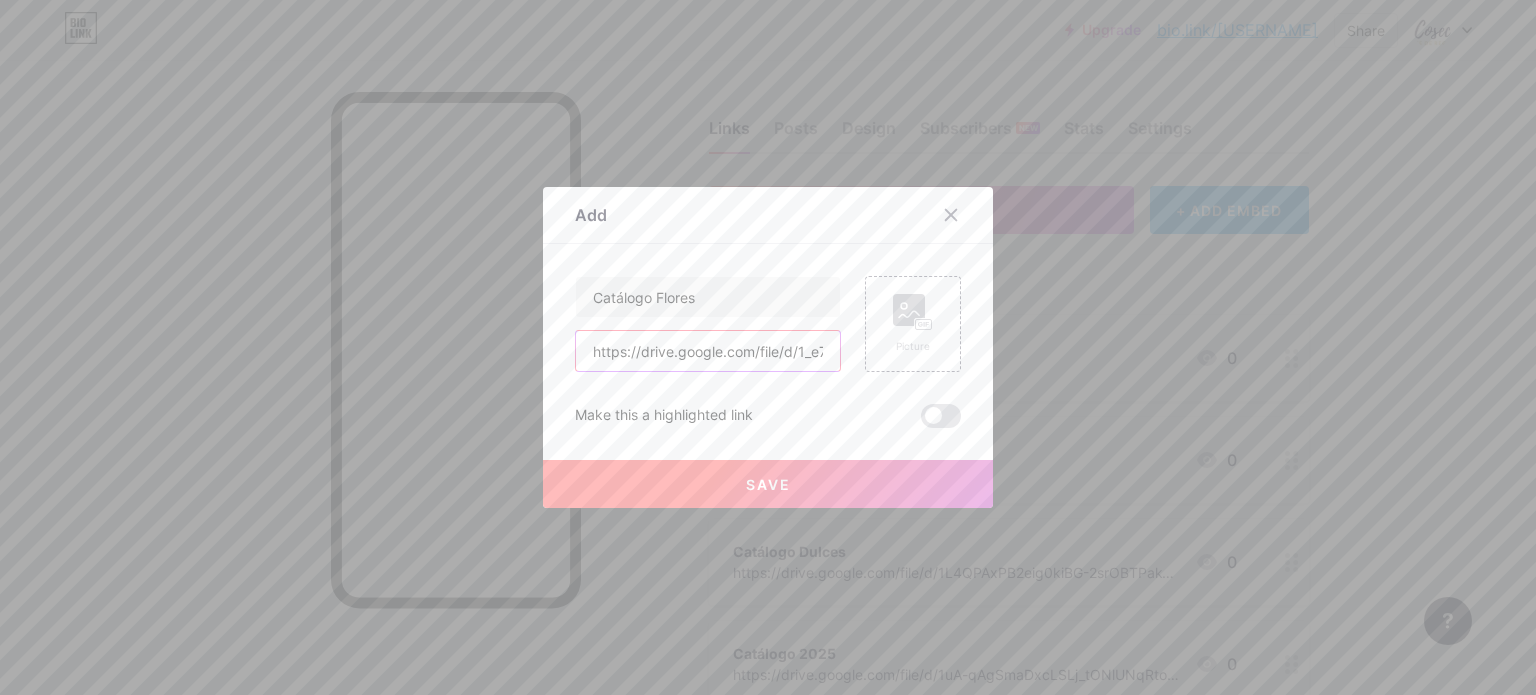 scroll, scrollTop: 0, scrollLeft: 368, axis: horizontal 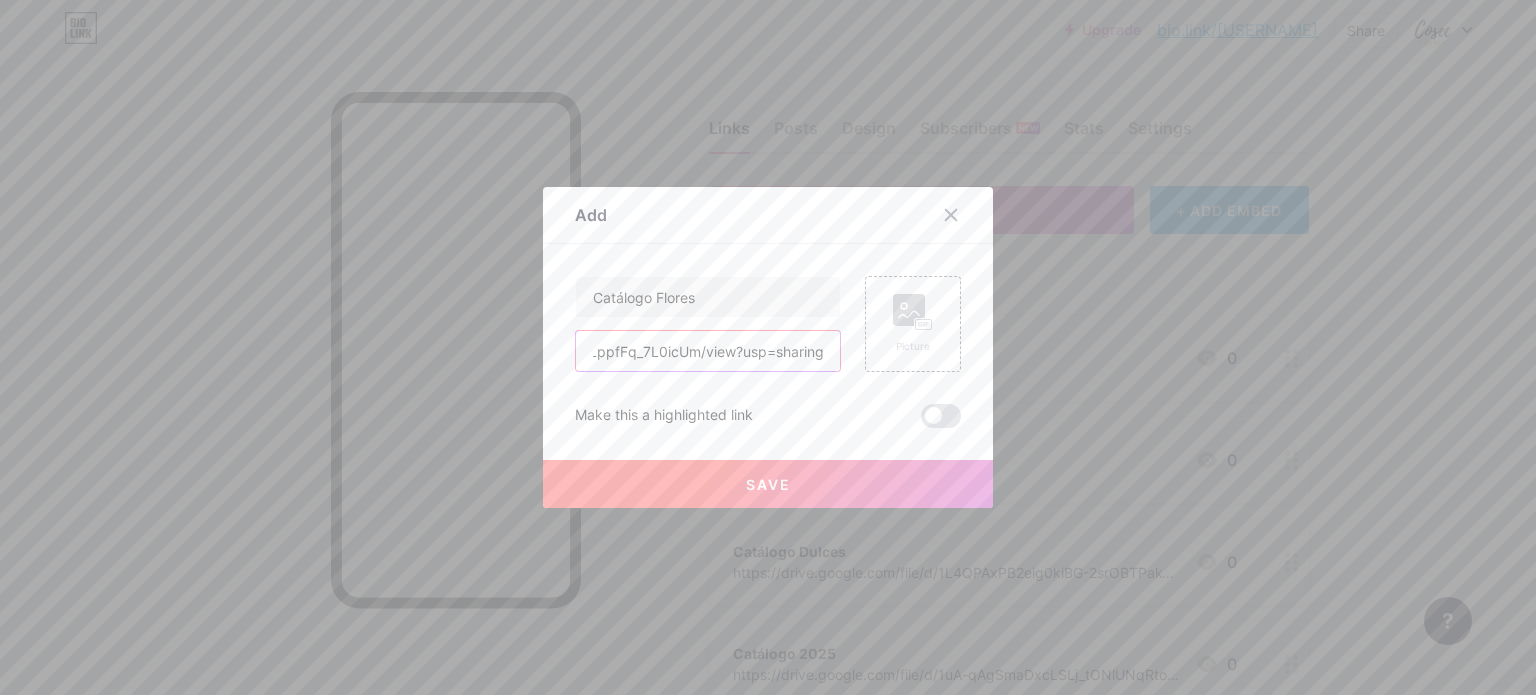 type on "https://drive.google.com/file/d/1_e7ya-RQK8FqgDpeBoLppfFq_7L0icUm/view?usp=sharing" 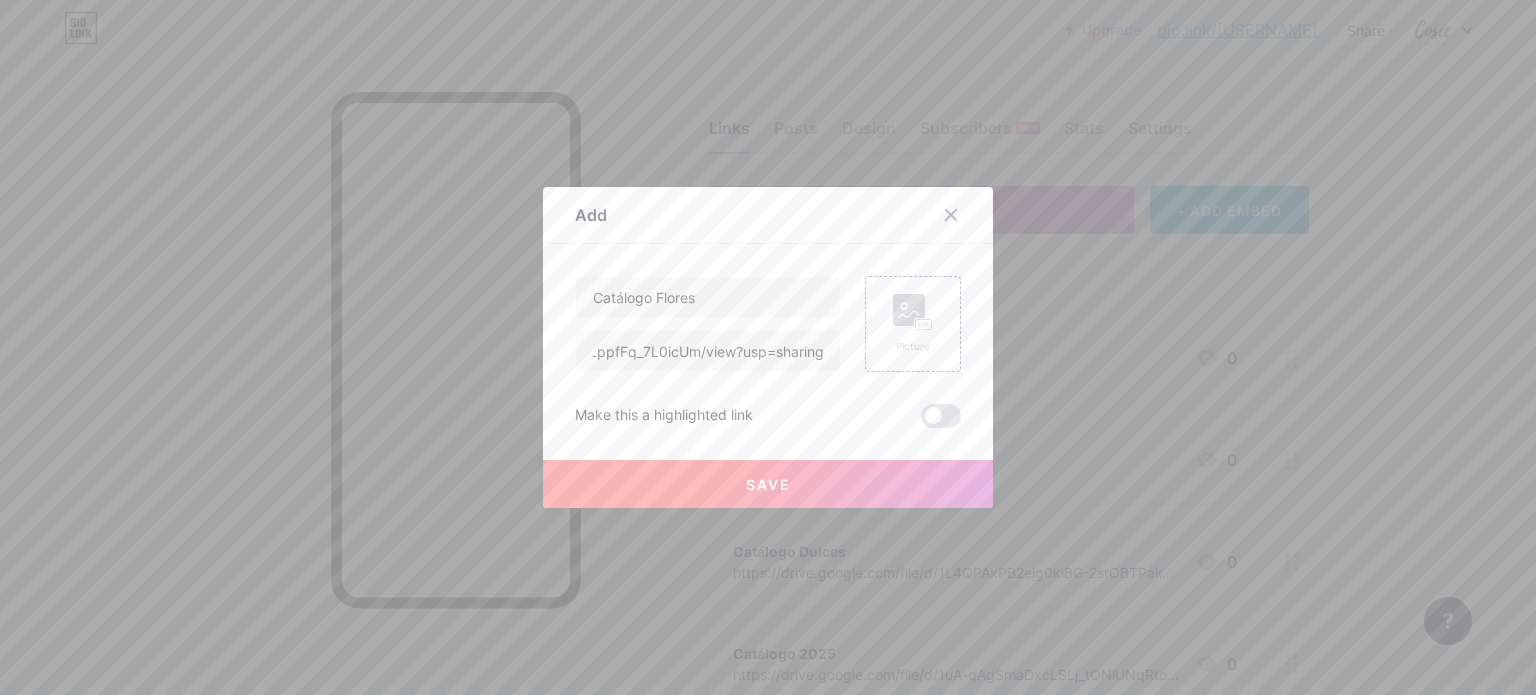 click on "Save" at bounding box center [768, 484] 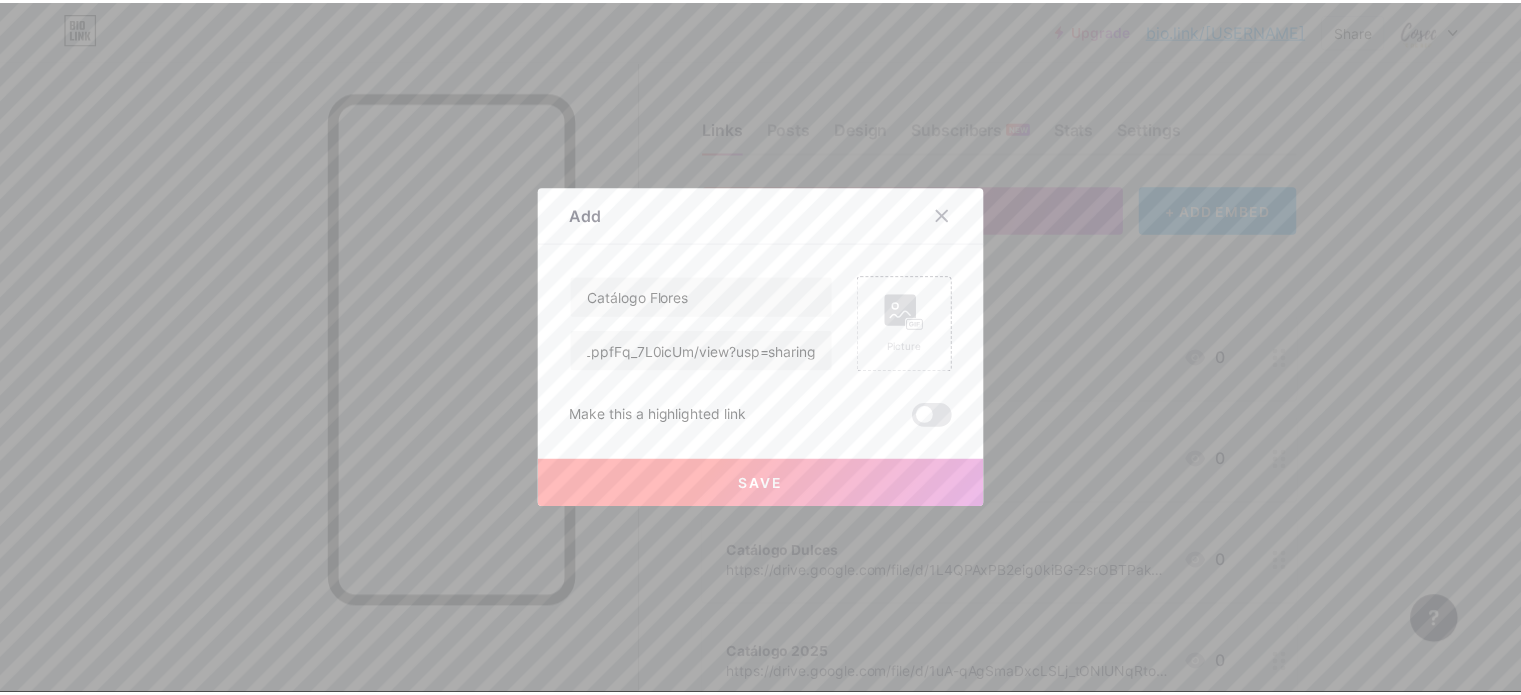 scroll, scrollTop: 0, scrollLeft: 0, axis: both 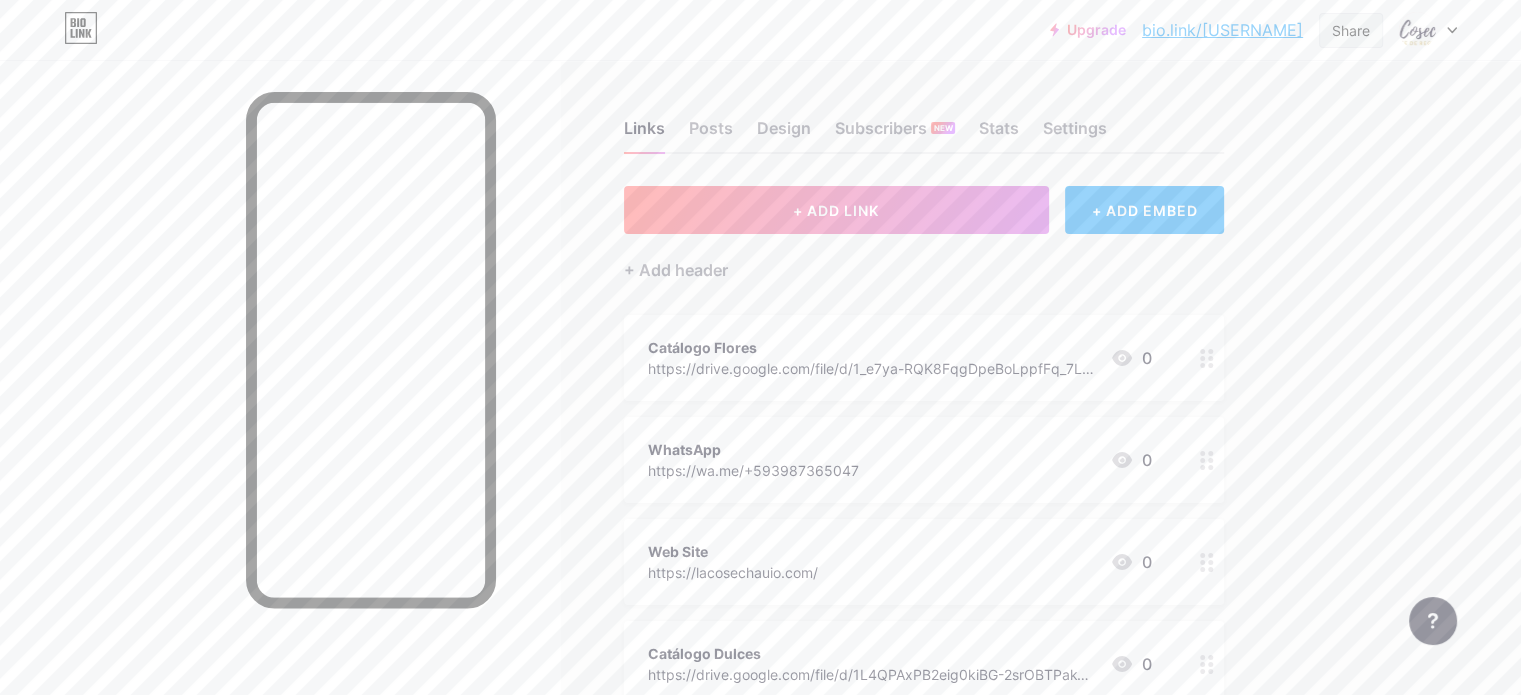 click on "Share" at bounding box center (1351, 30) 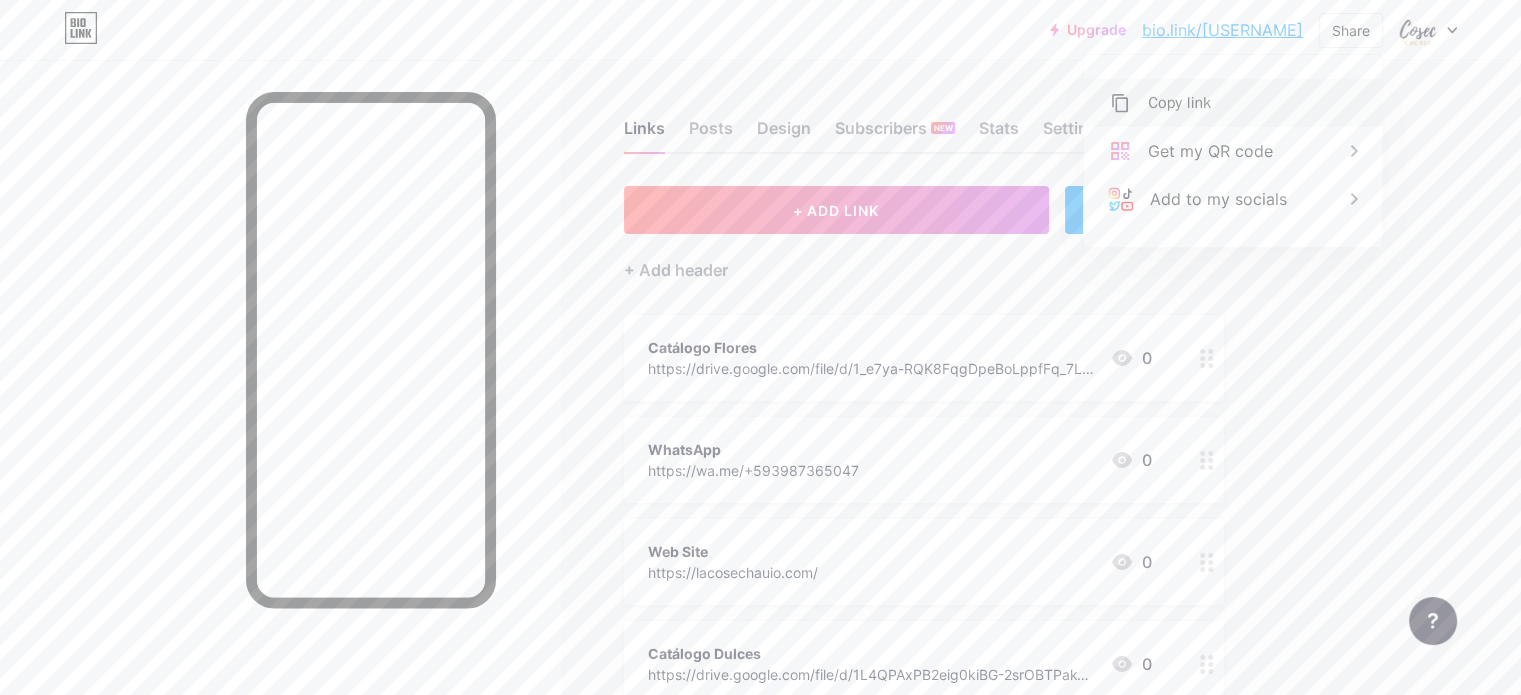 click on "Copy link" at bounding box center [1233, 103] 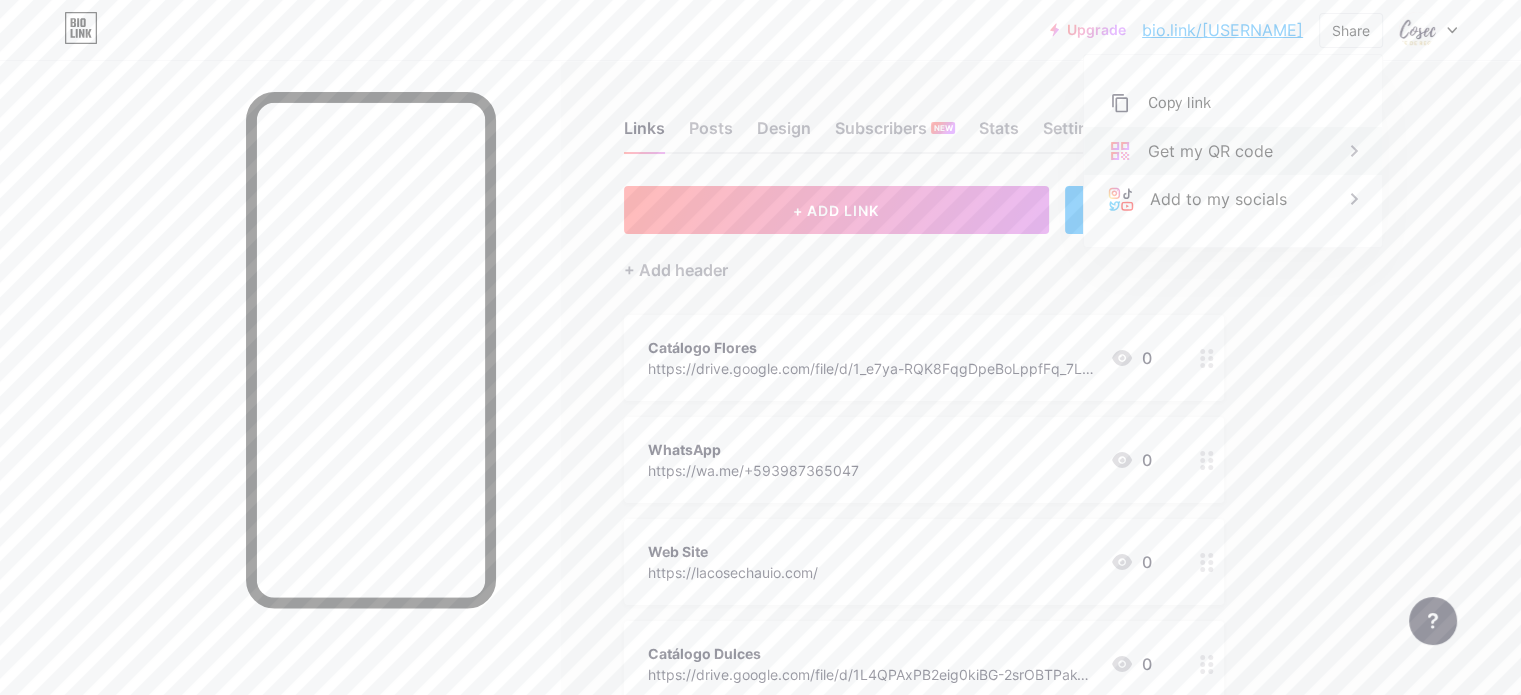 click on "Get my QR code" at bounding box center (1210, 151) 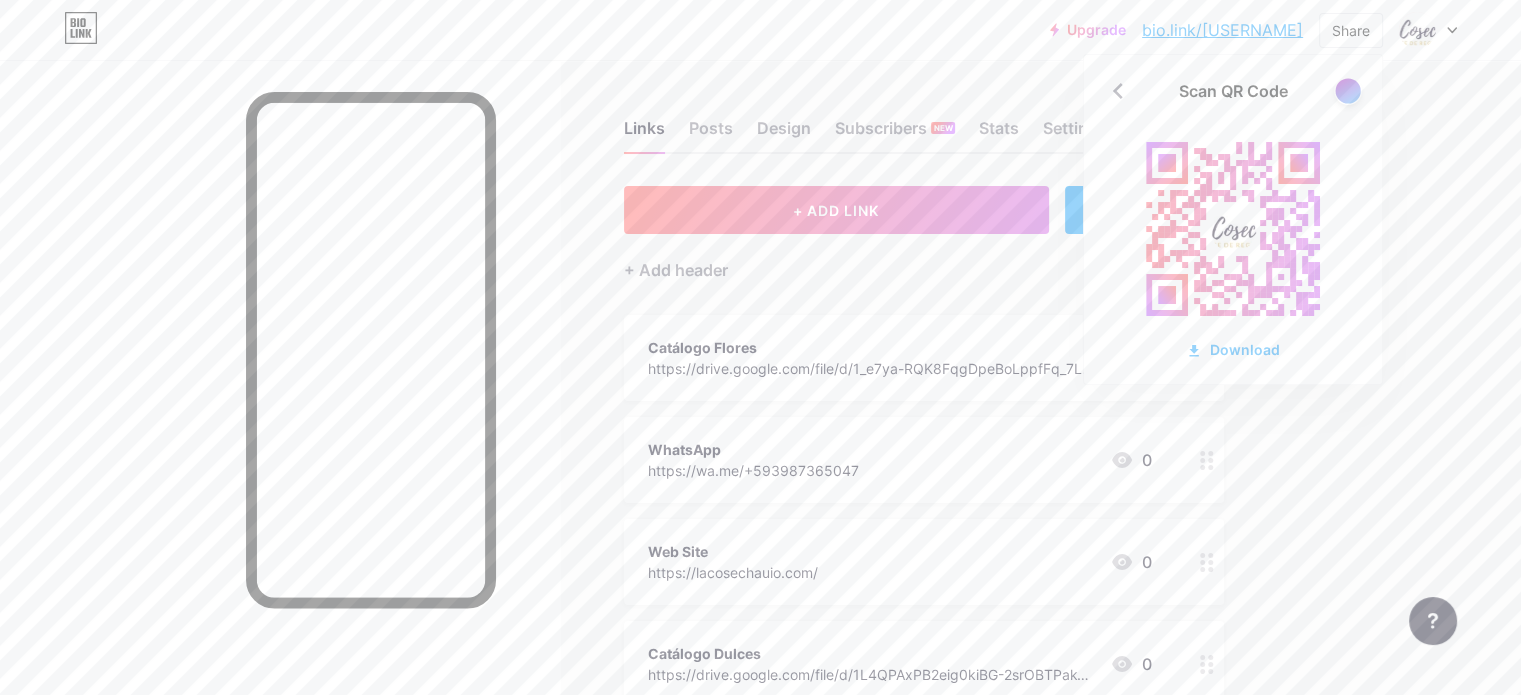 click at bounding box center [1347, 90] 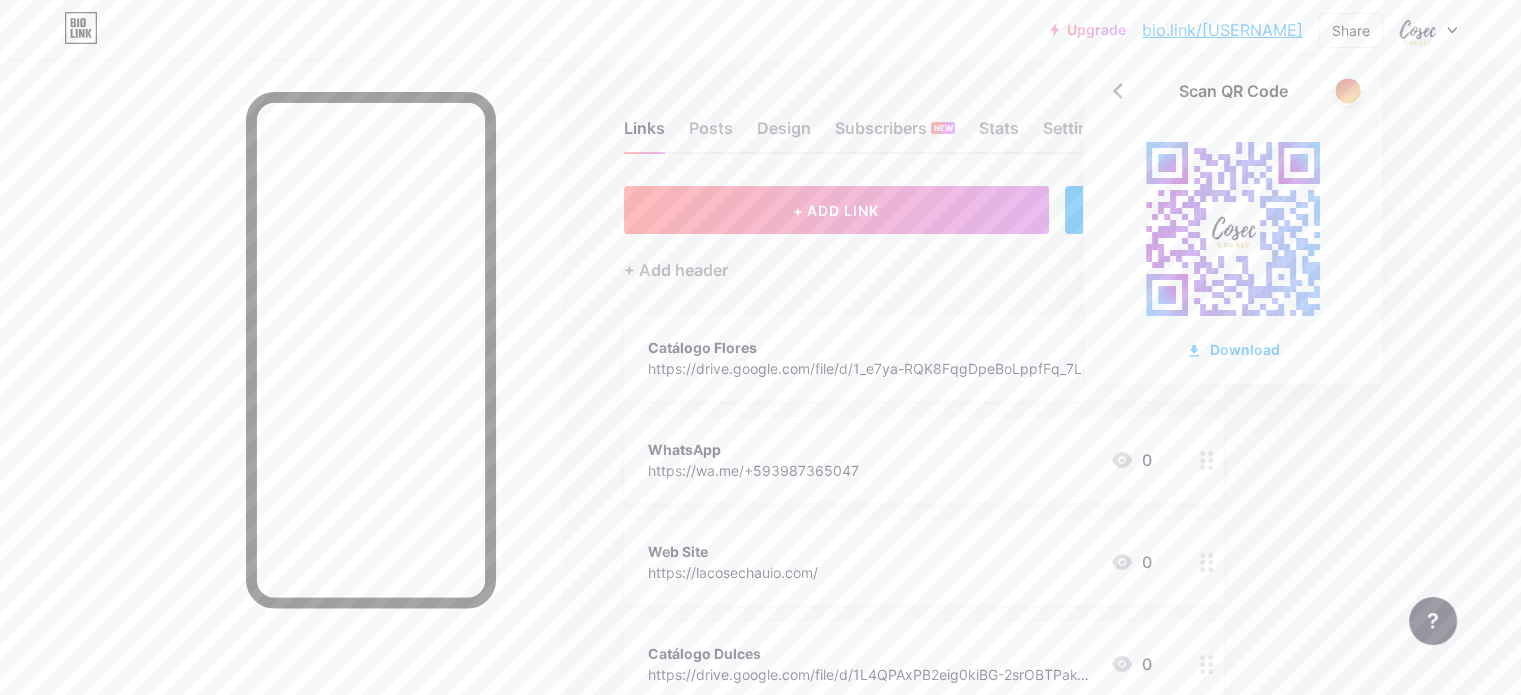 click at bounding box center [1347, 90] 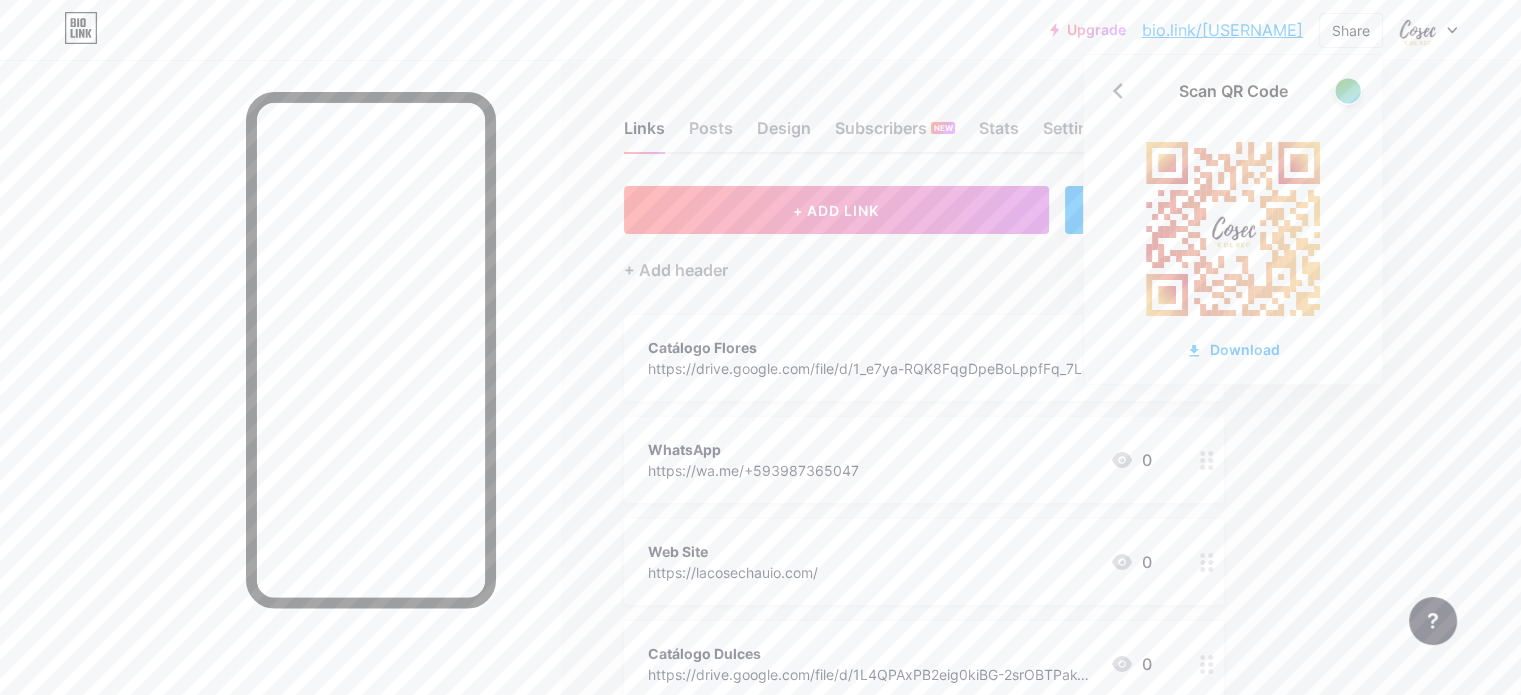 click at bounding box center (1347, 90) 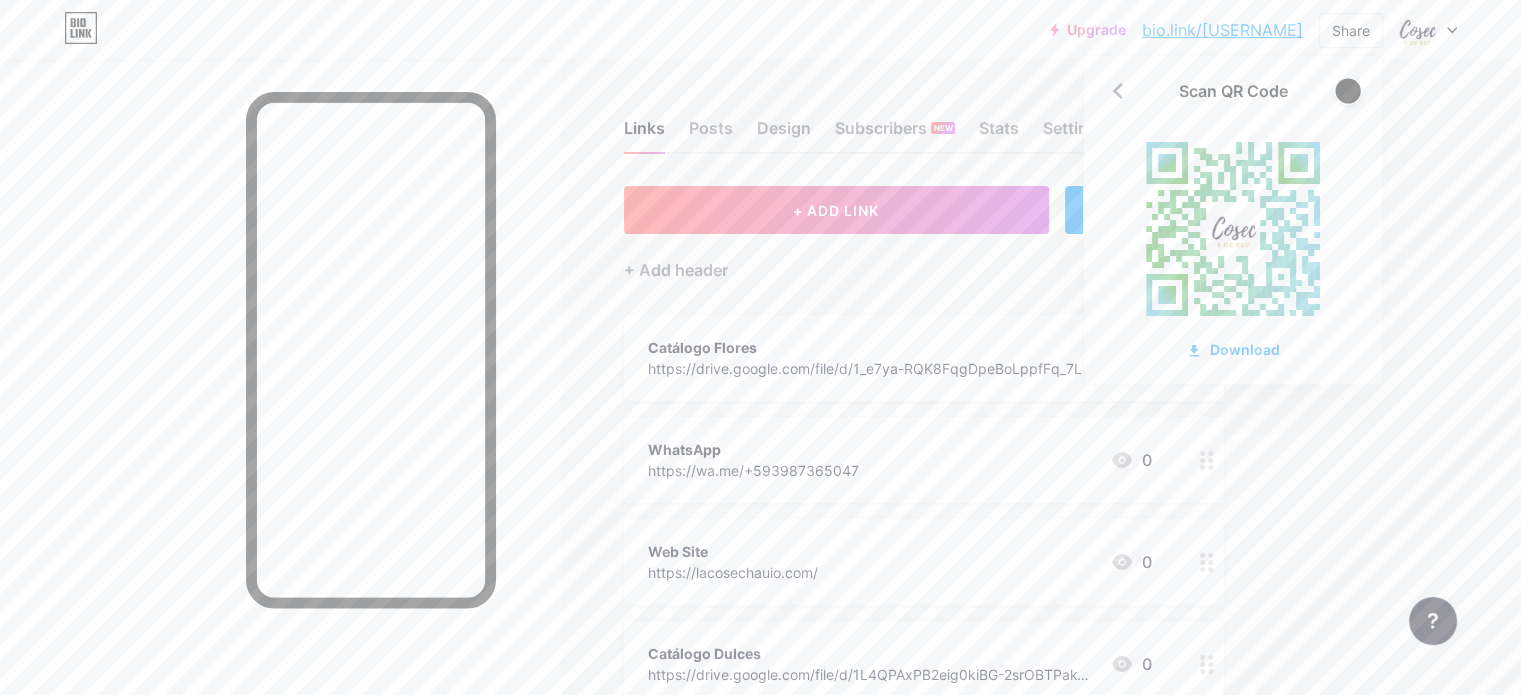 click at bounding box center (1347, 90) 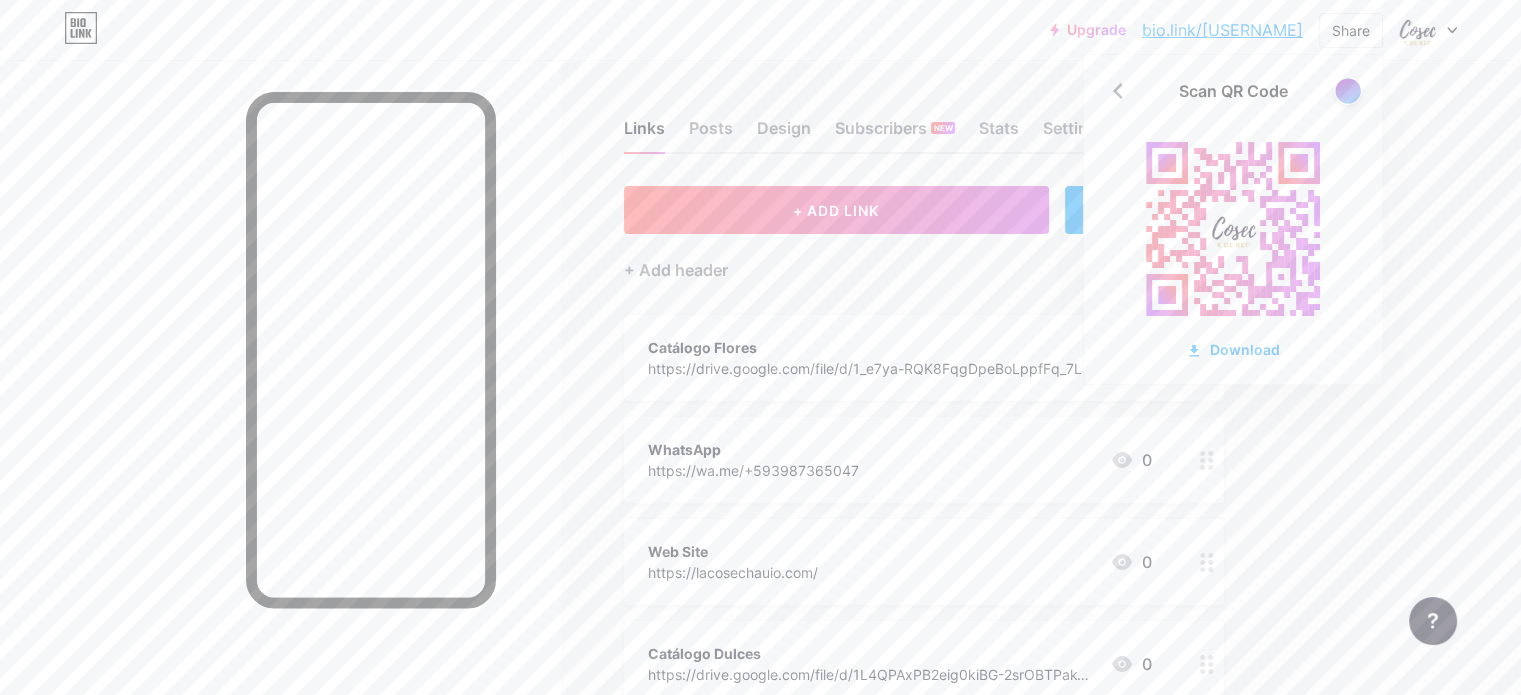click at bounding box center (1347, 90) 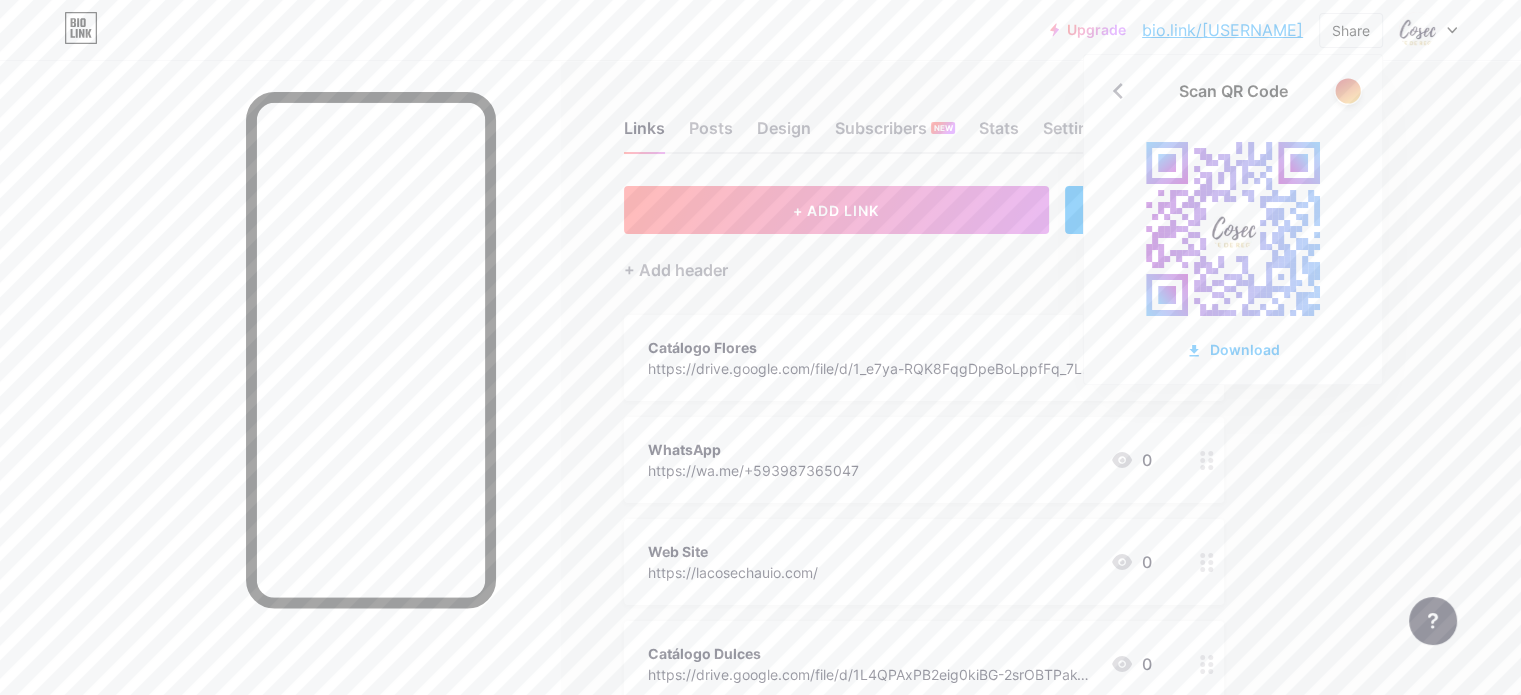 click at bounding box center [1347, 90] 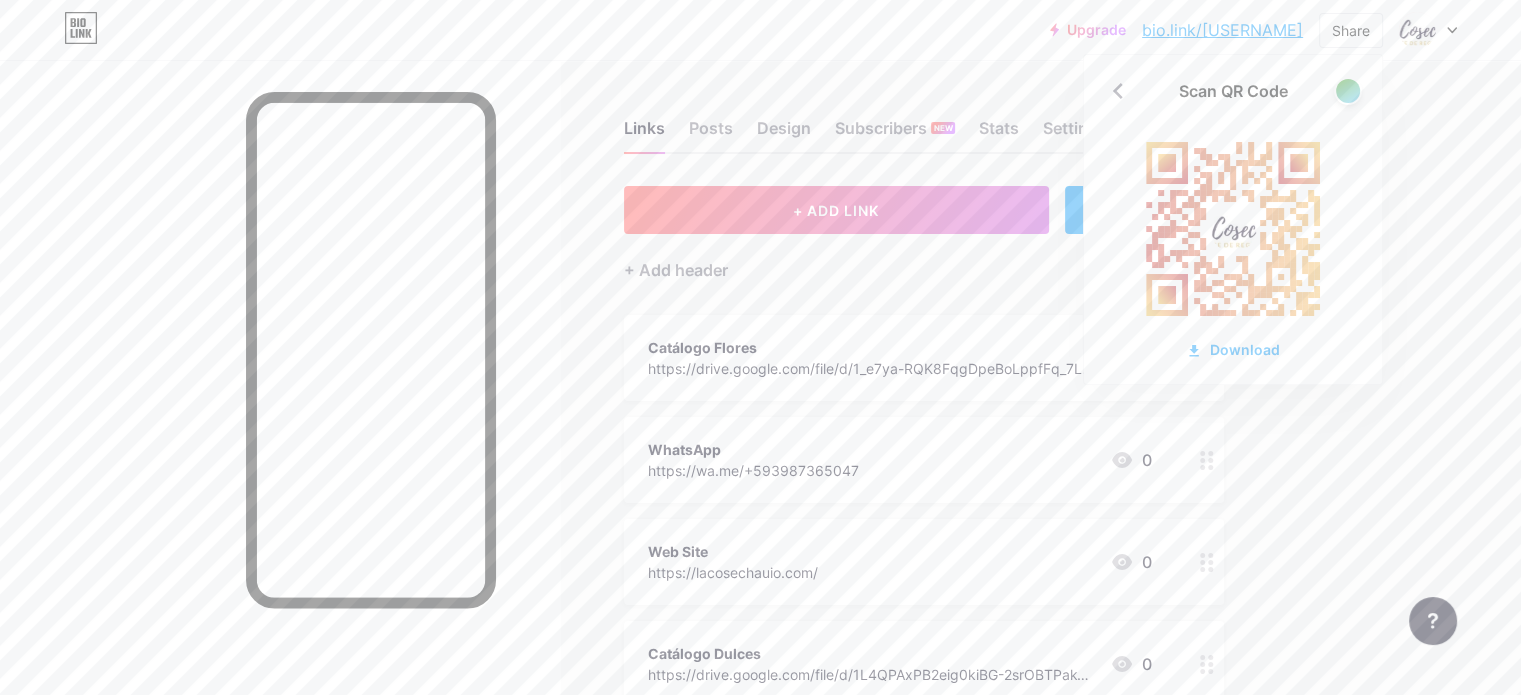 click on "Upgrade   bio.link/[USERNAME]   Share       Scan QR Code
Download               Switch accounts     La Cosecha   bio.link/[USERNAME]       + Add a new page        Account settings   Logout   Link Copied
Links
Posts
Design
Subscribers
NEW
Stats
Settings       + ADD LINK     + ADD EMBED
+ Add header
Catálogo Flores
https://drive.google.com/file/d/1_e7ya-RQK8FqgDpeBoLppfFq_7L0icUm/view?usp=sharing
0
WhatsApp
https://wa.me/+593987365047
0
Web Site
https://lacosechauio.com/
0
Catálogo Dulces
0
Catálogo  2025" at bounding box center [760, 632] 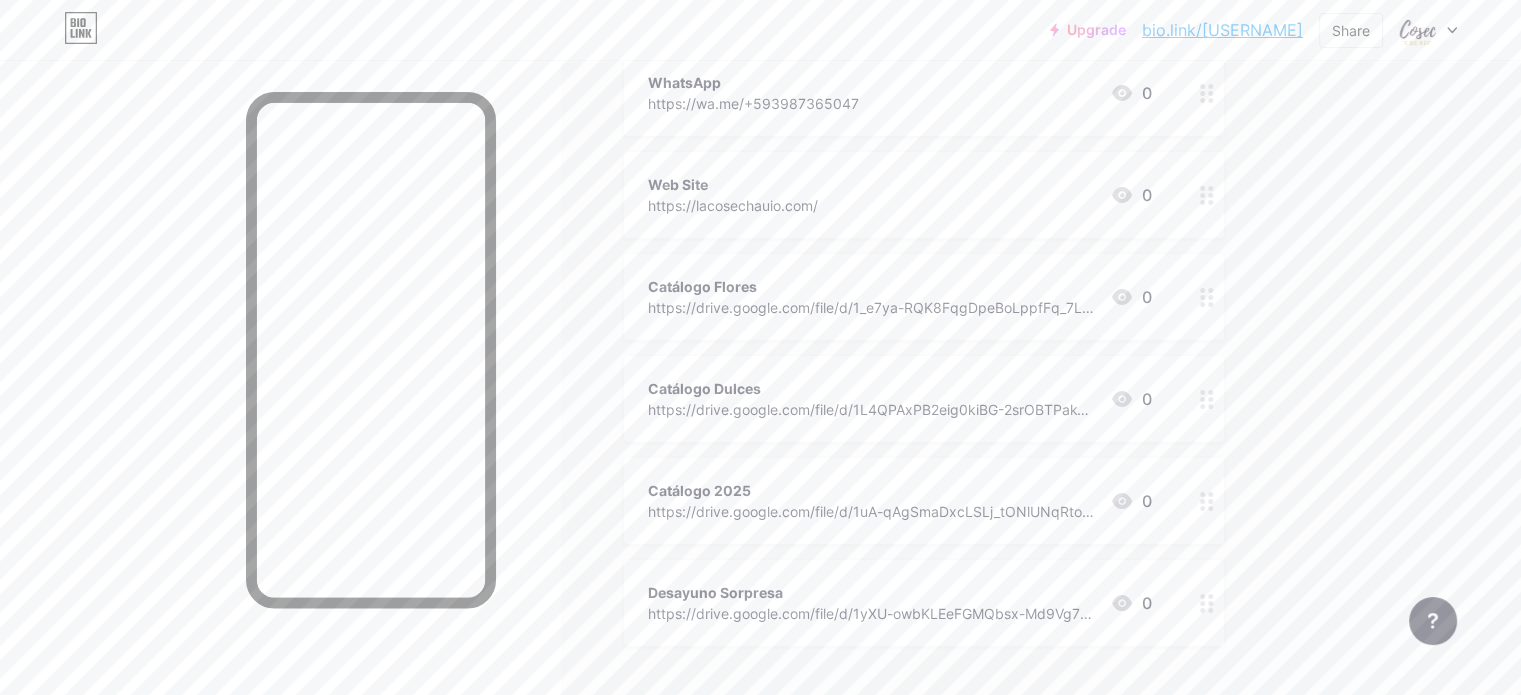scroll, scrollTop: 300, scrollLeft: 0, axis: vertical 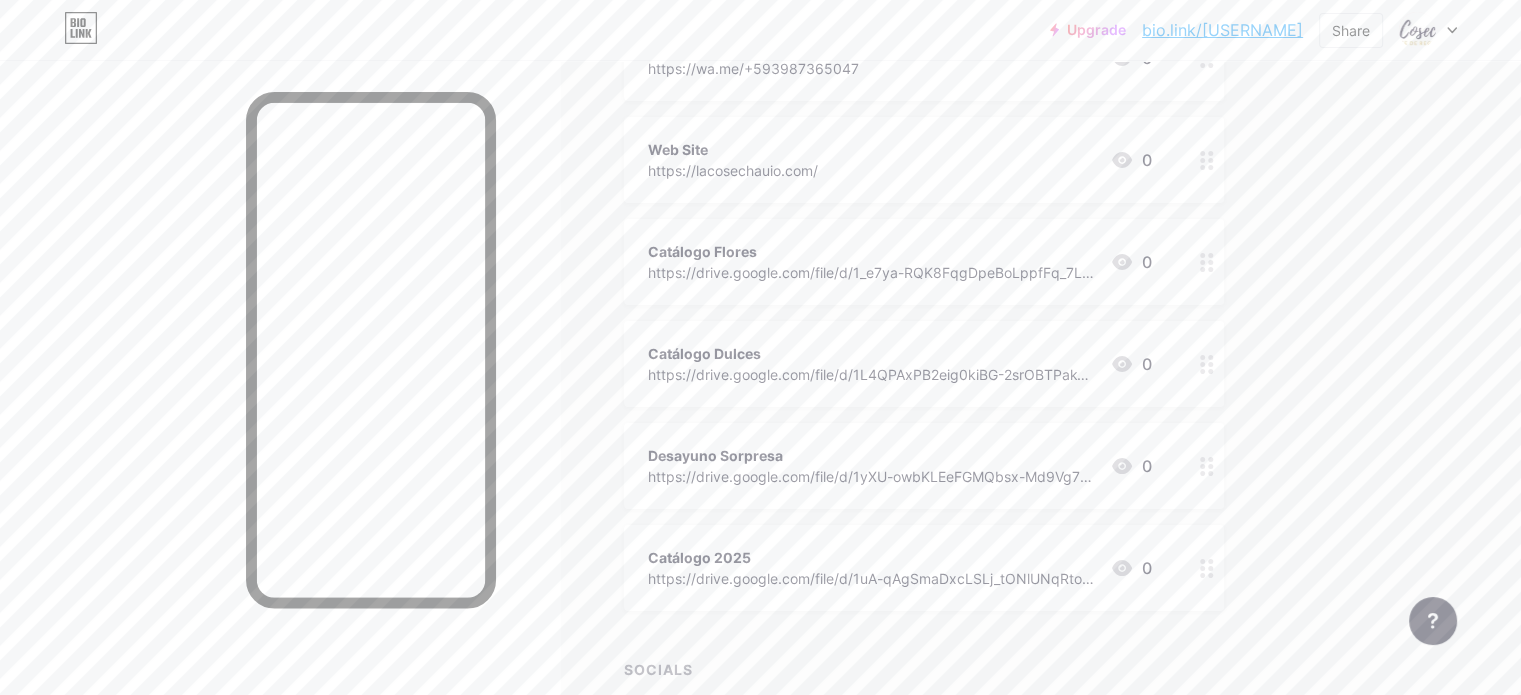 click on "Links
Posts
Design
Subscribers
NEW
Stats
Settings       + ADD LINK     + ADD EMBED
+ Add header
WhatsApp
https://wa.me/+593987365047
0
Web Site
https://lacosechauio.com/
0
Catálogo Flores
https://drive.google.com/file/d/1_e7ya-RQK8FqgDpeBoLppfFq_7L0icUm/view?usp=sharing
0
Catálogo Dulces
https://drive.google.com/file/d/1L4QPAxPB2eig0kiBG-2srOBTPakTs5ub/view?usp=sharing
0
Desayuno Sorpresa
https://drive.google.com/file/d/1yXU-owbKLEeFGMQbsx-Md9Vg7X2i7smJ/view?usp=sharing
0
0" at bounding box center (654, 362) 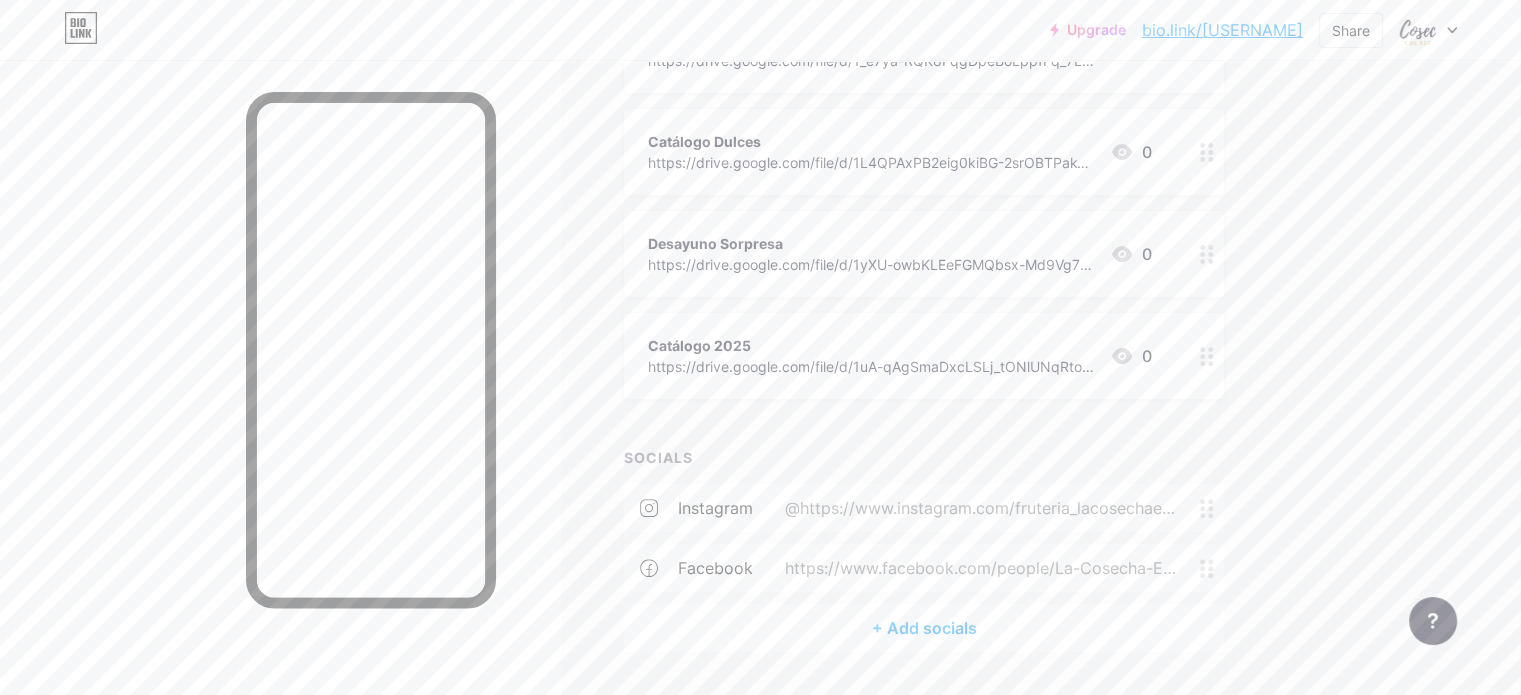scroll, scrollTop: 567, scrollLeft: 0, axis: vertical 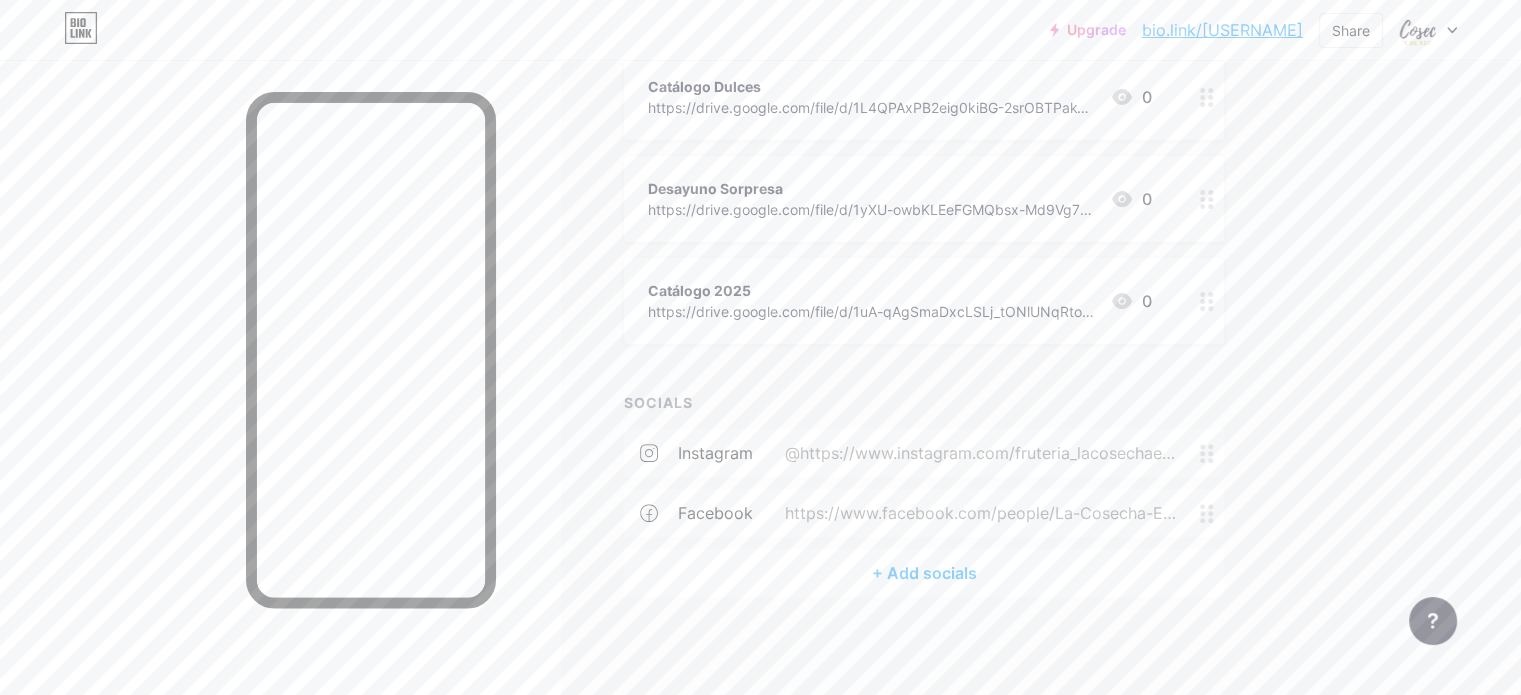 click on "@https://www.instagram.com/fruteria_lacosechaec/" at bounding box center [988, 453] 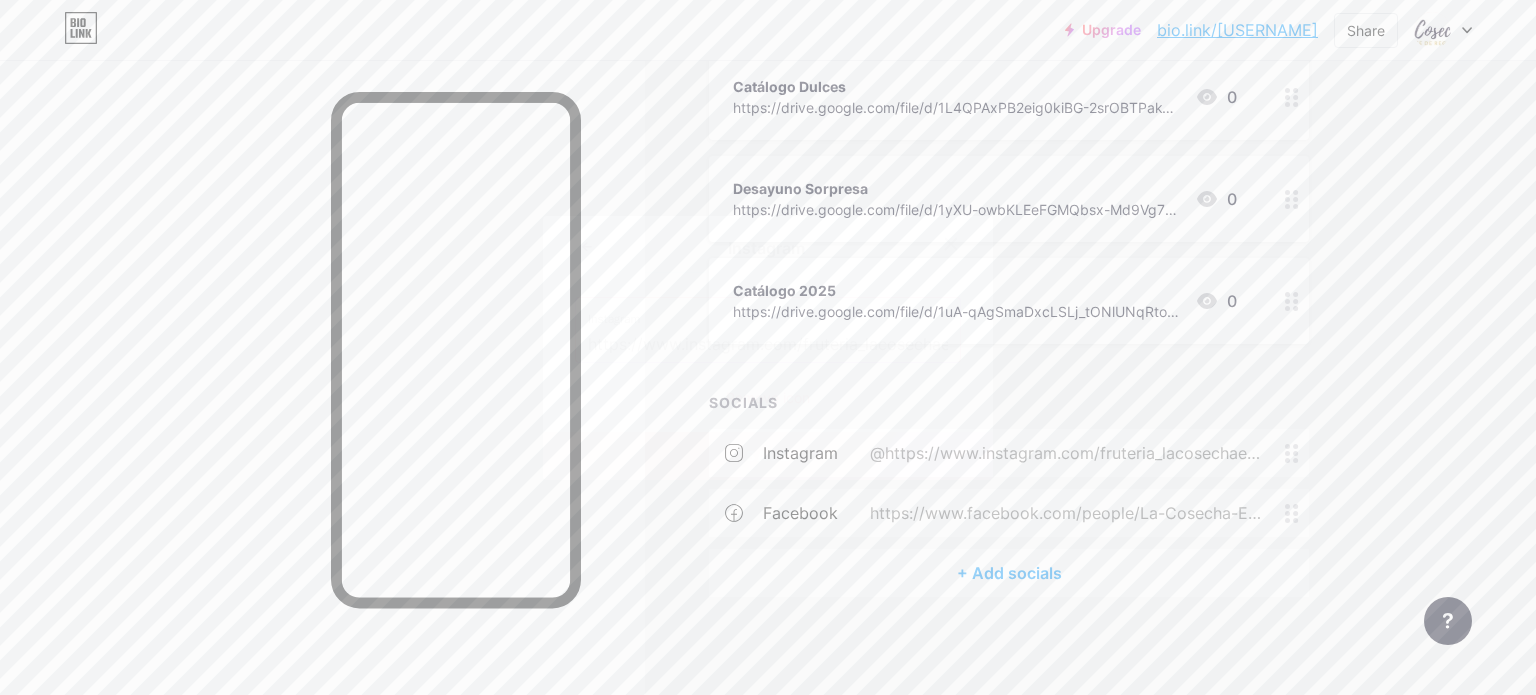 click 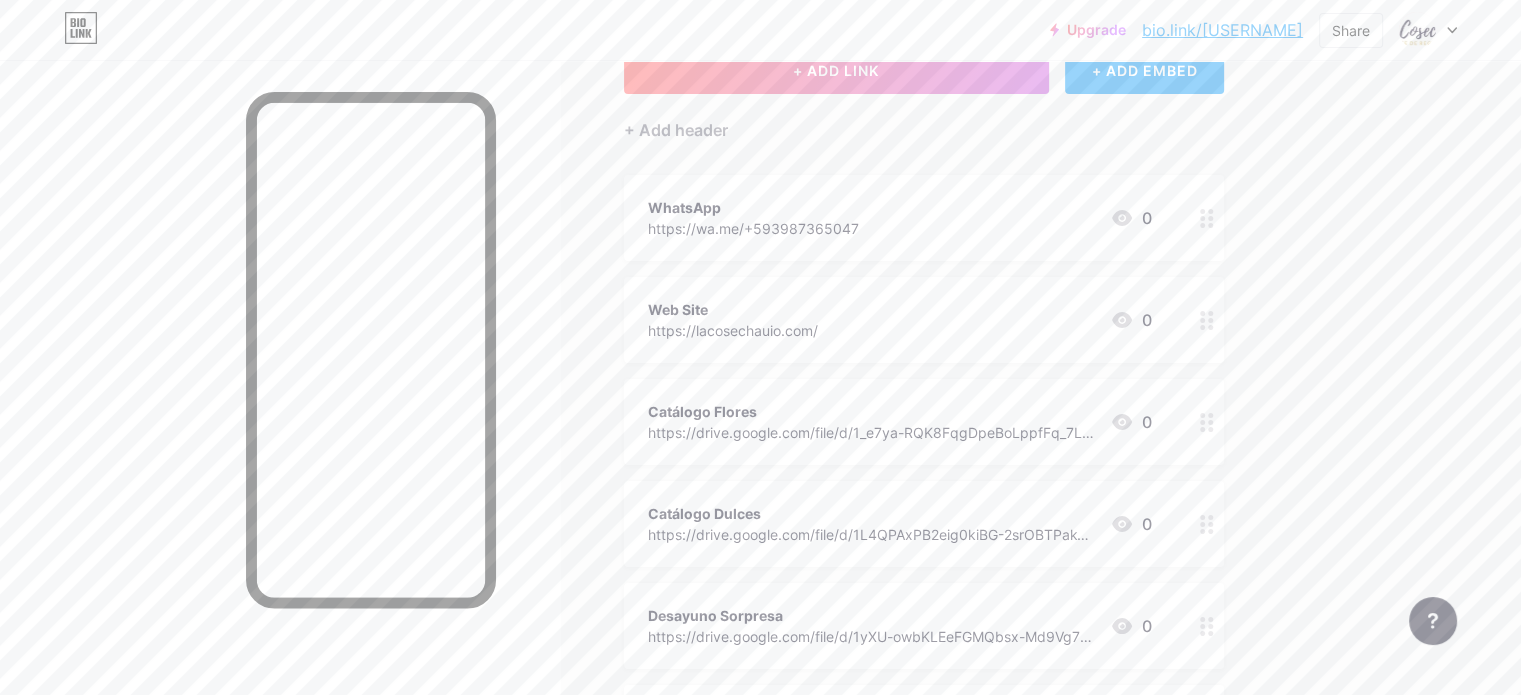 scroll, scrollTop: 200, scrollLeft: 0, axis: vertical 